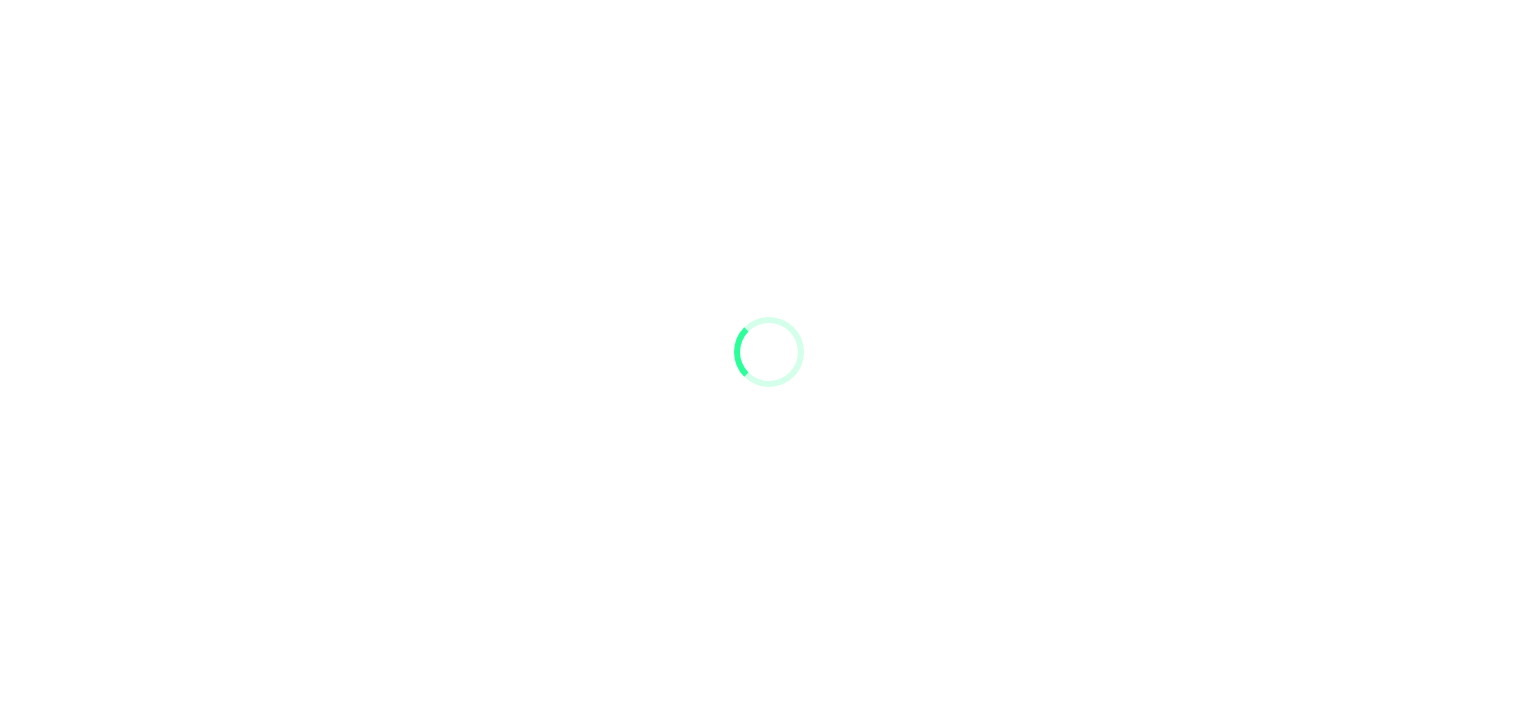scroll, scrollTop: 0, scrollLeft: 0, axis: both 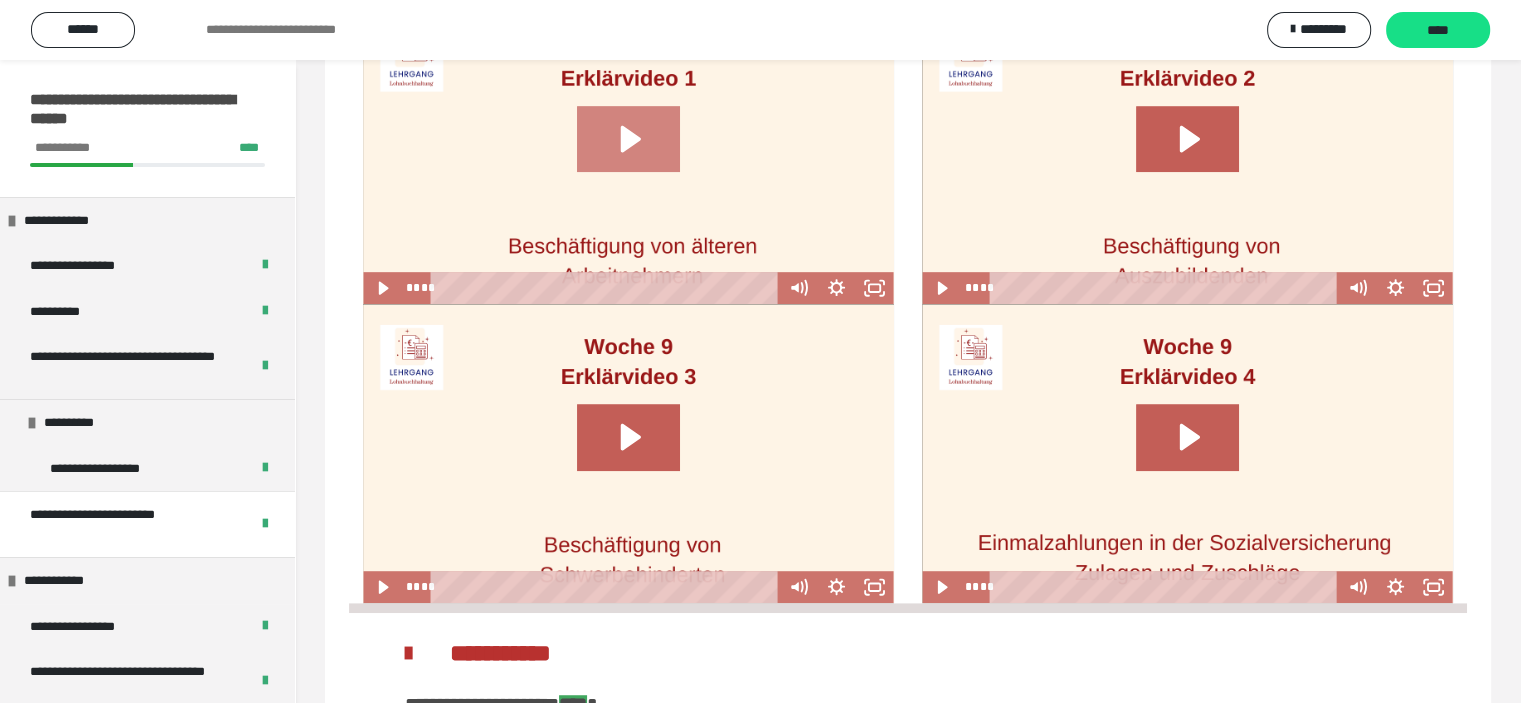 click 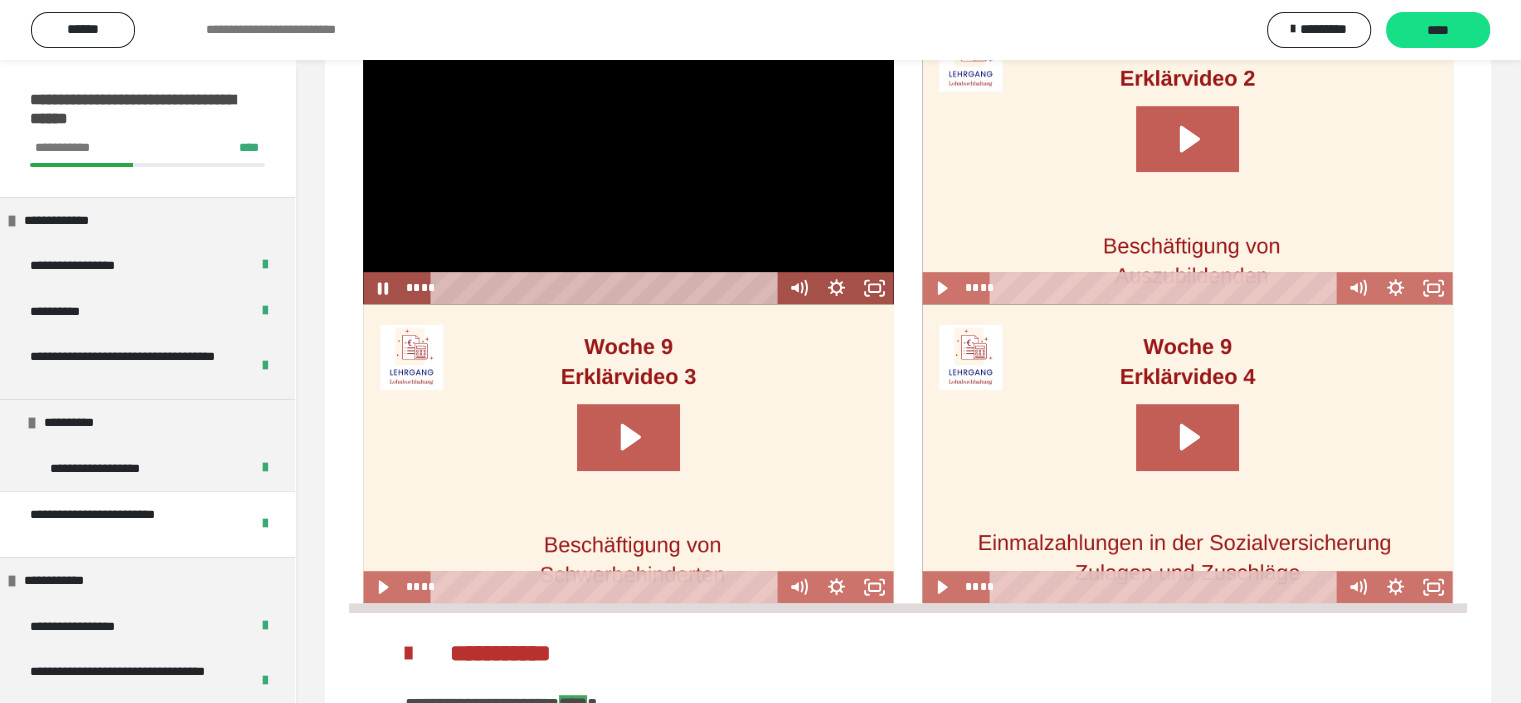 click at bounding box center (608, 288) 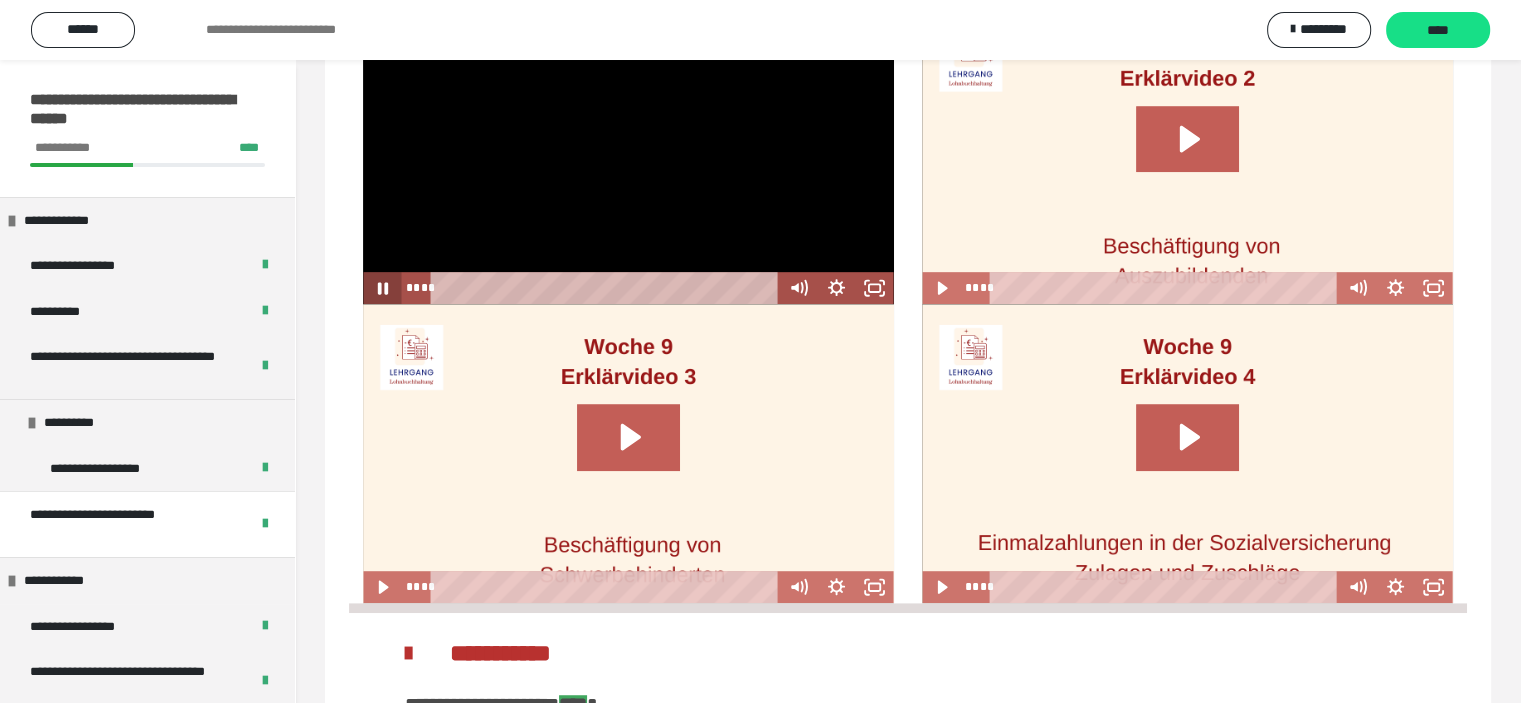 click 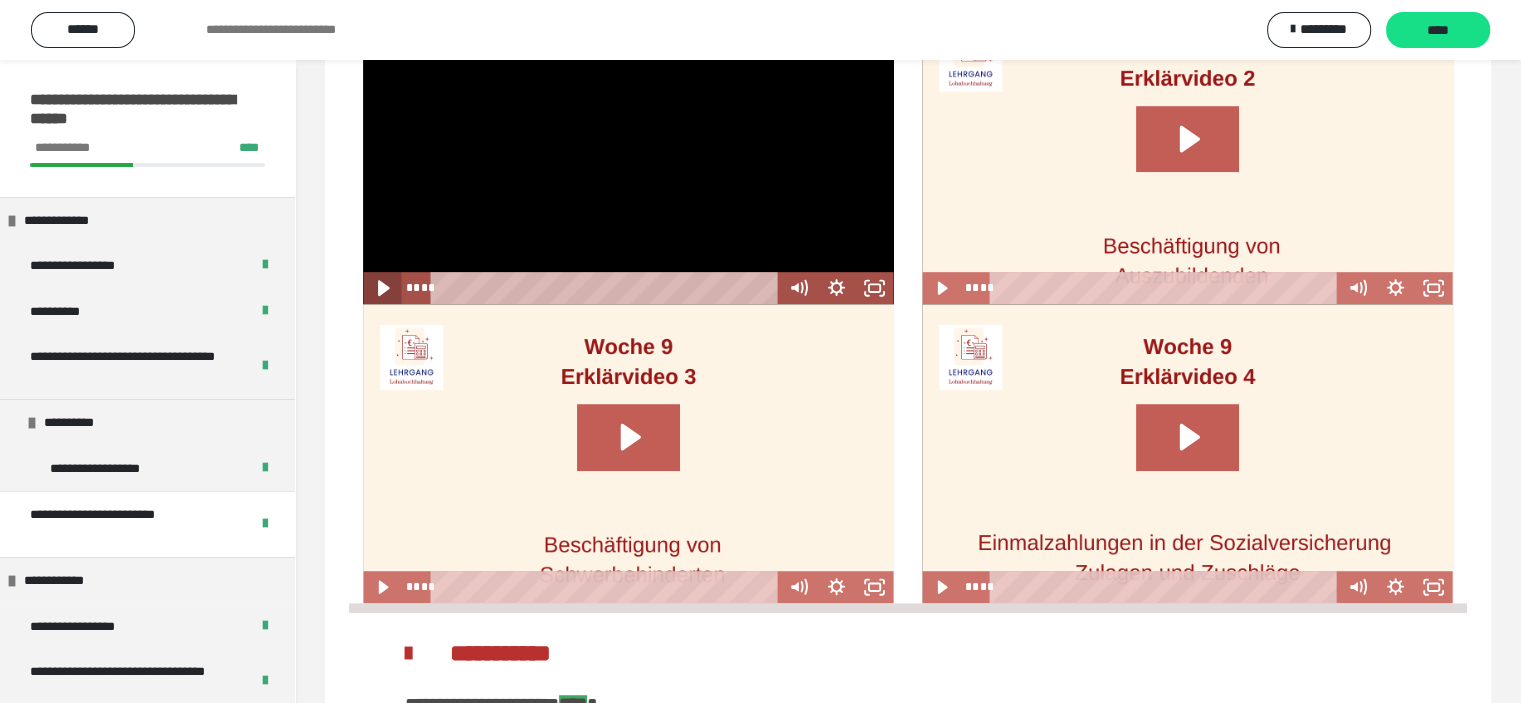 click 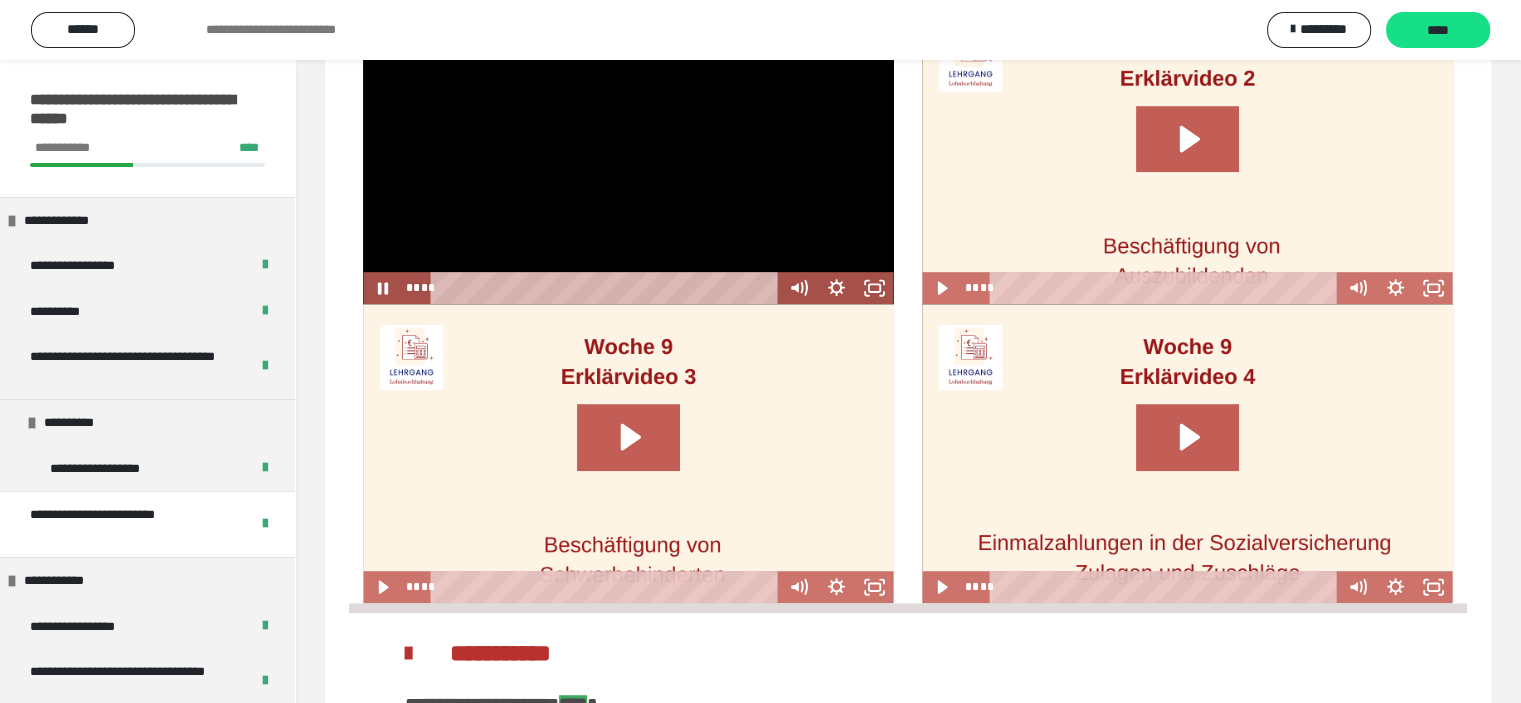 click at bounding box center [608, 288] 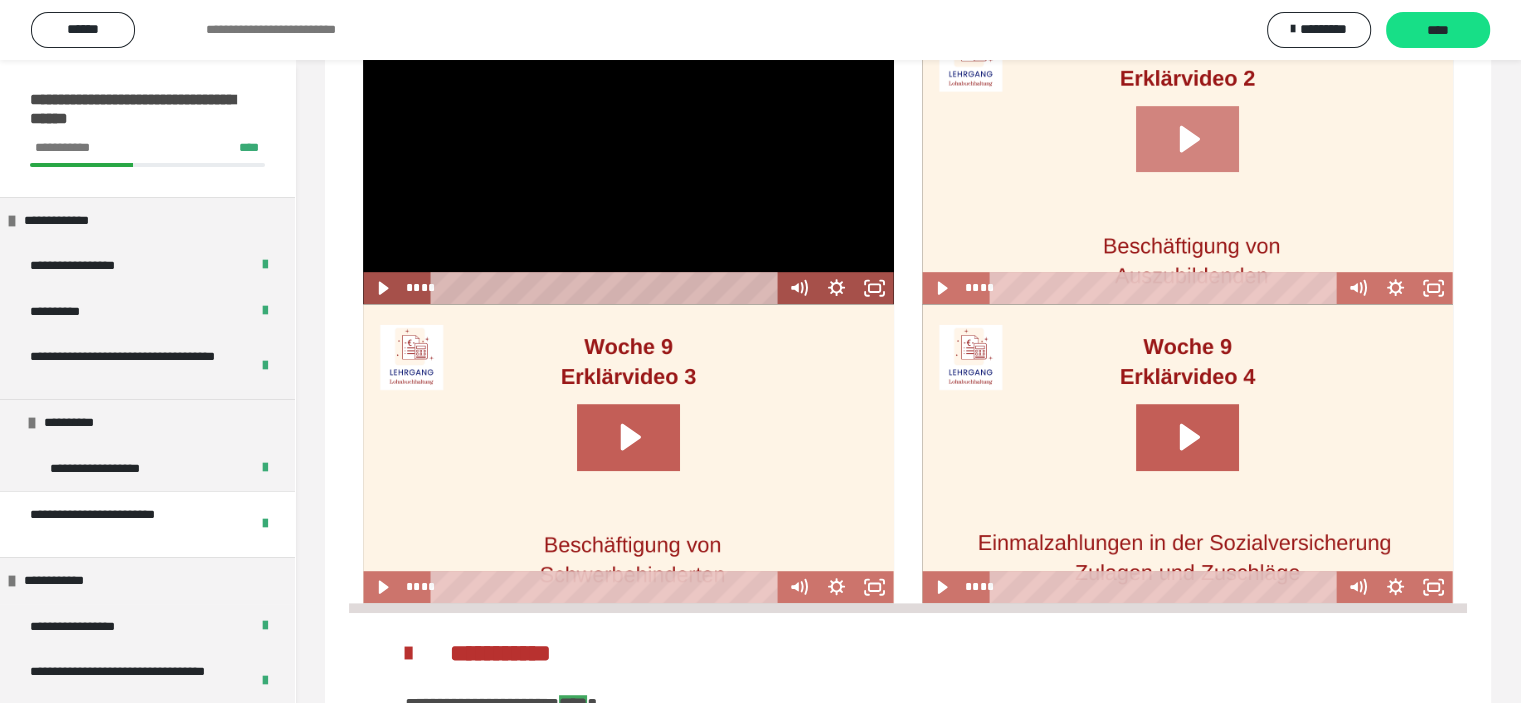 click 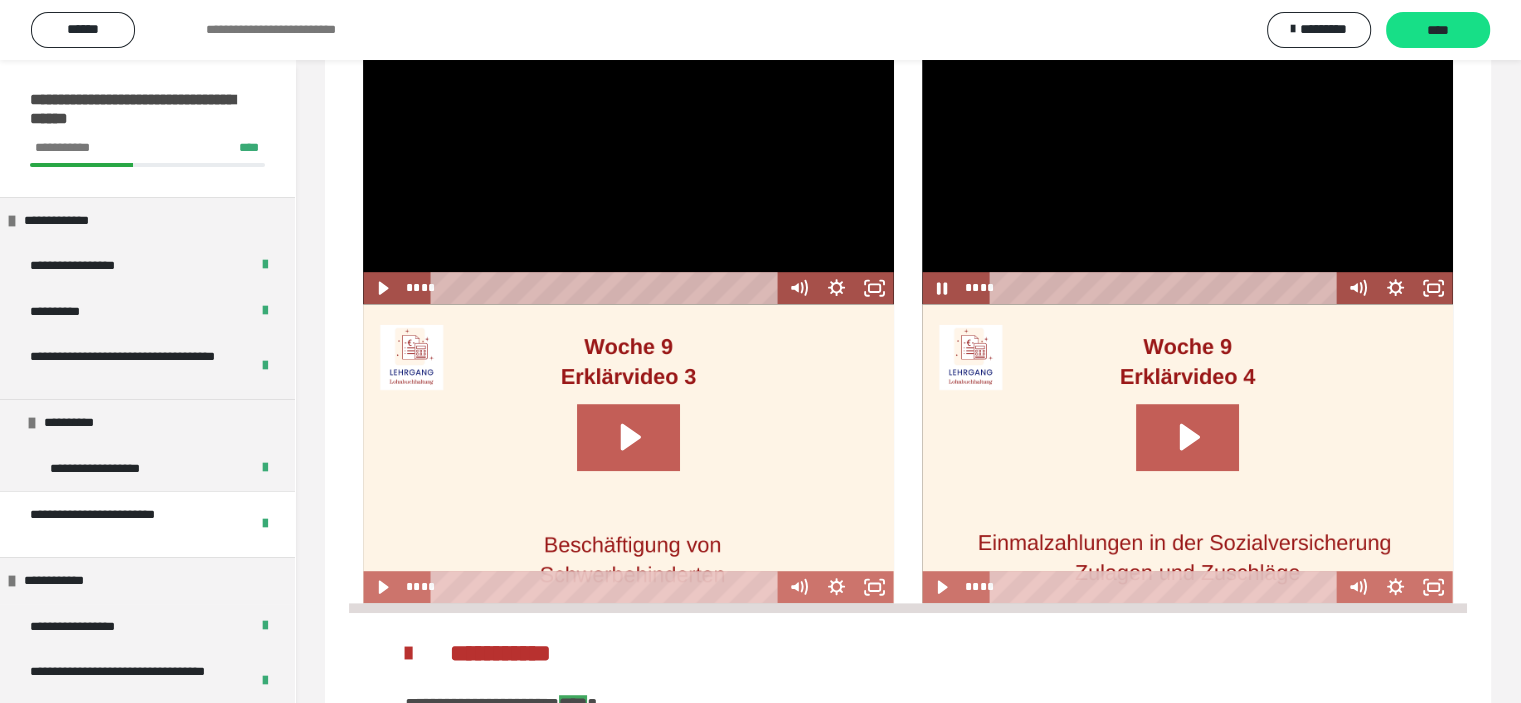 click at bounding box center [1187, 155] 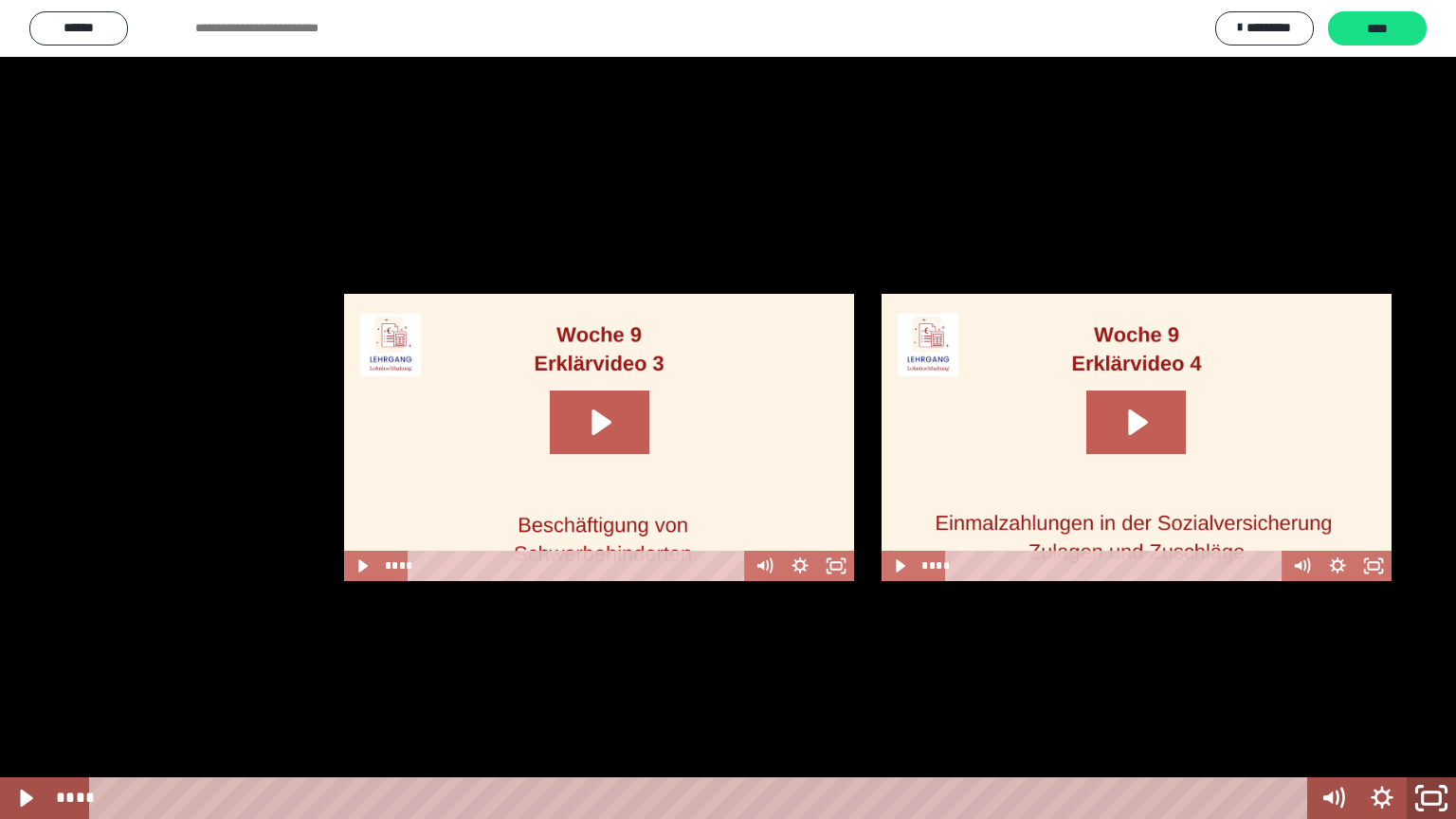 click 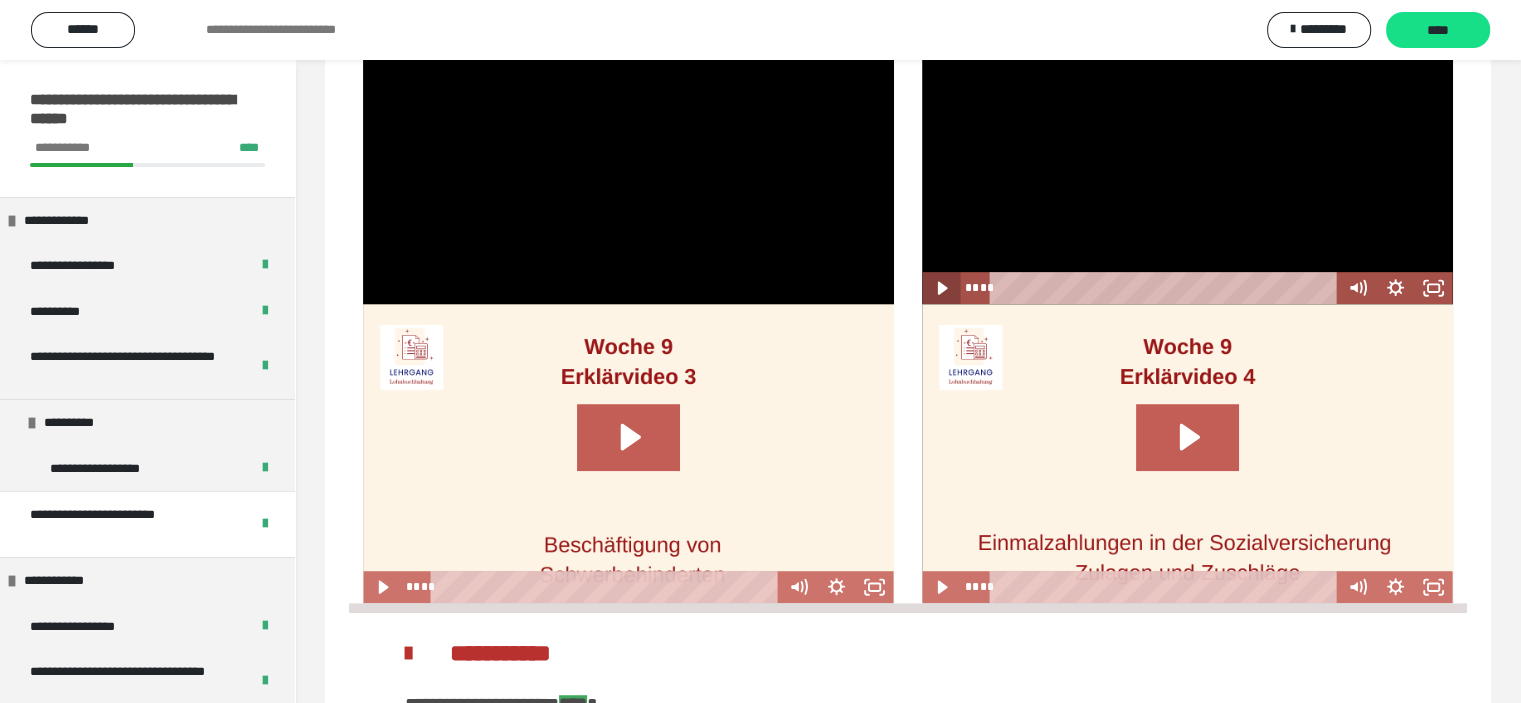 click 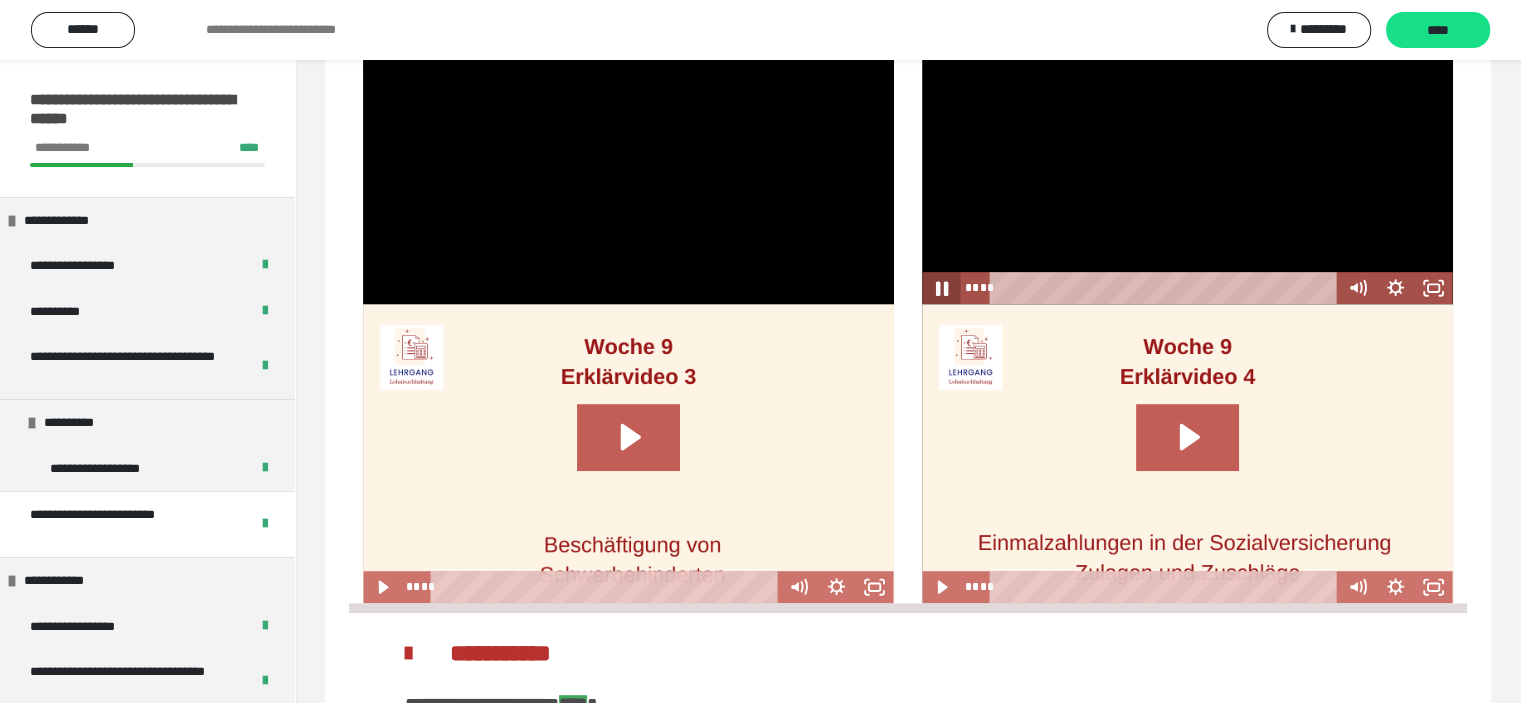 click 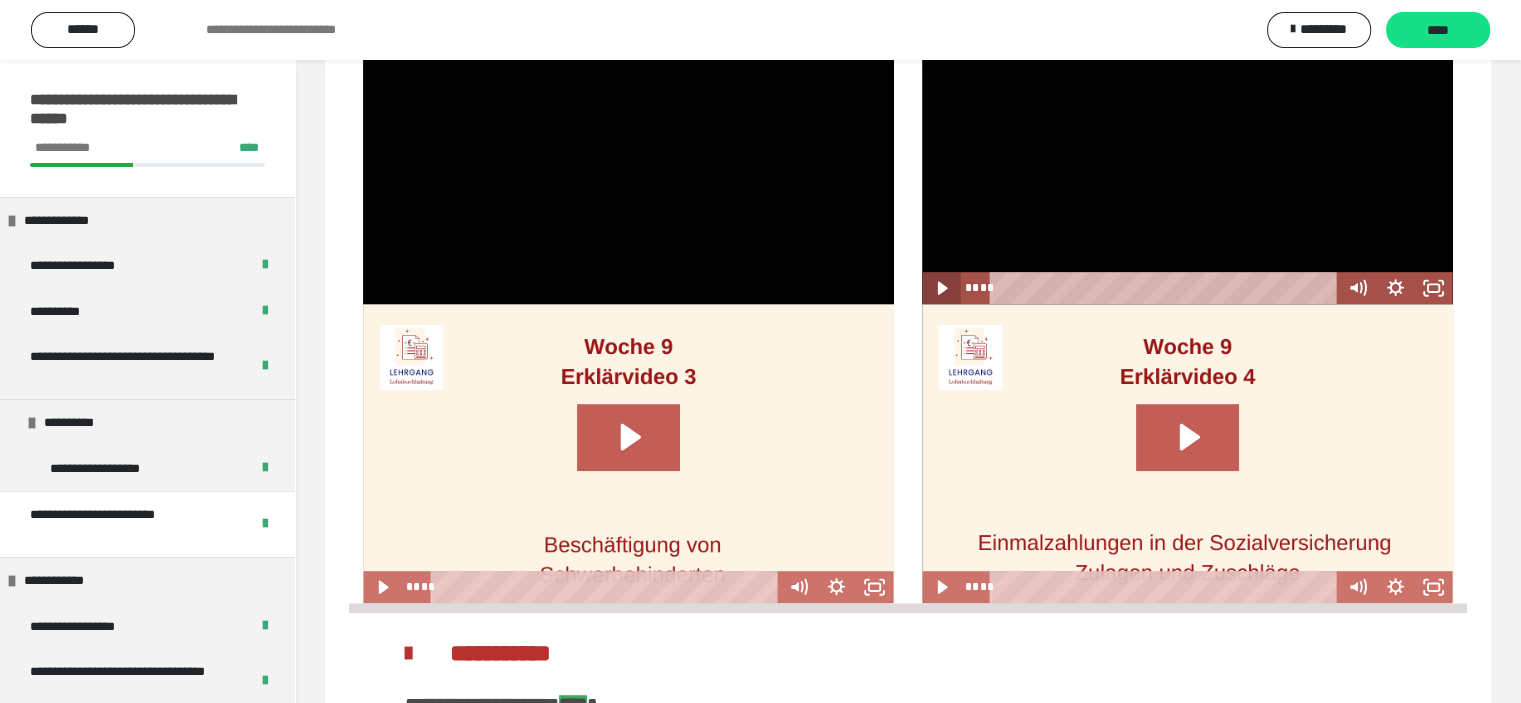 click 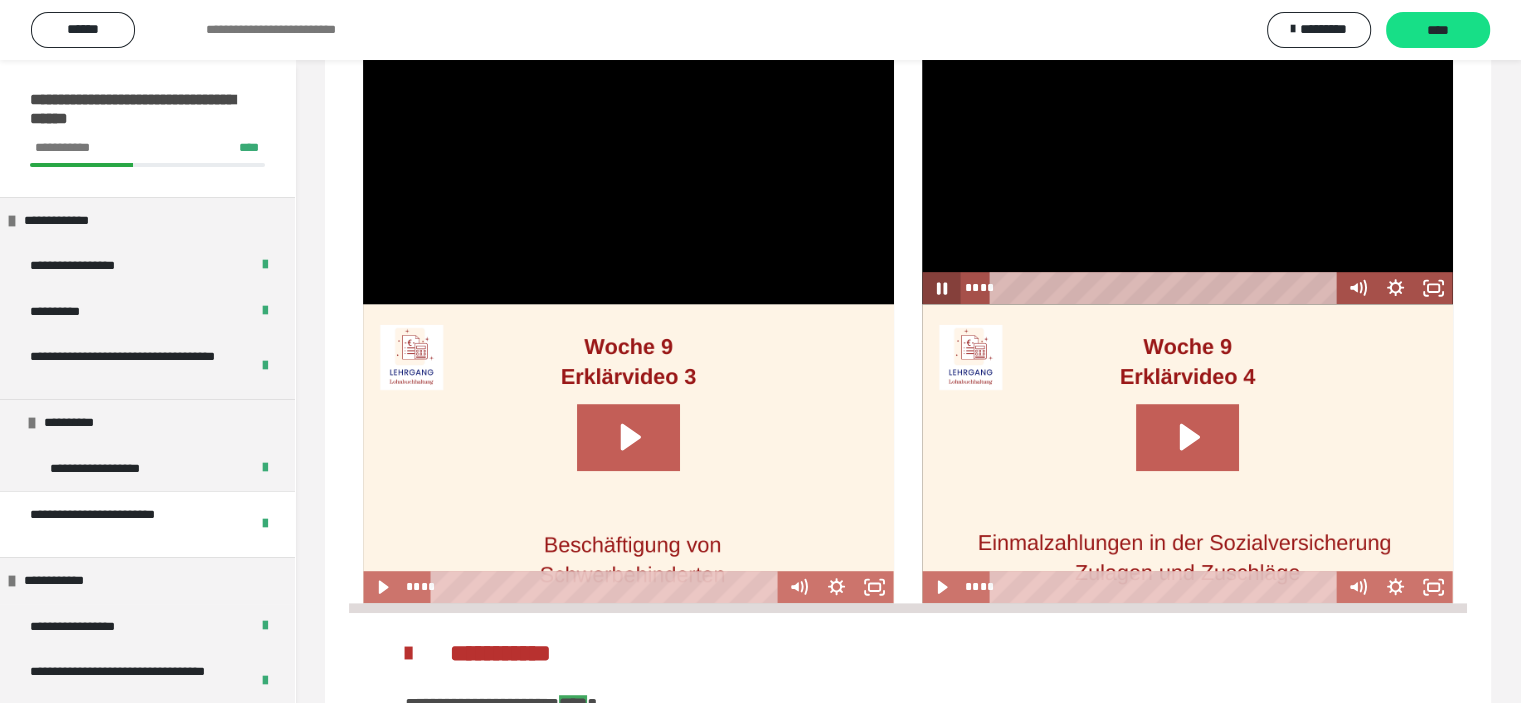 click 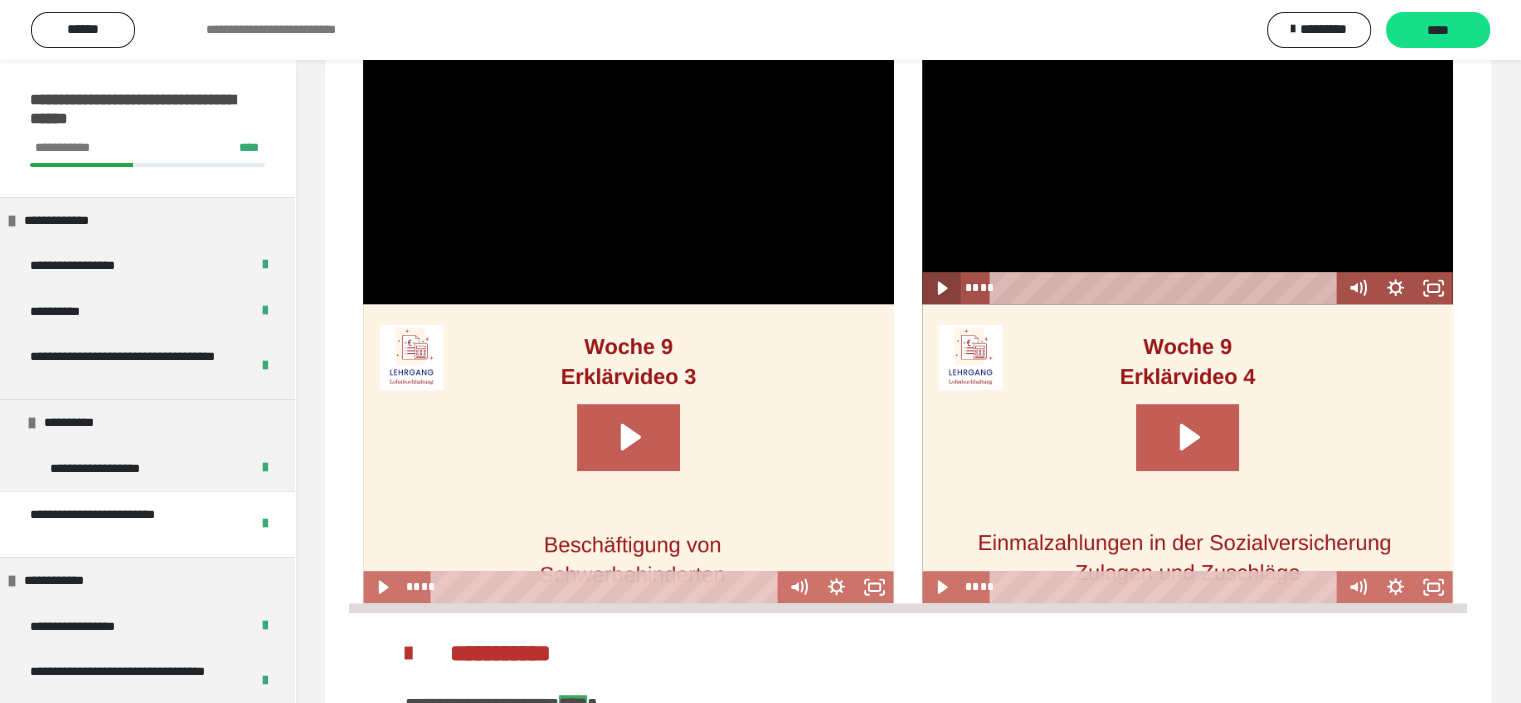 click 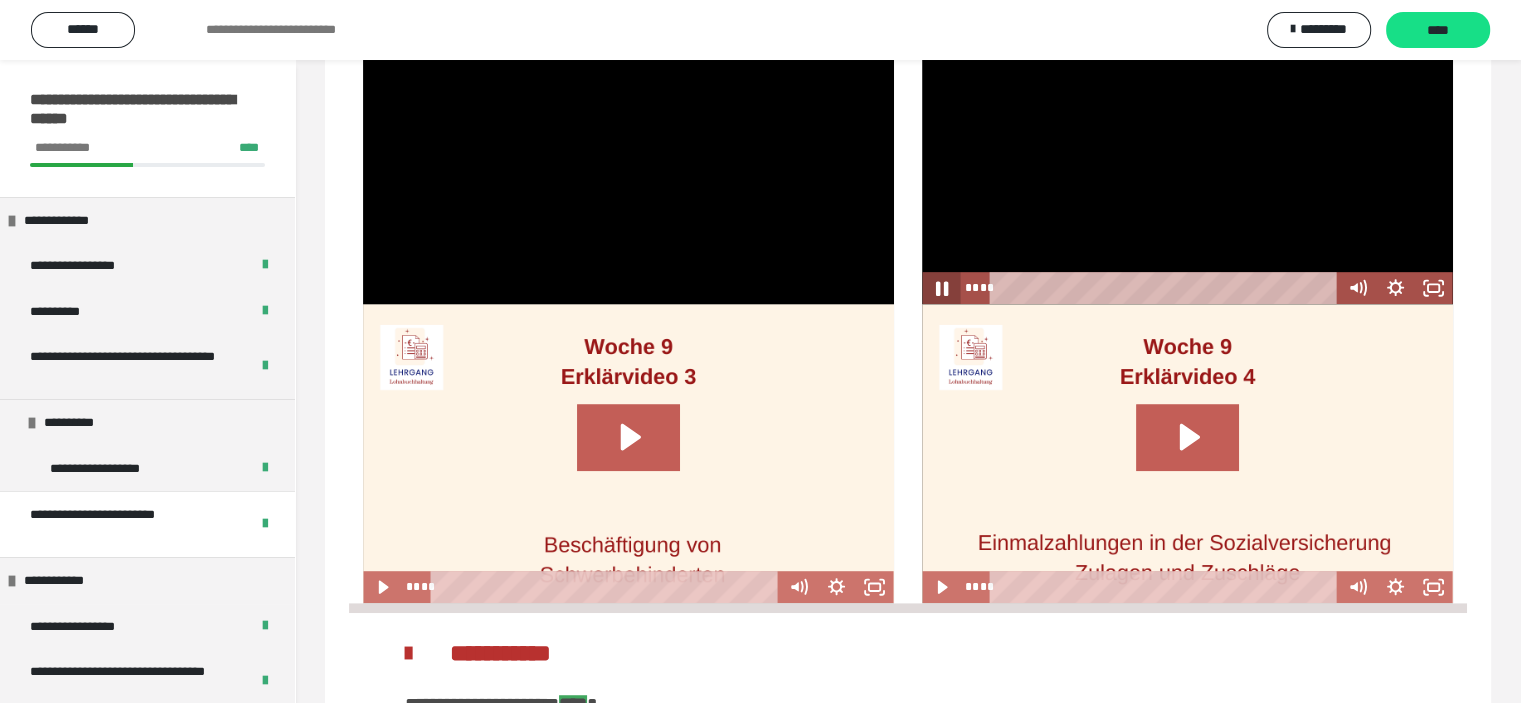 click 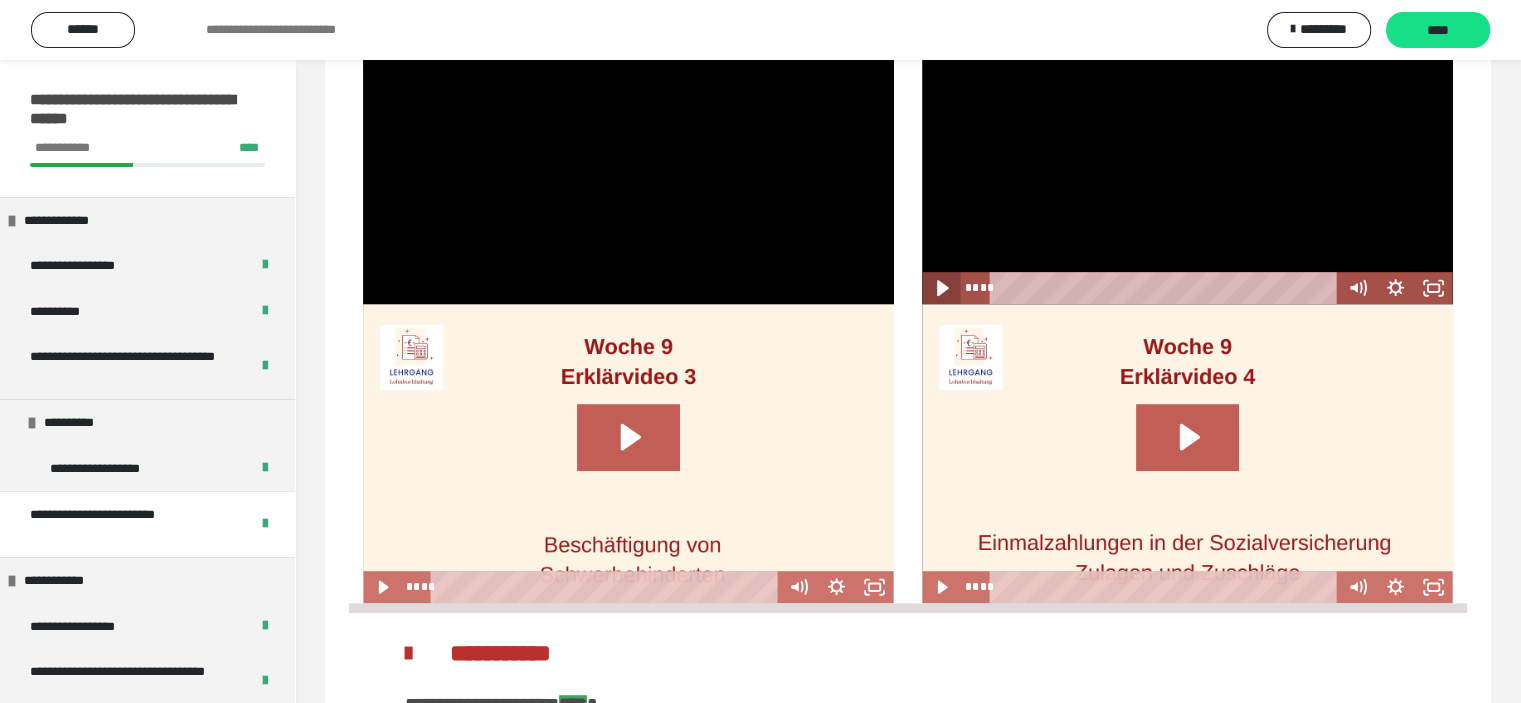 click 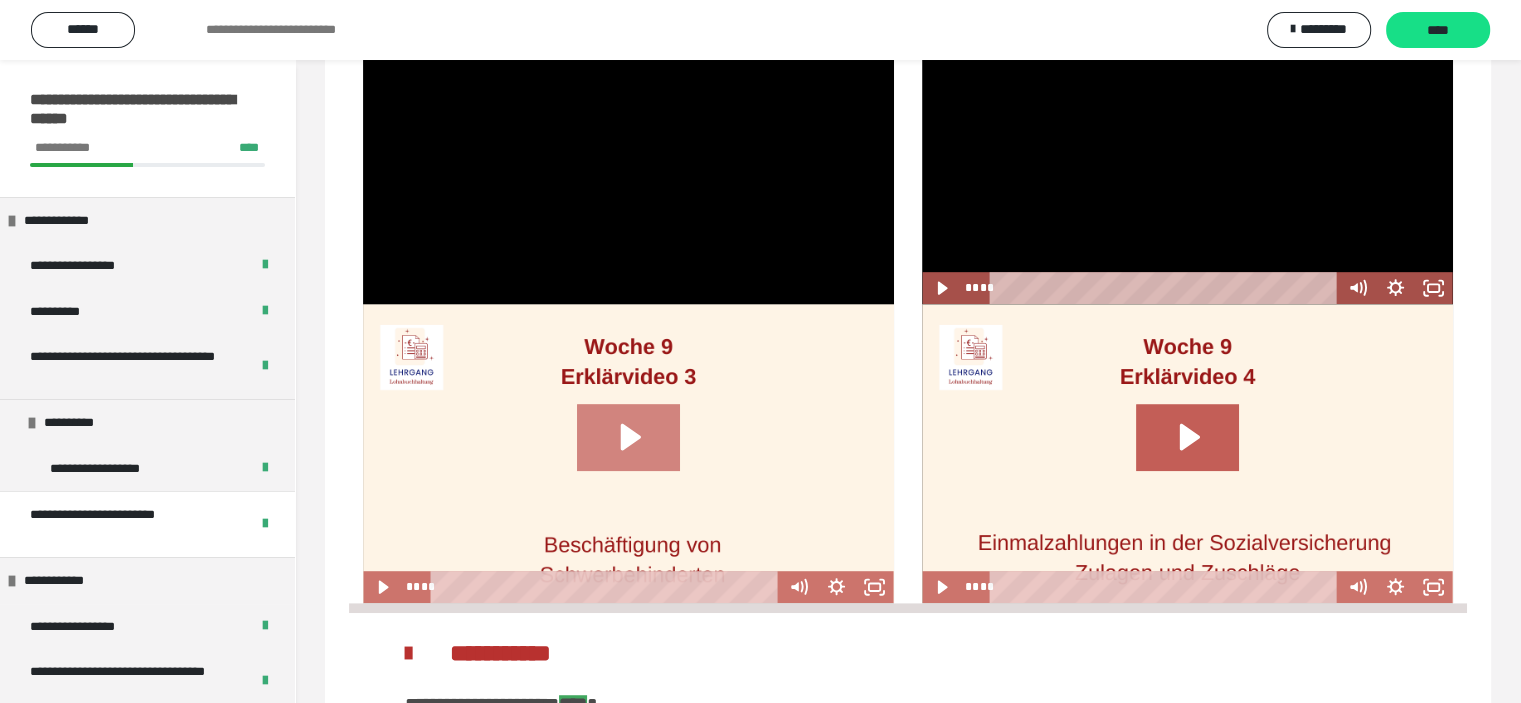 click 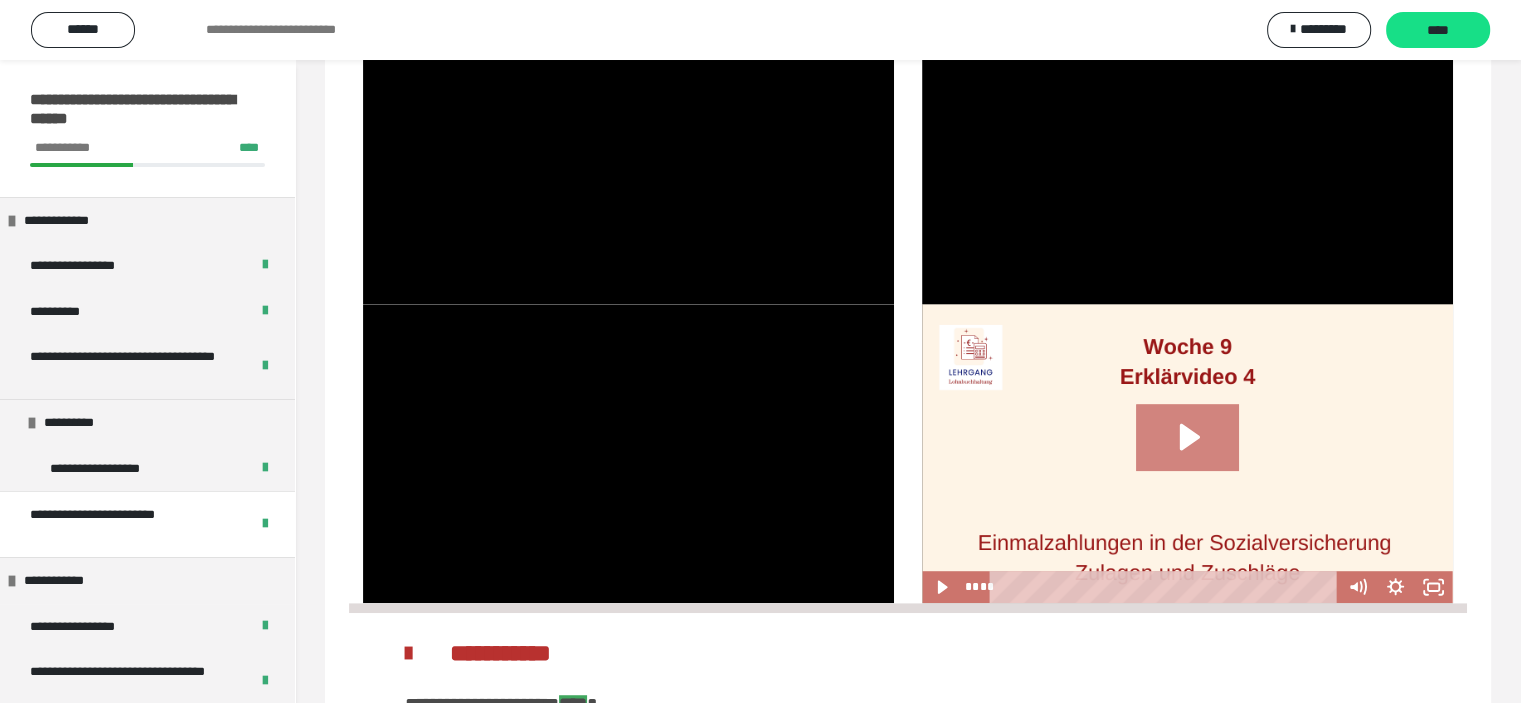 click 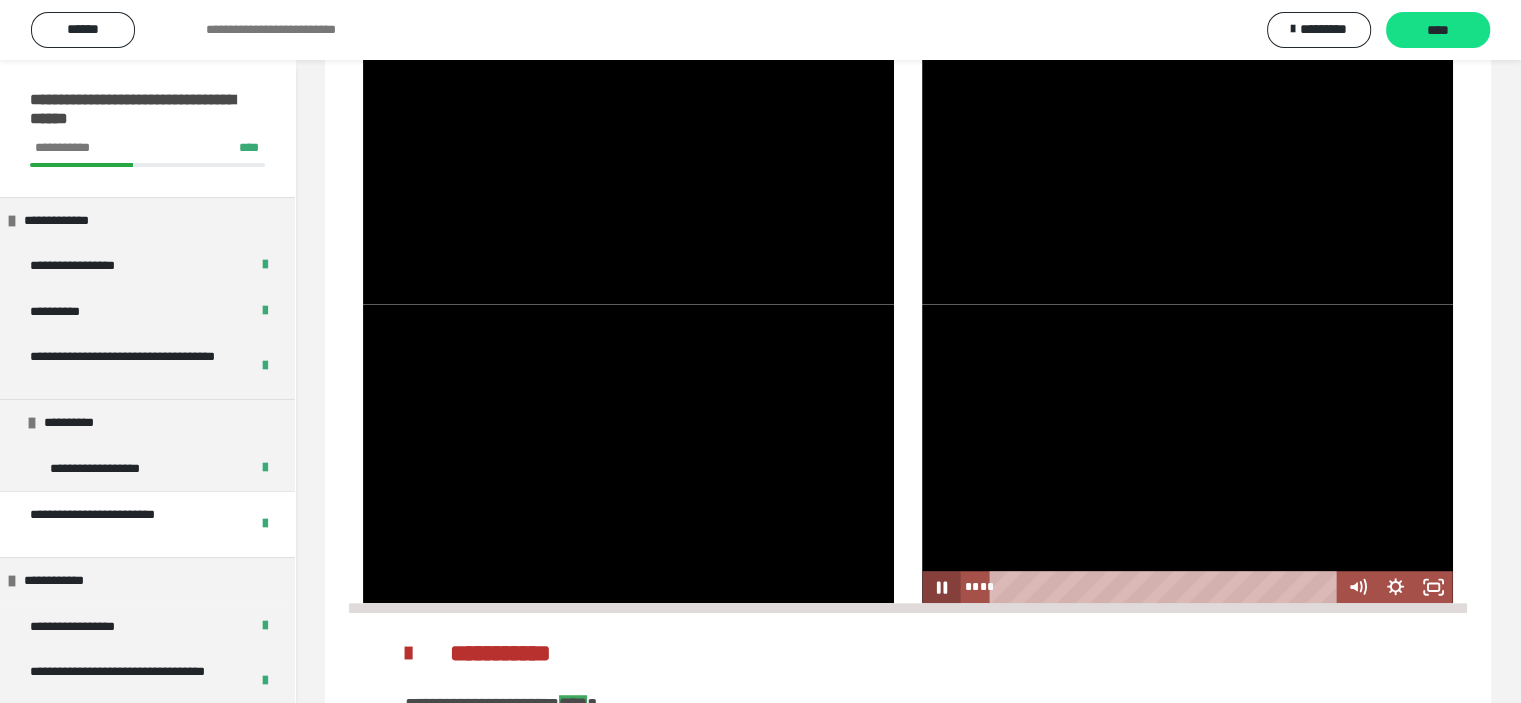 click 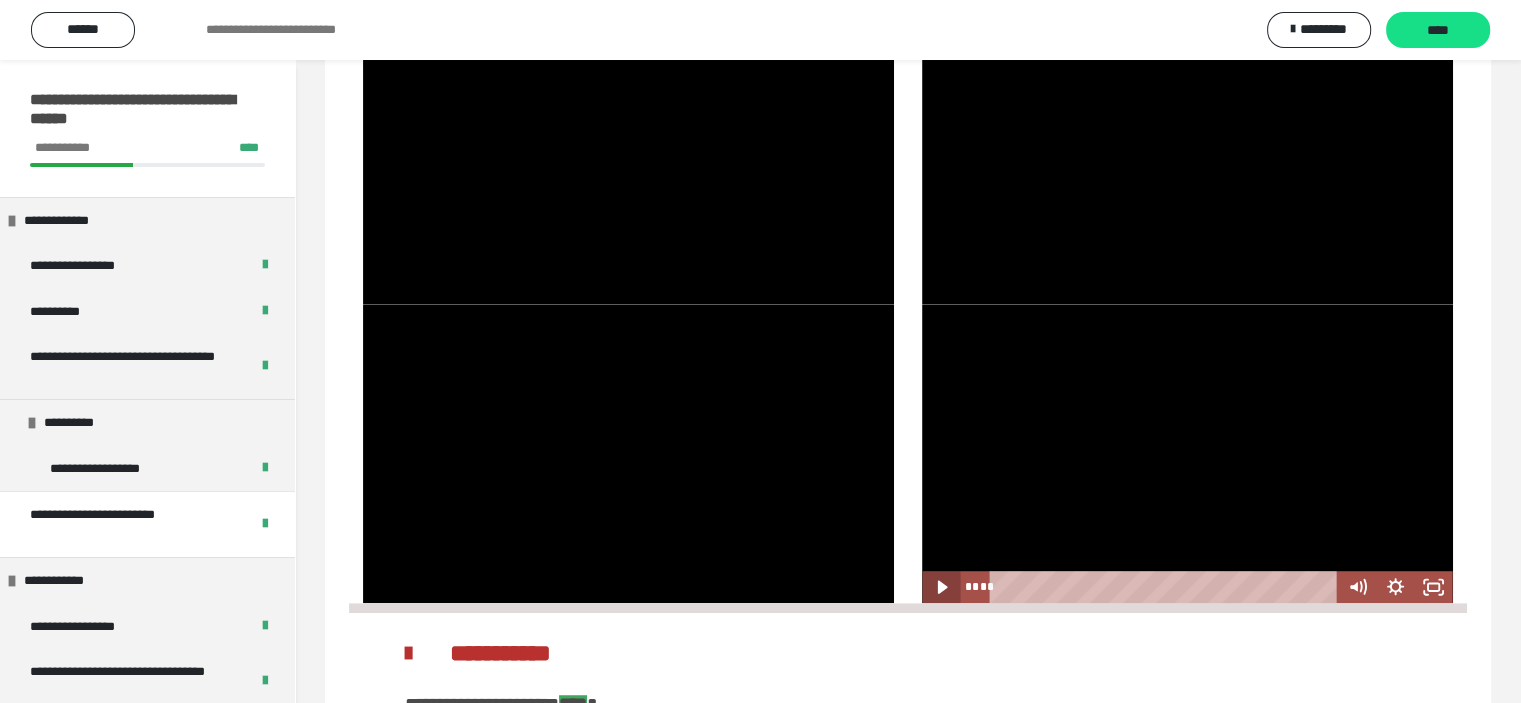 click 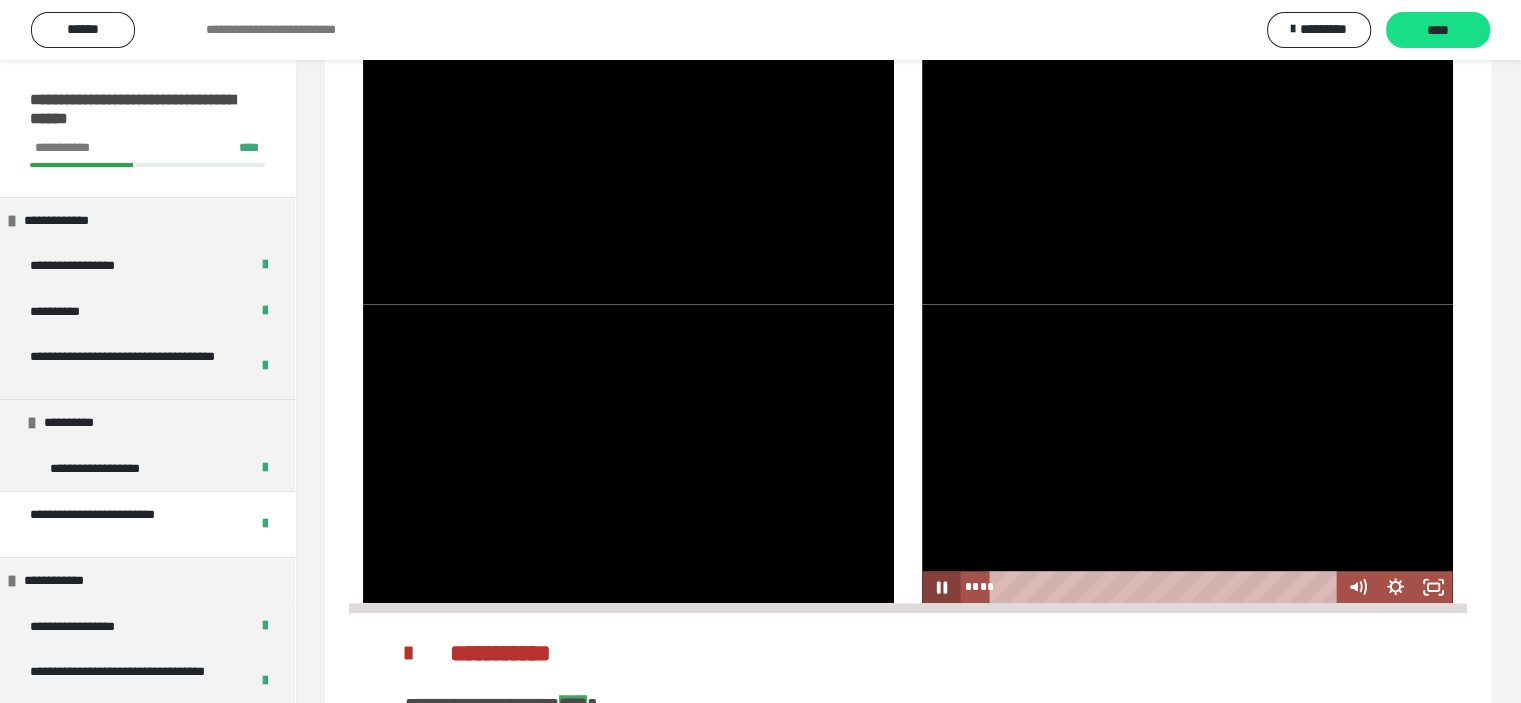 click 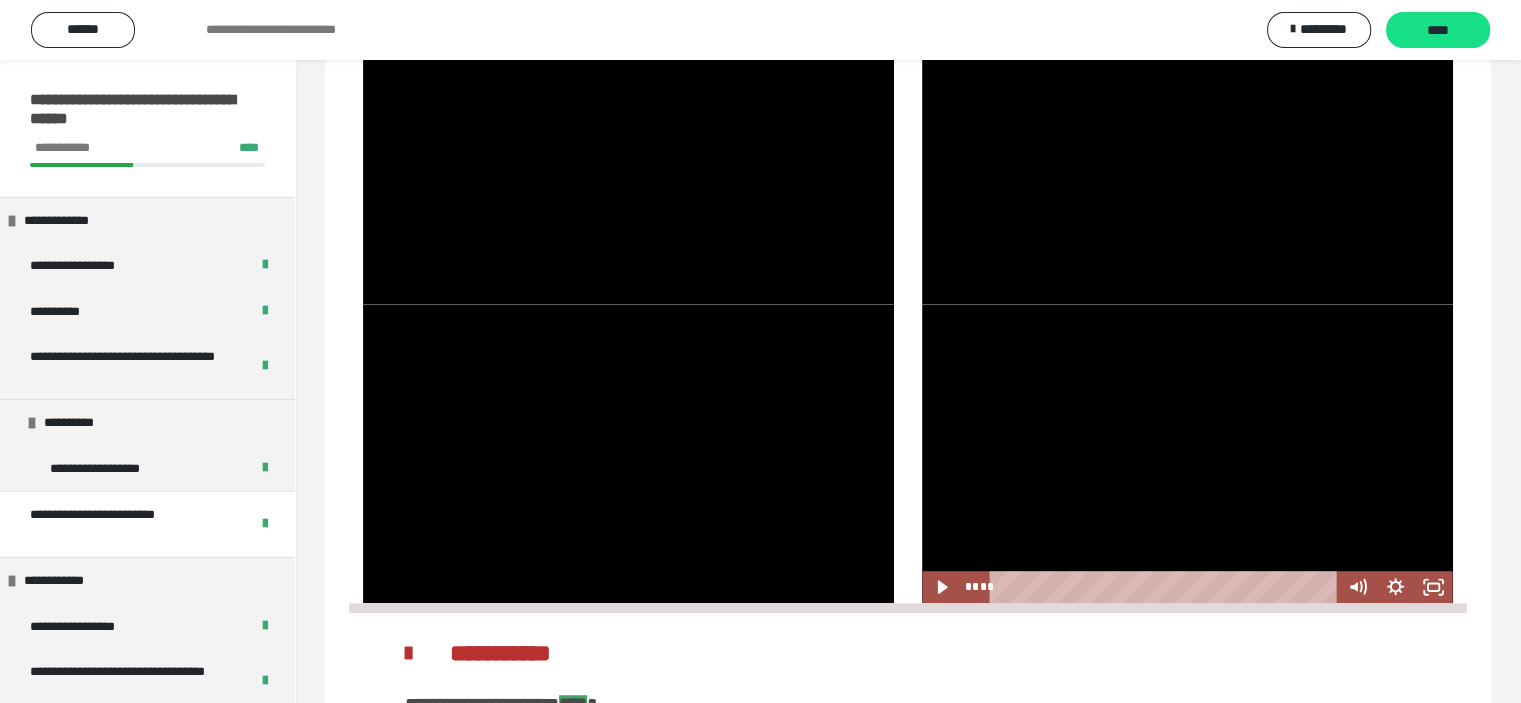 click at bounding box center (1187, 453) 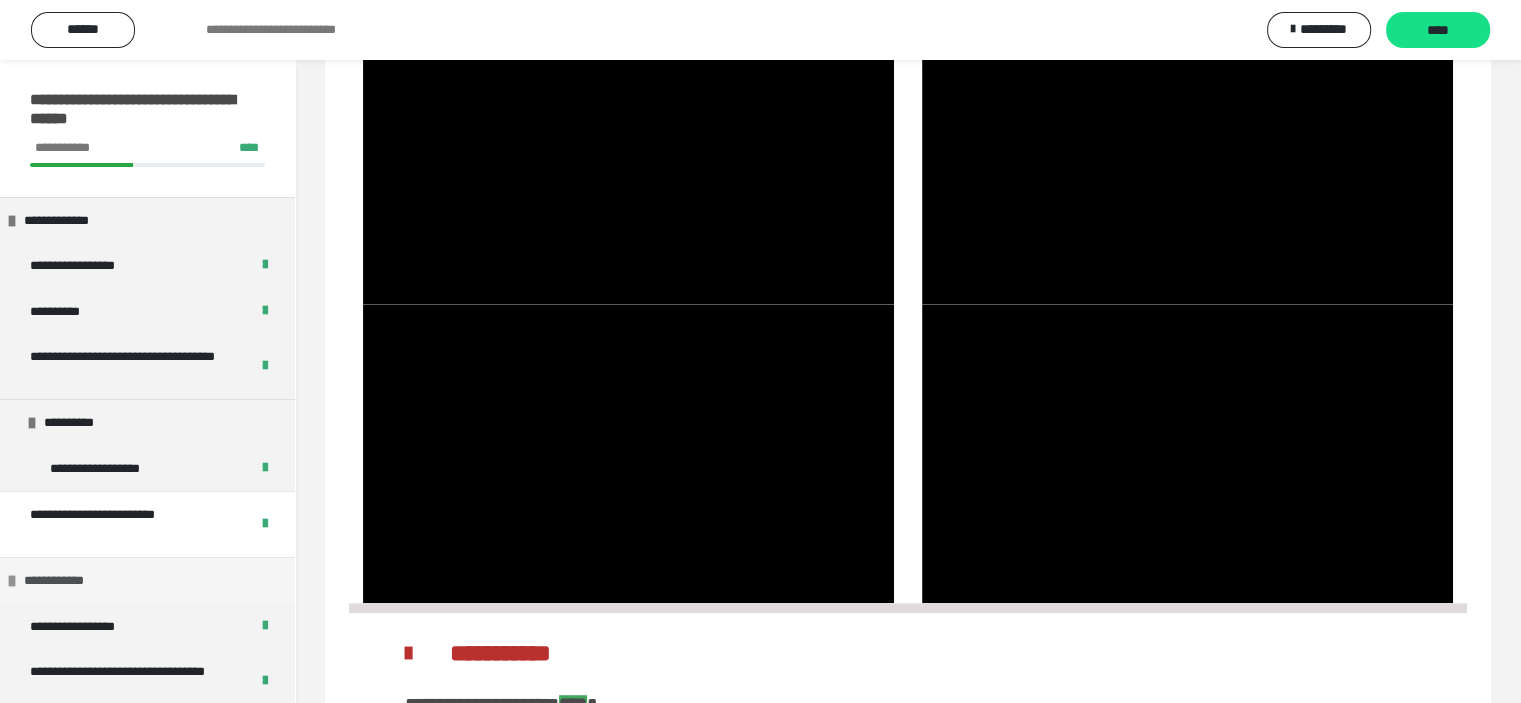 click on "**********" at bounding box center (147, 580) 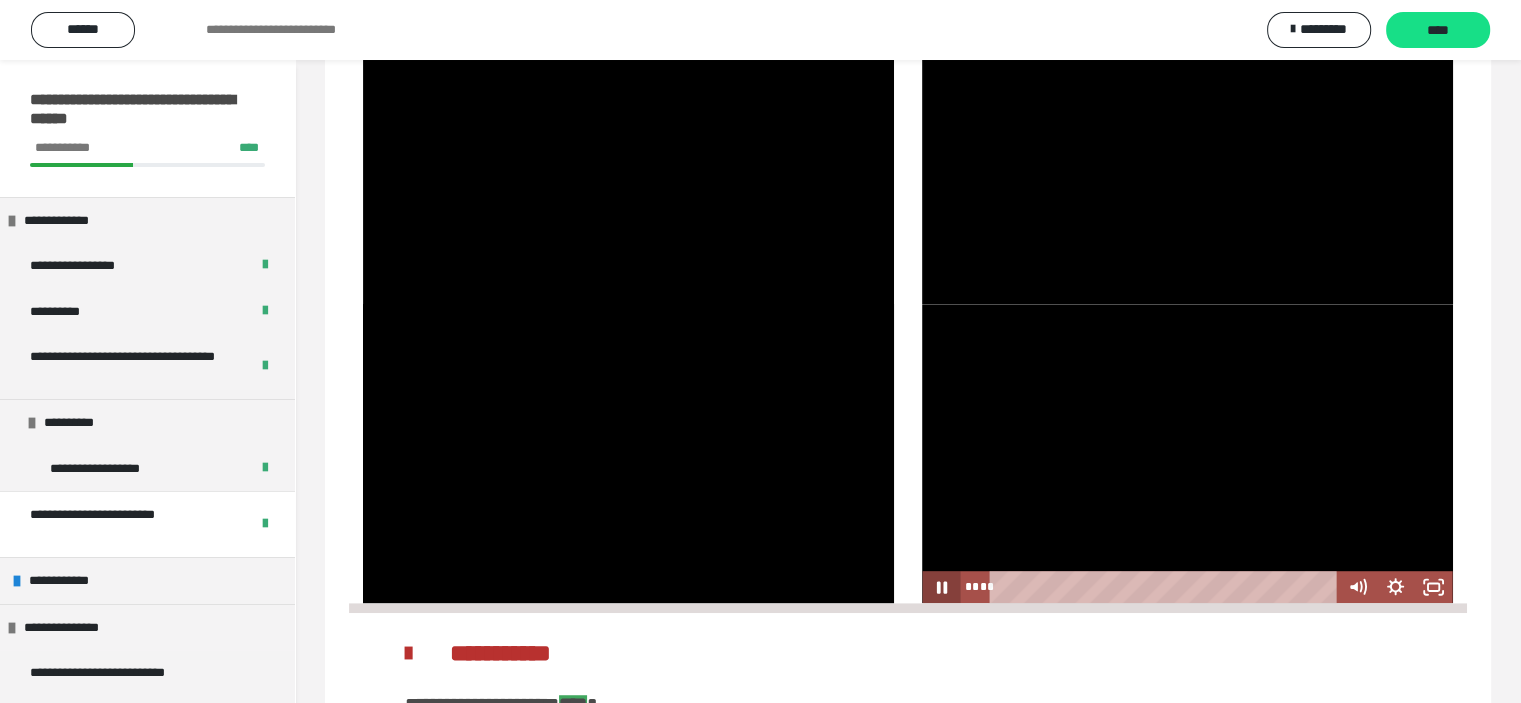 click 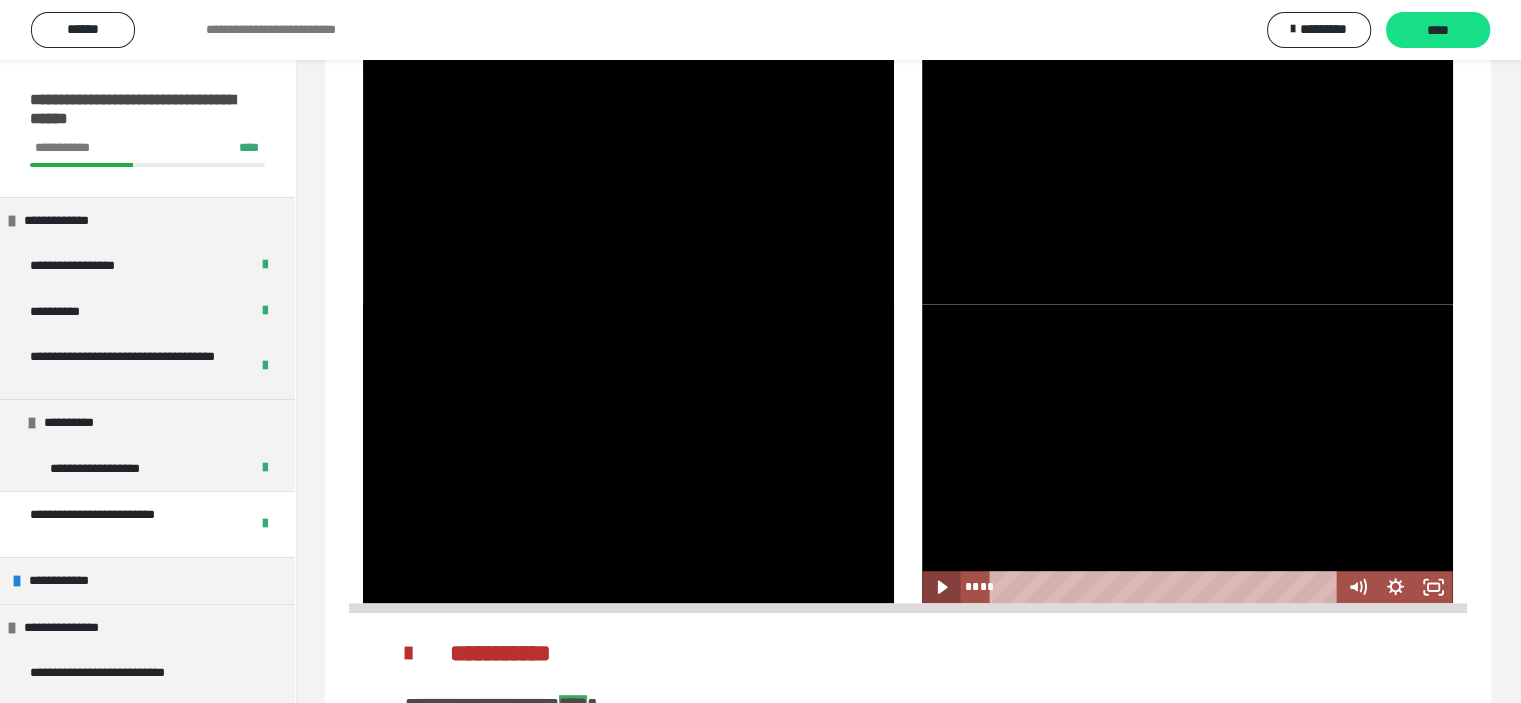 click 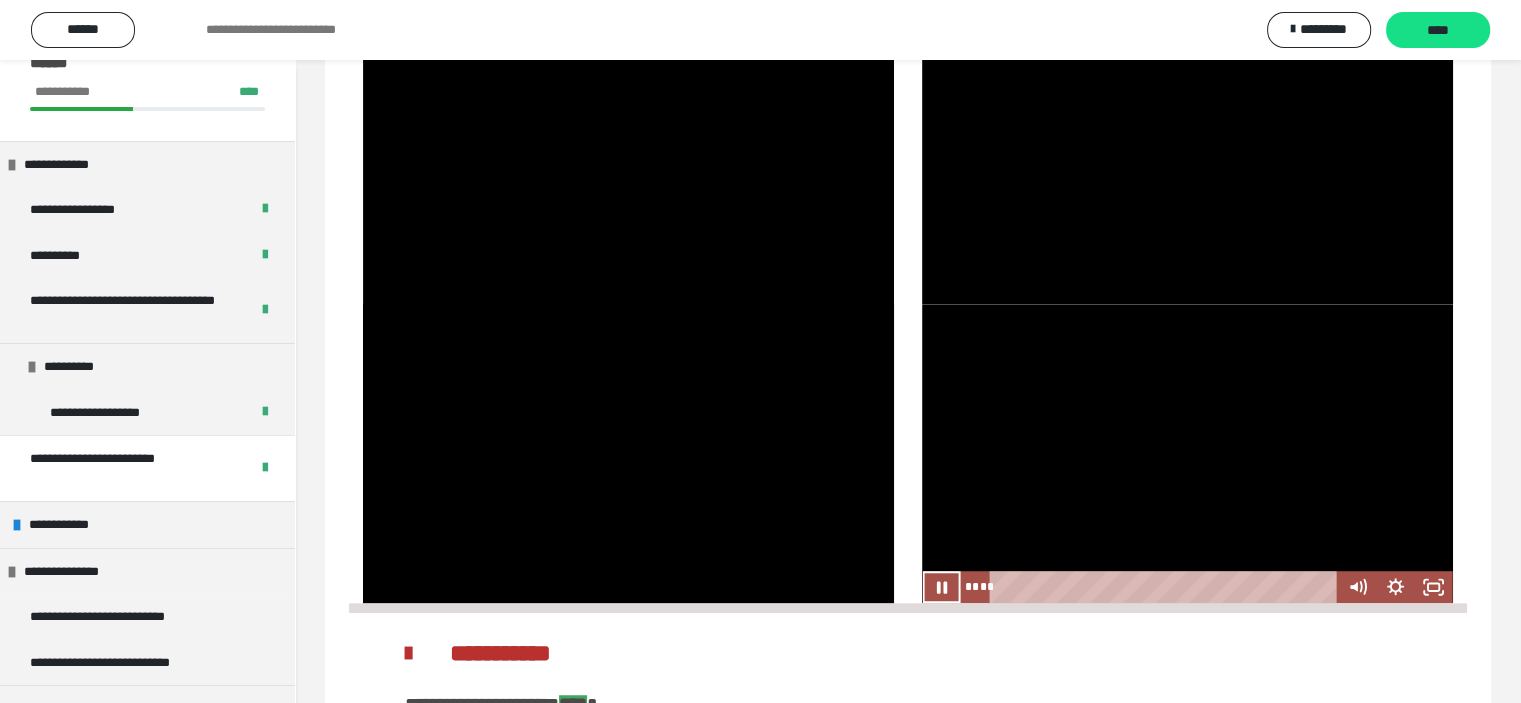 scroll, scrollTop: 55, scrollLeft: 0, axis: vertical 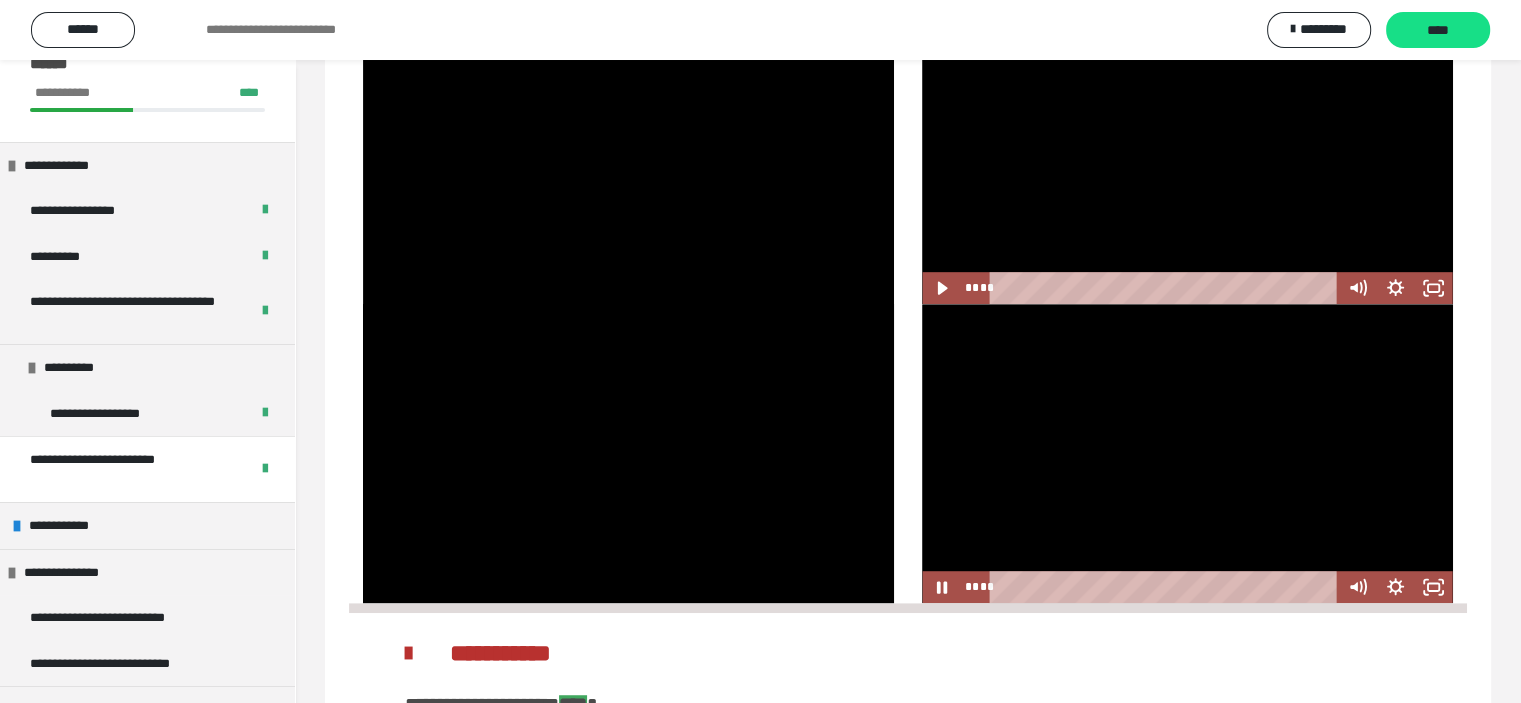 drag, startPoint x: 1369, startPoint y: 18, endPoint x: 1528, endPoint y: -51, distance: 173.32628 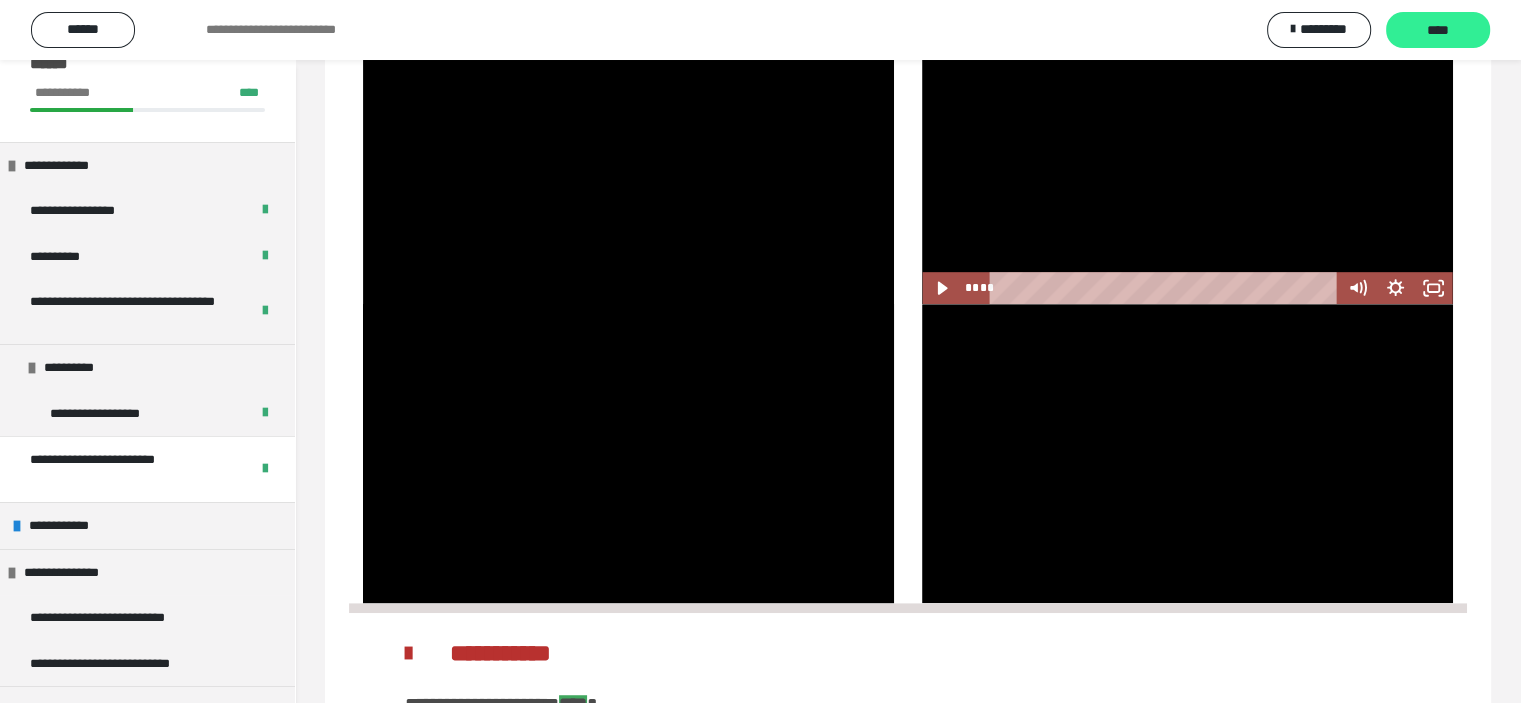 click on "****" at bounding box center (1438, 31) 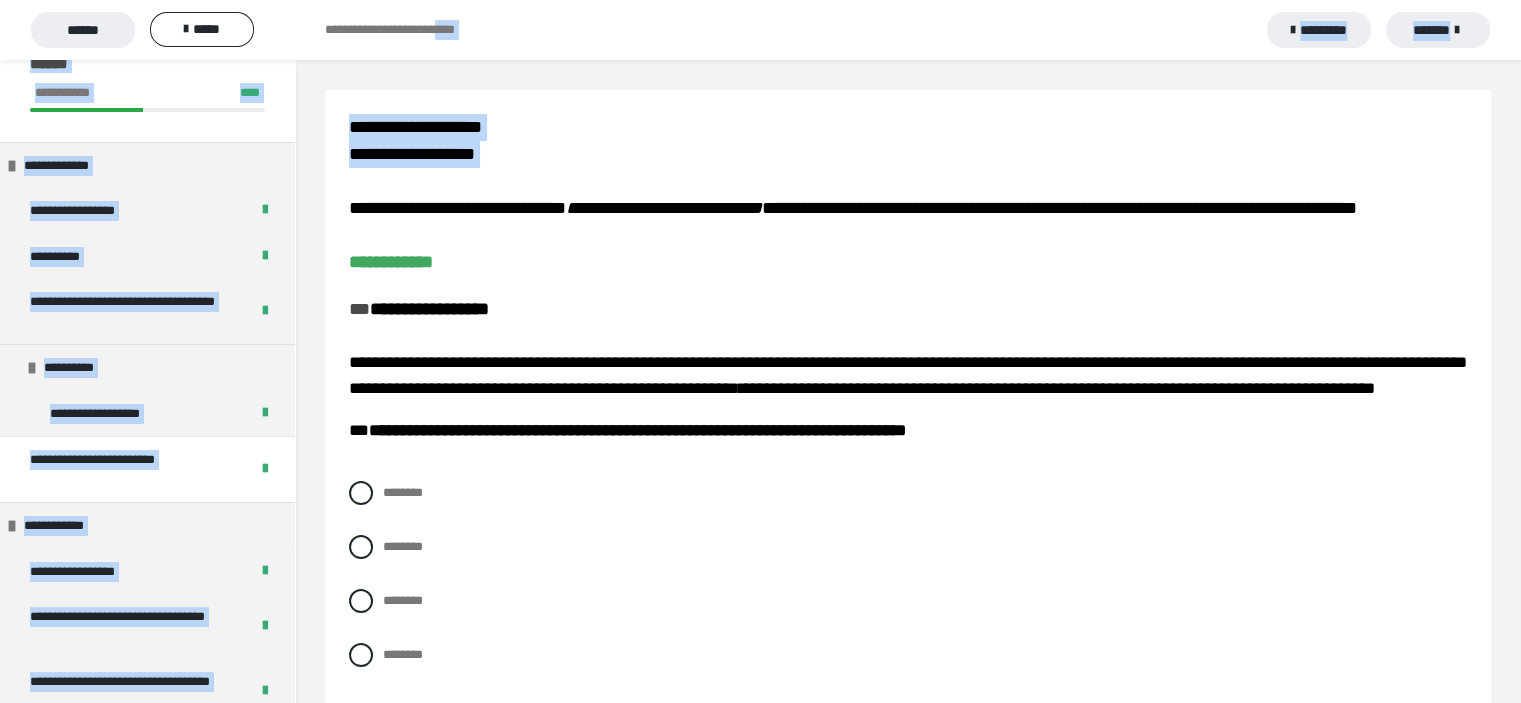 drag, startPoint x: 477, startPoint y: 130, endPoint x: 608, endPoint y: 113, distance: 132.09845 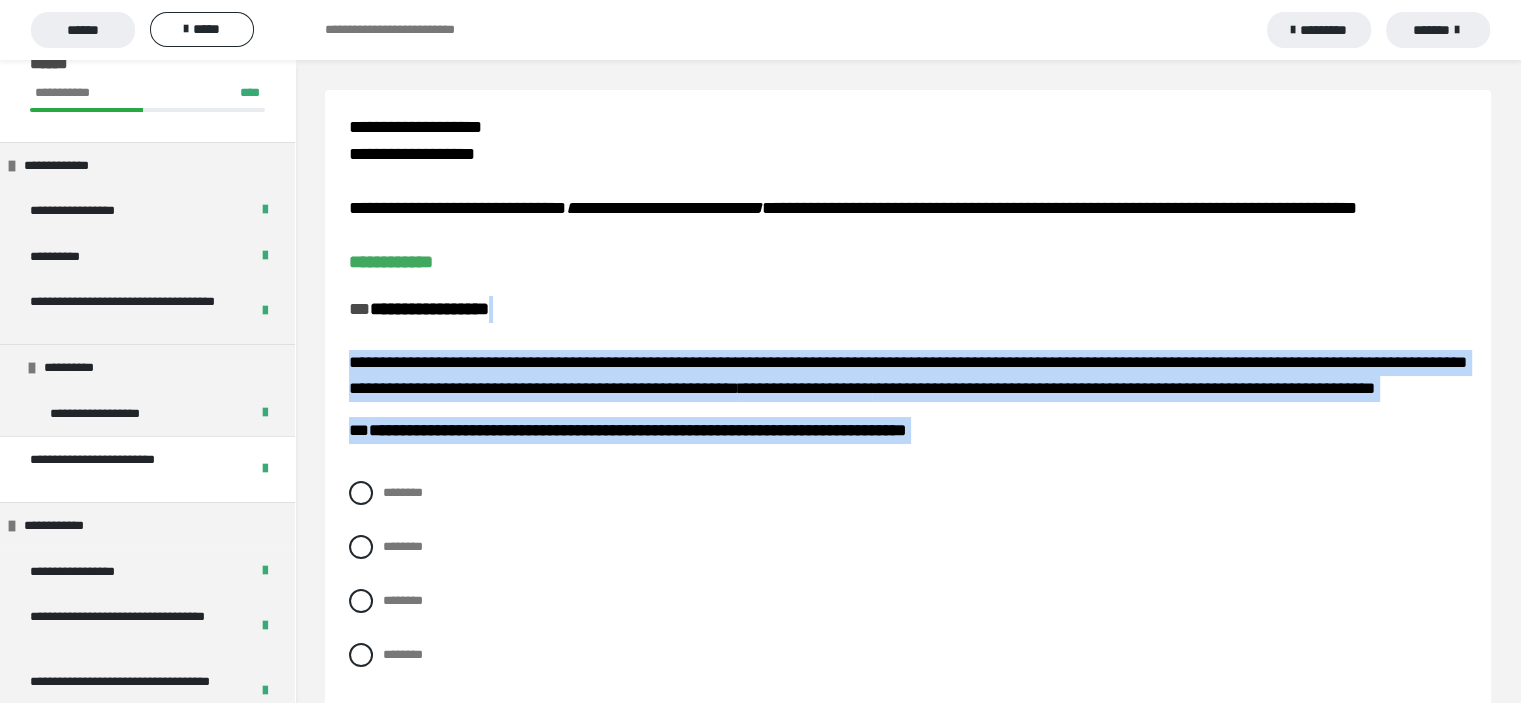 drag, startPoint x: 451, startPoint y: 508, endPoint x: 383, endPoint y: 565, distance: 88.72993 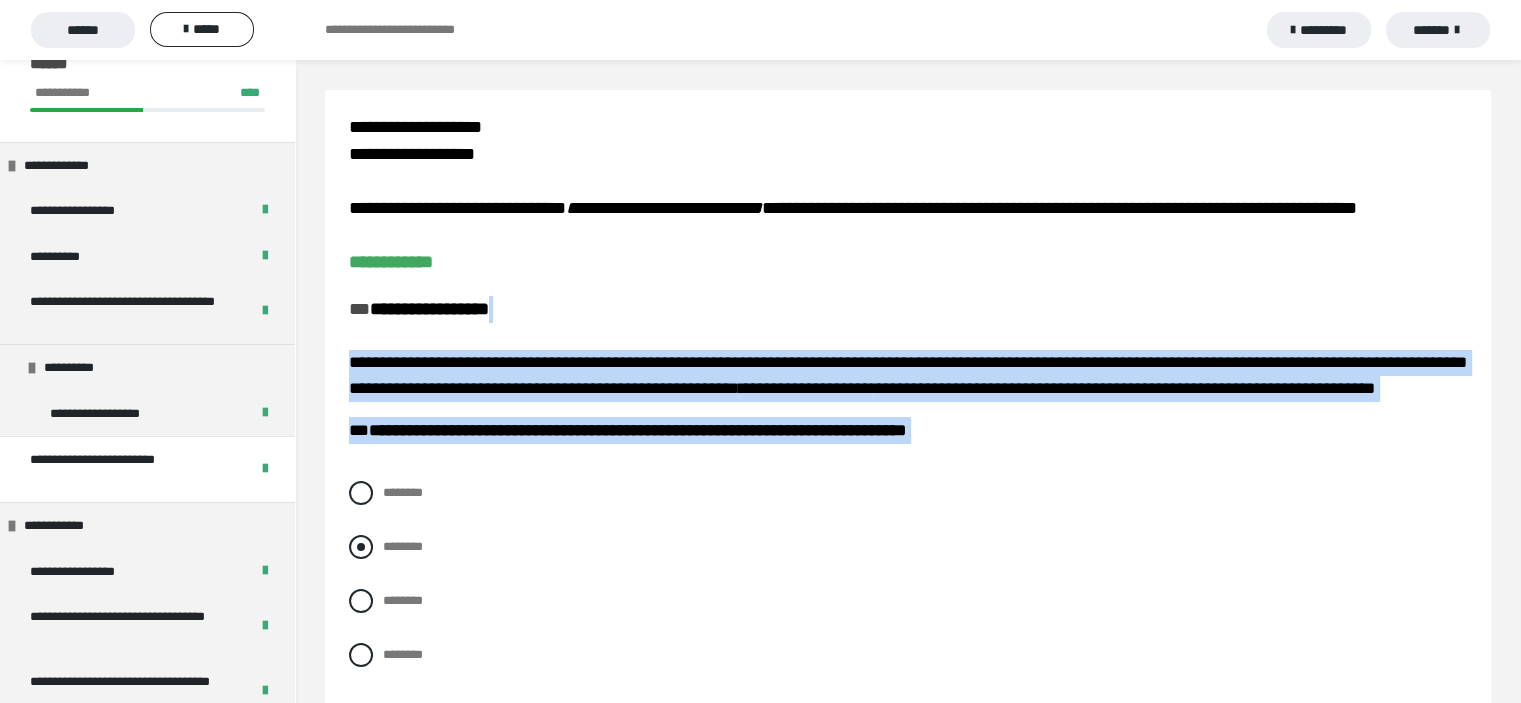 drag, startPoint x: 364, startPoint y: 577, endPoint x: 376, endPoint y: 573, distance: 12.649111 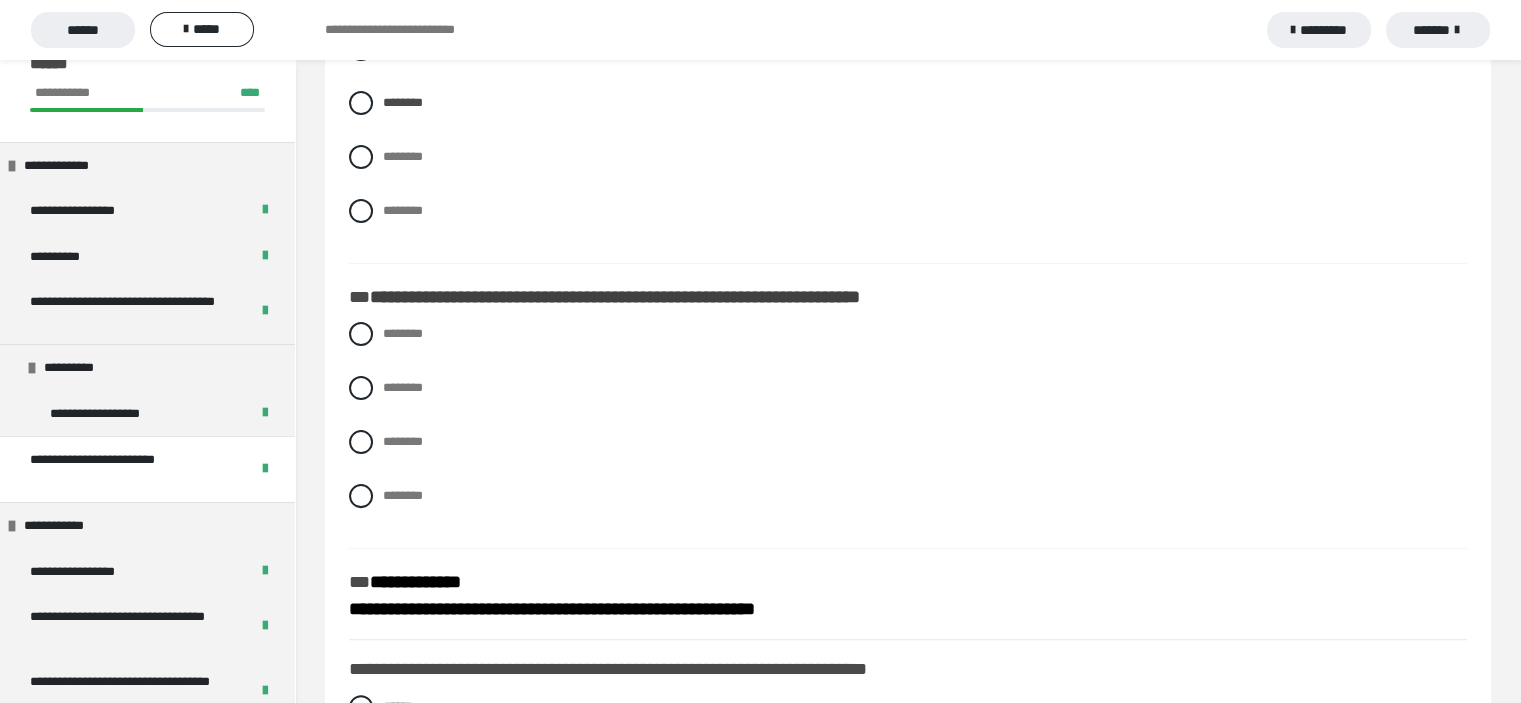 scroll, scrollTop: 447, scrollLeft: 0, axis: vertical 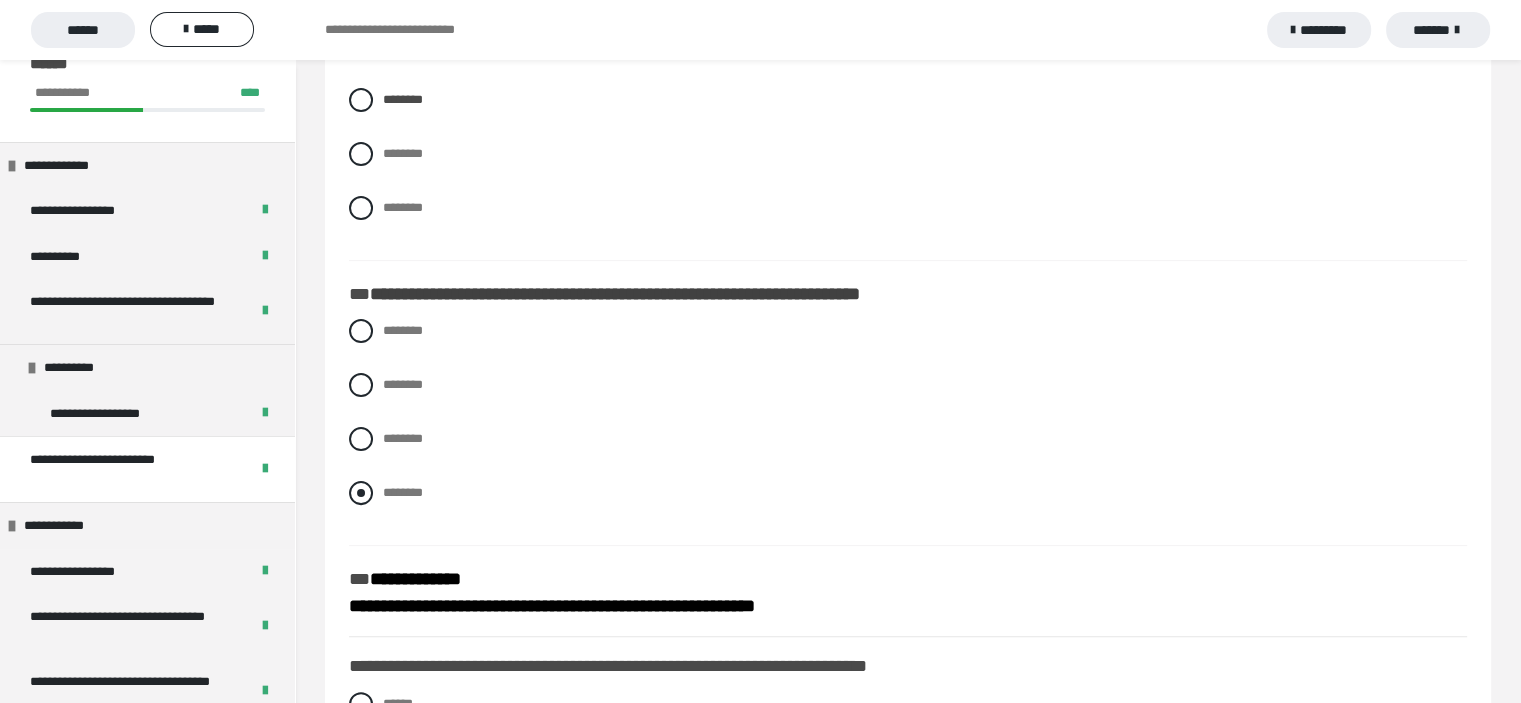 click at bounding box center [361, 493] 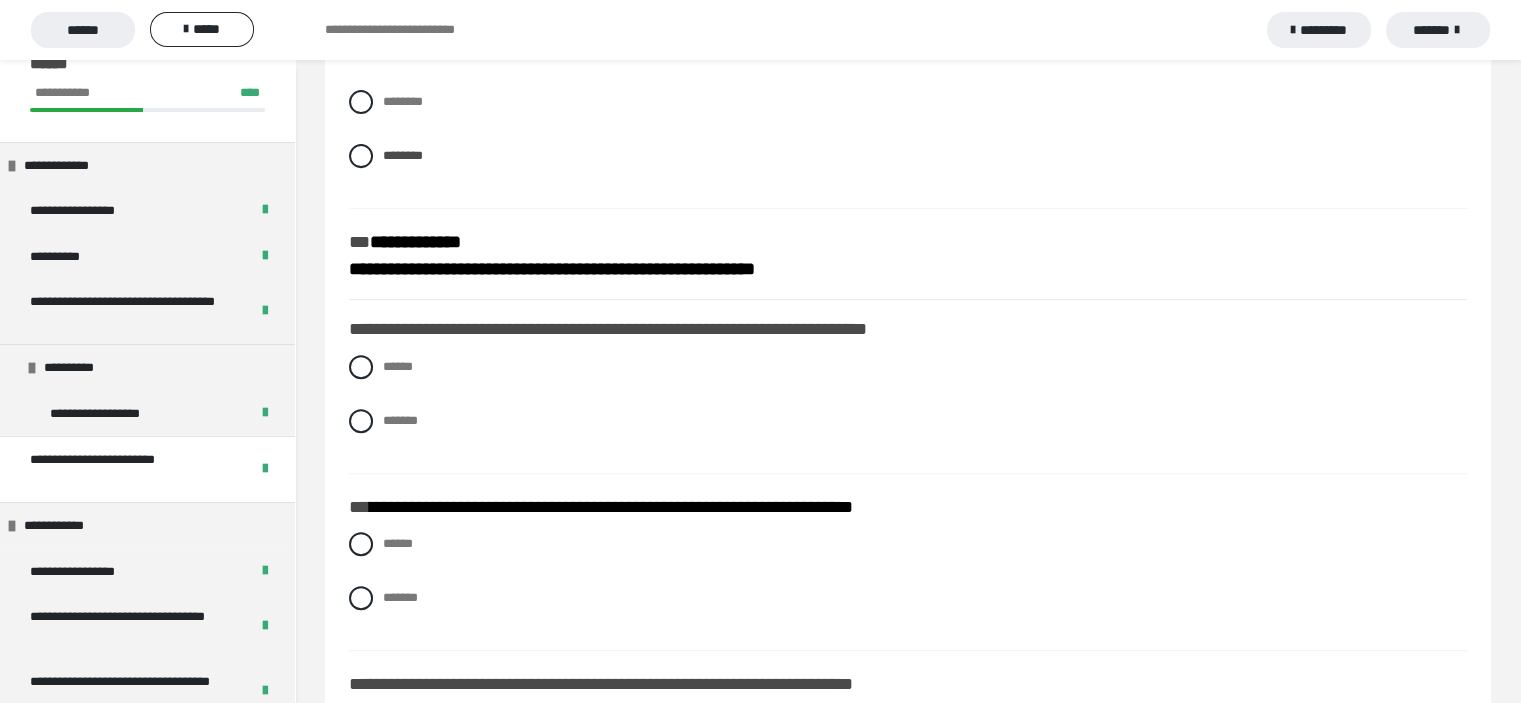 scroll, scrollTop: 789, scrollLeft: 0, axis: vertical 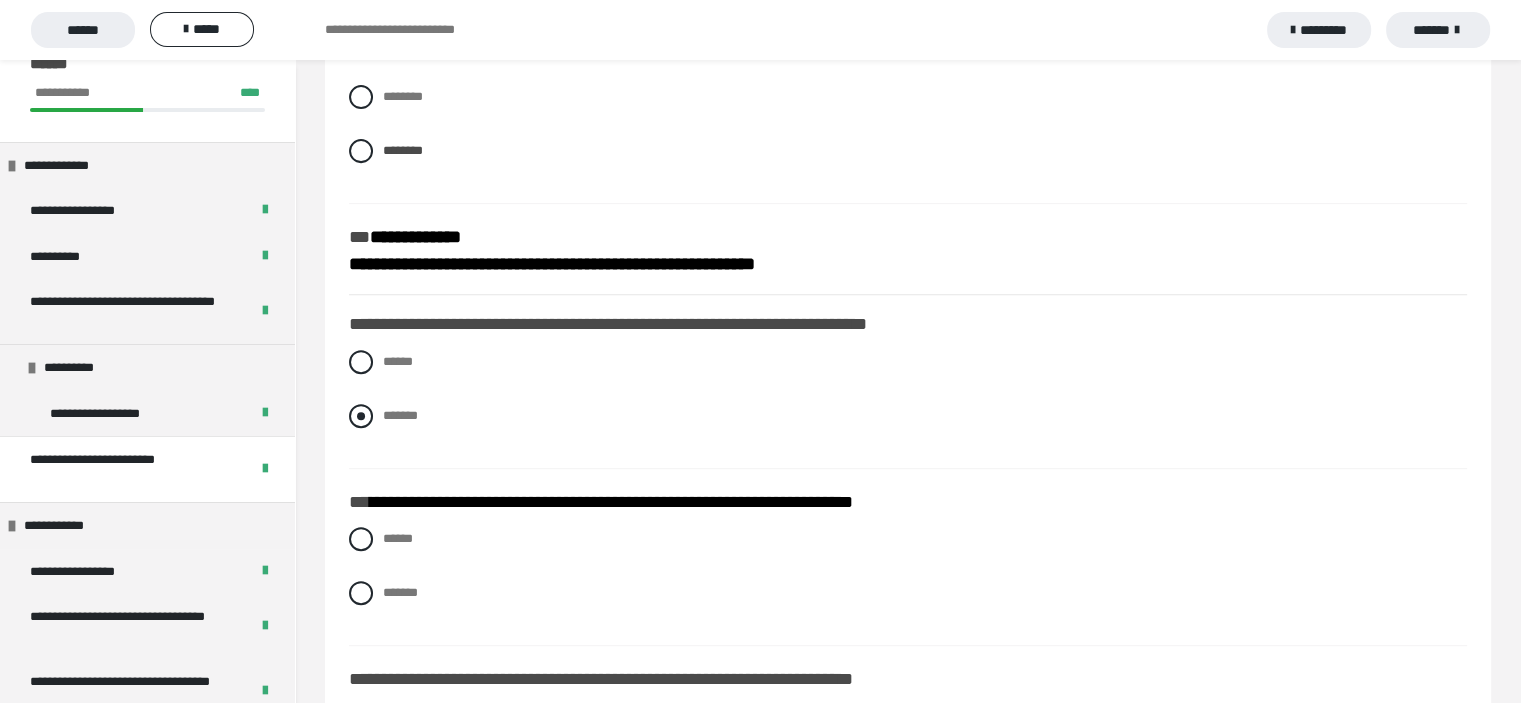 click at bounding box center (361, 416) 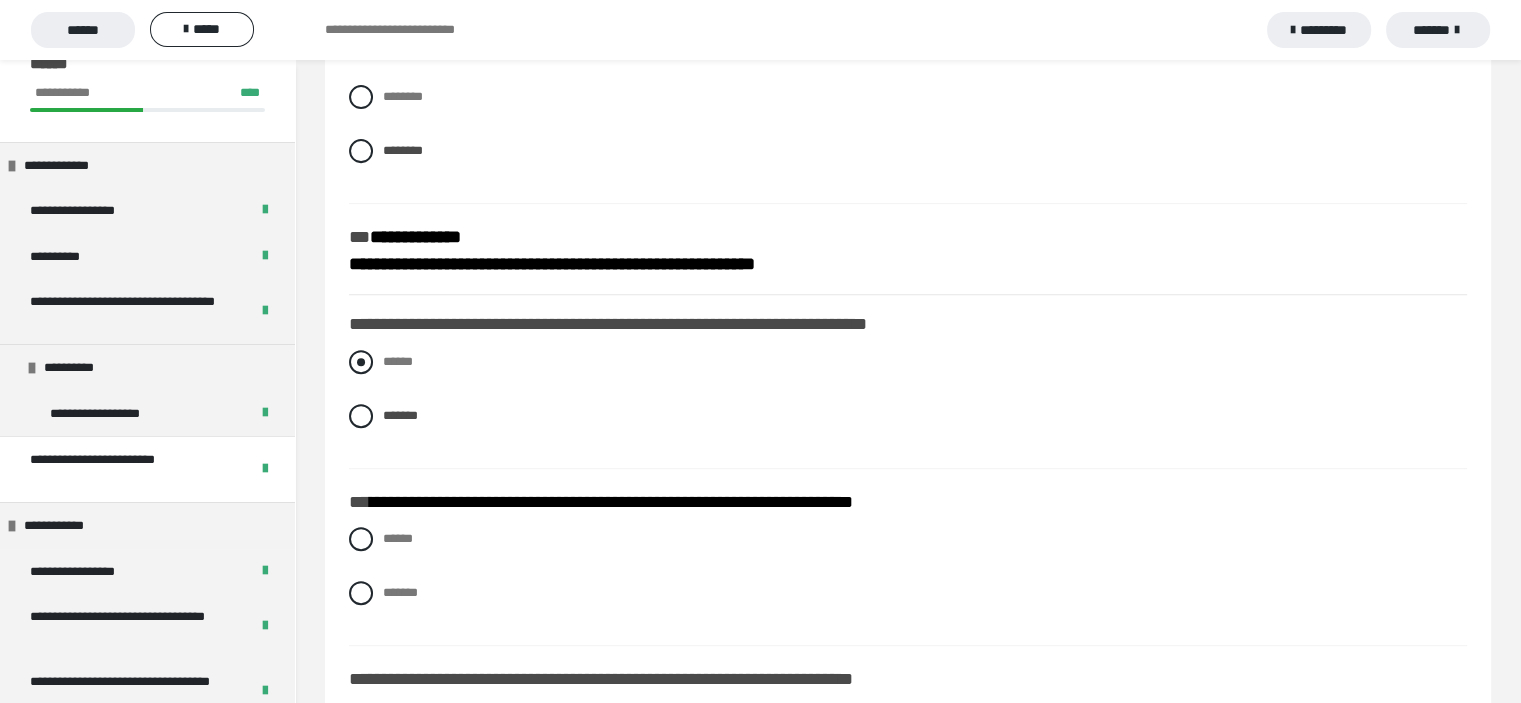 click on "******" at bounding box center [908, 362] 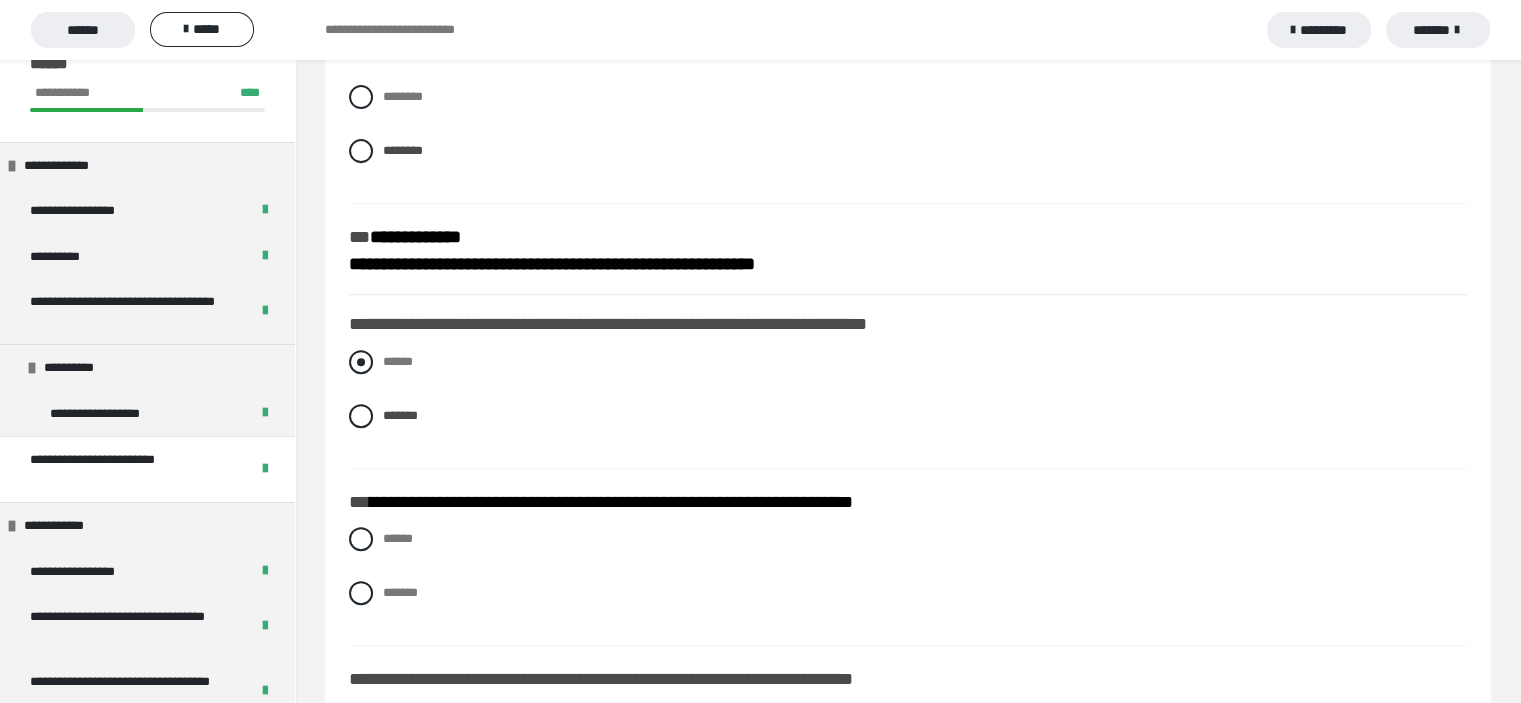 radio on "****" 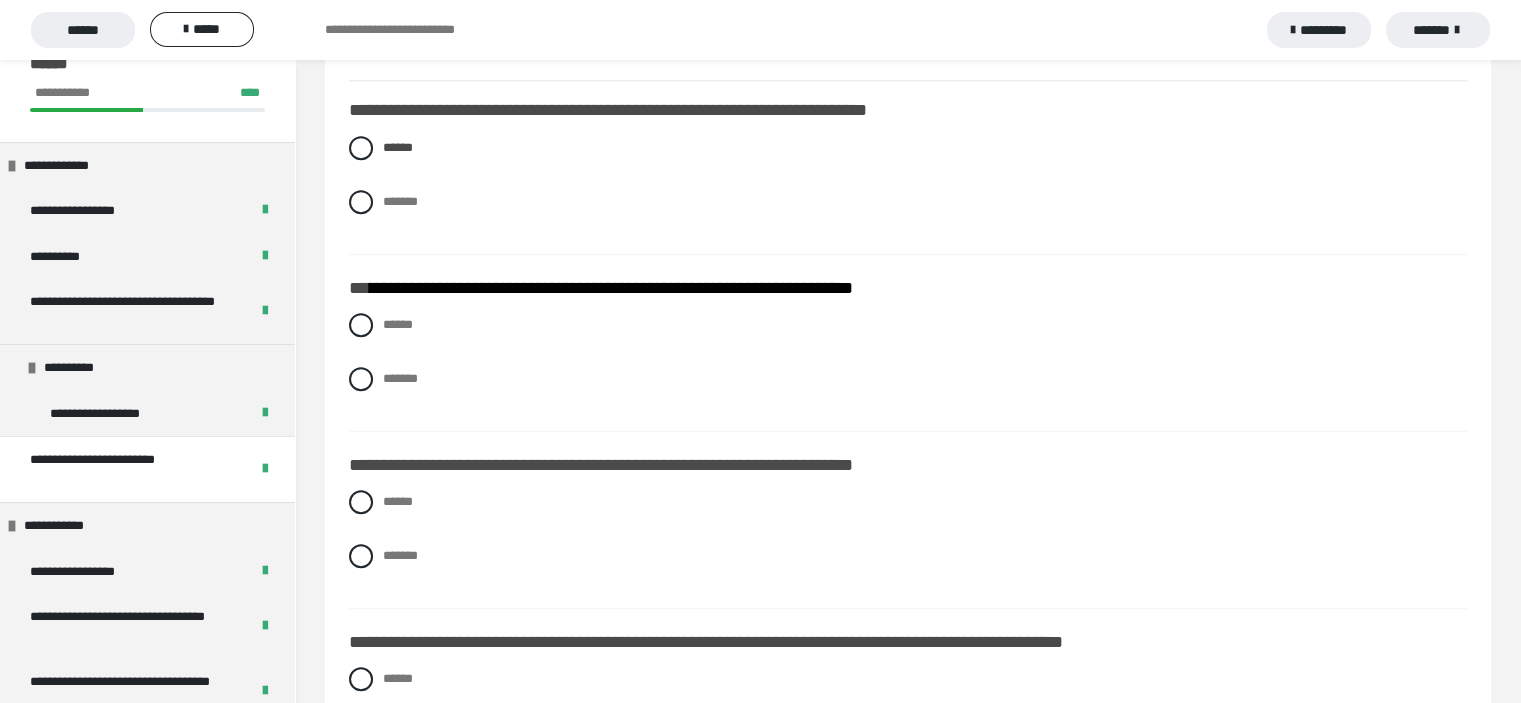 scroll, scrollTop: 1018, scrollLeft: 0, axis: vertical 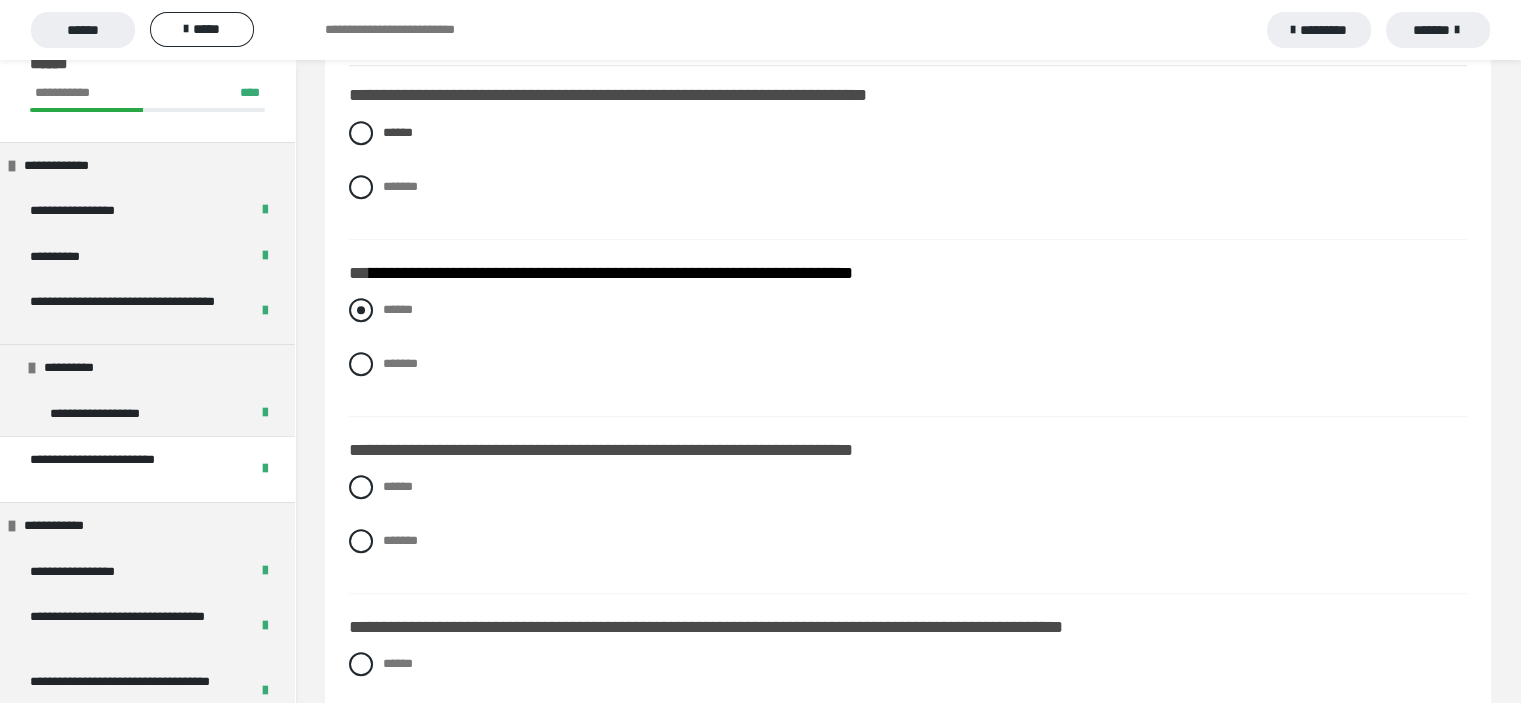 click at bounding box center [361, 310] 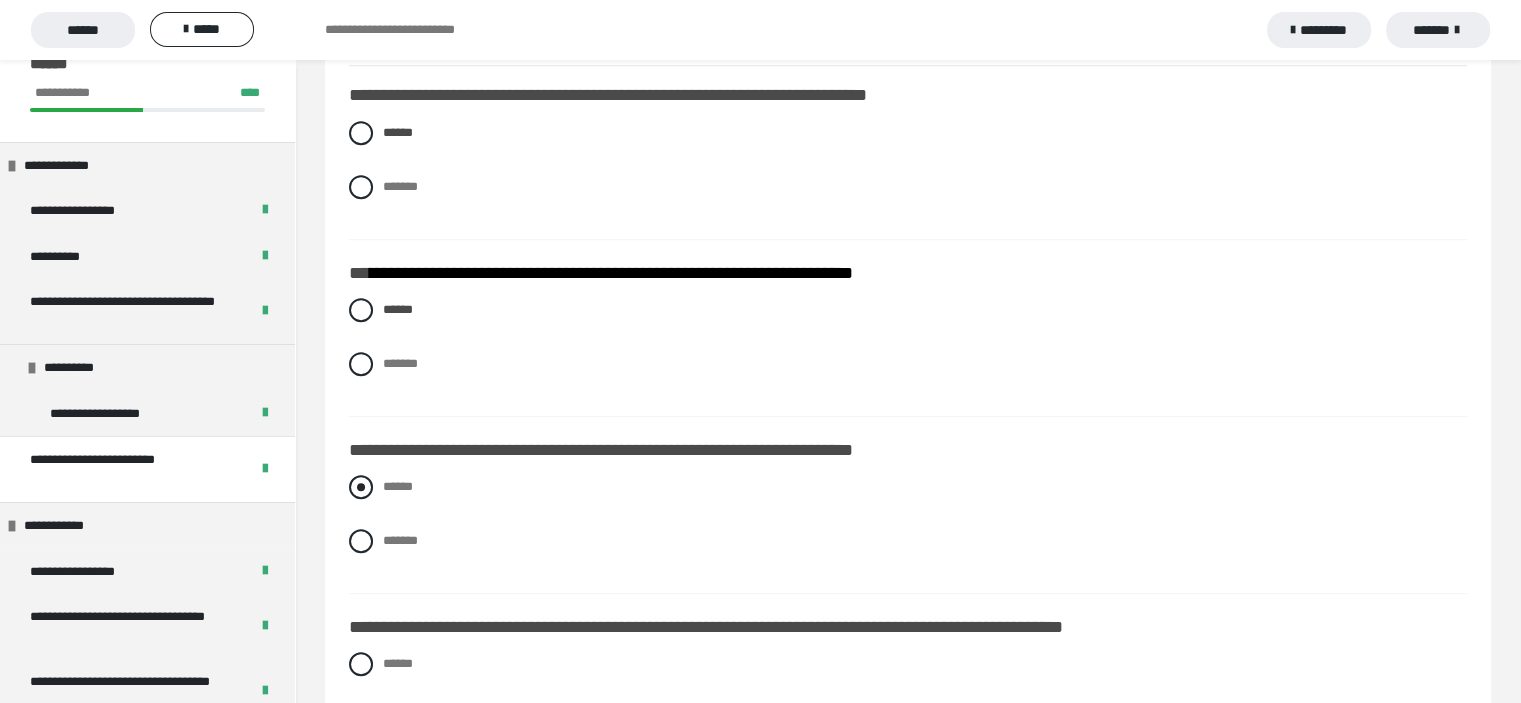 click at bounding box center [361, 487] 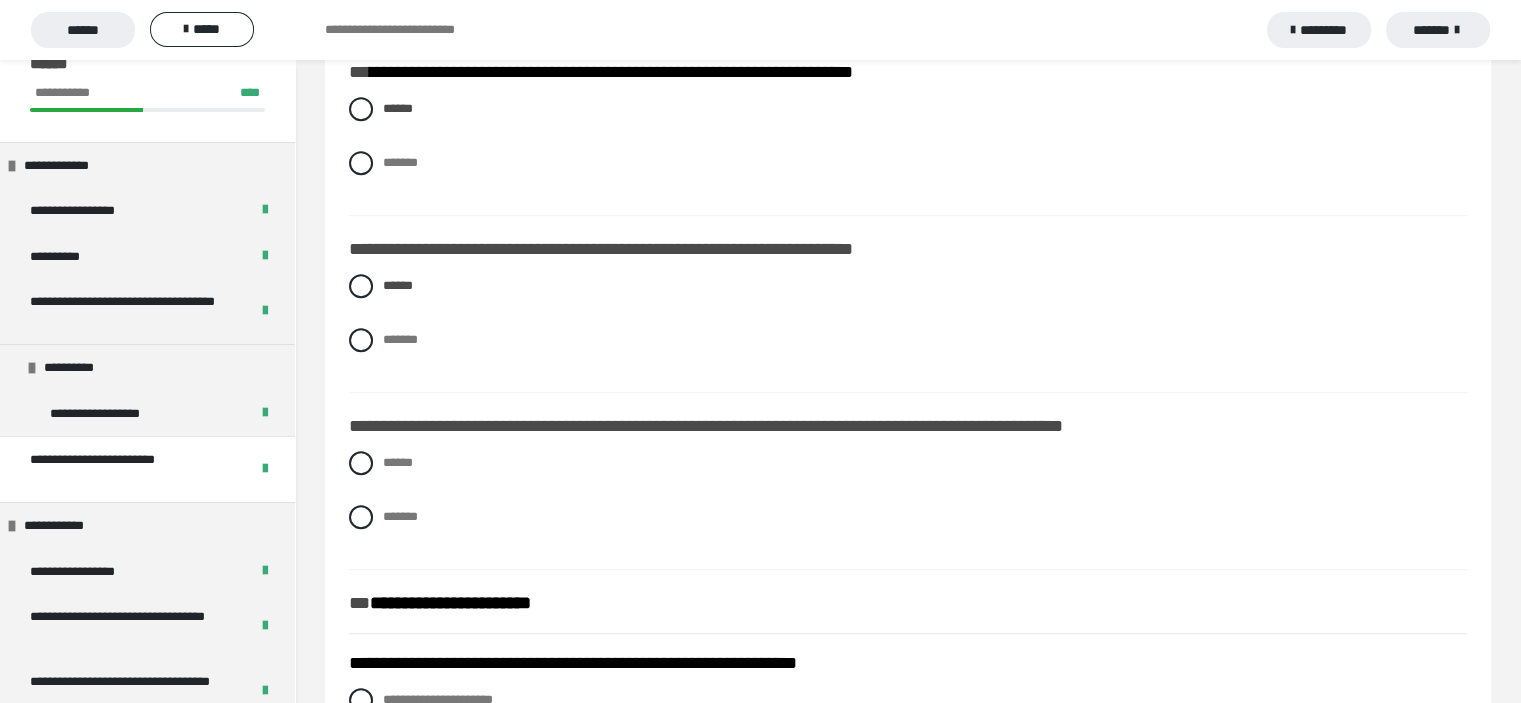 scroll, scrollTop: 1222, scrollLeft: 0, axis: vertical 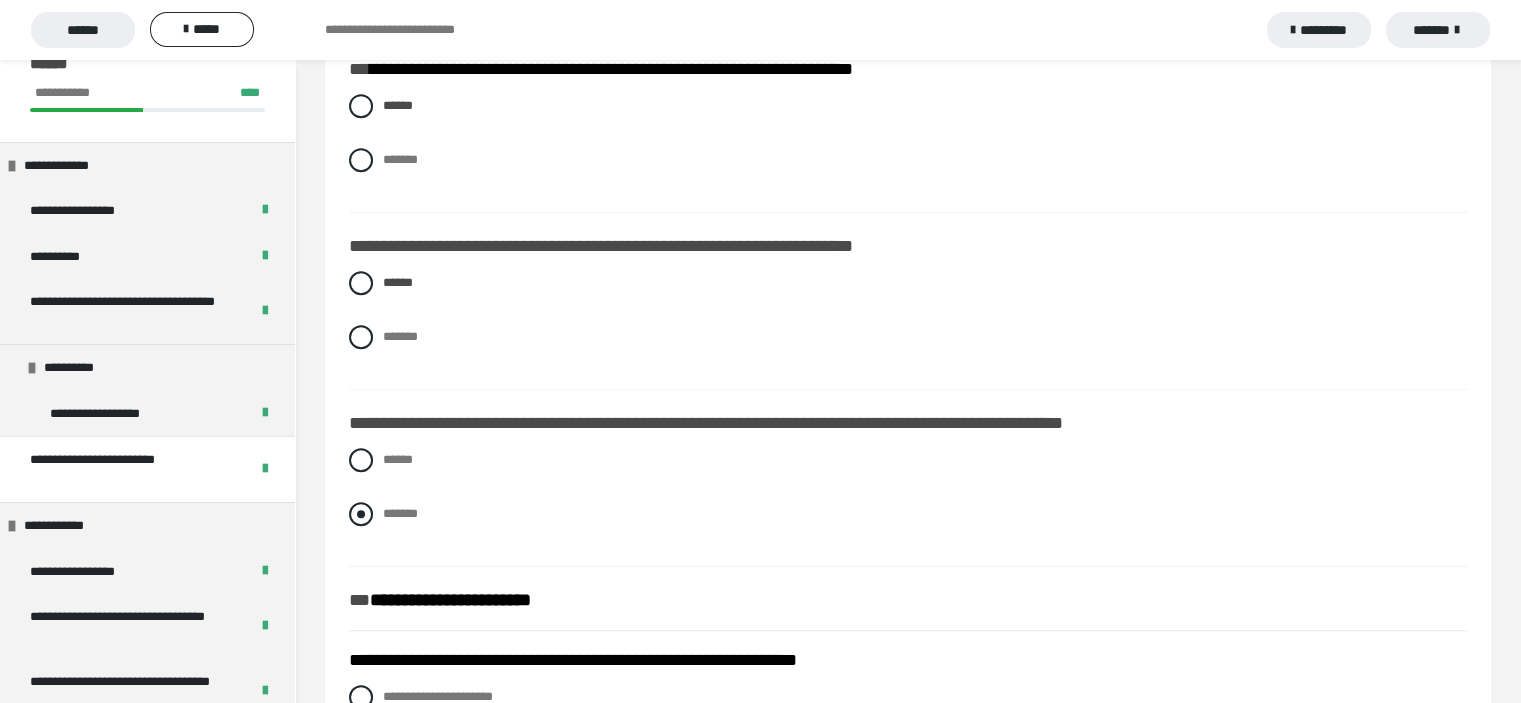 click at bounding box center [361, 514] 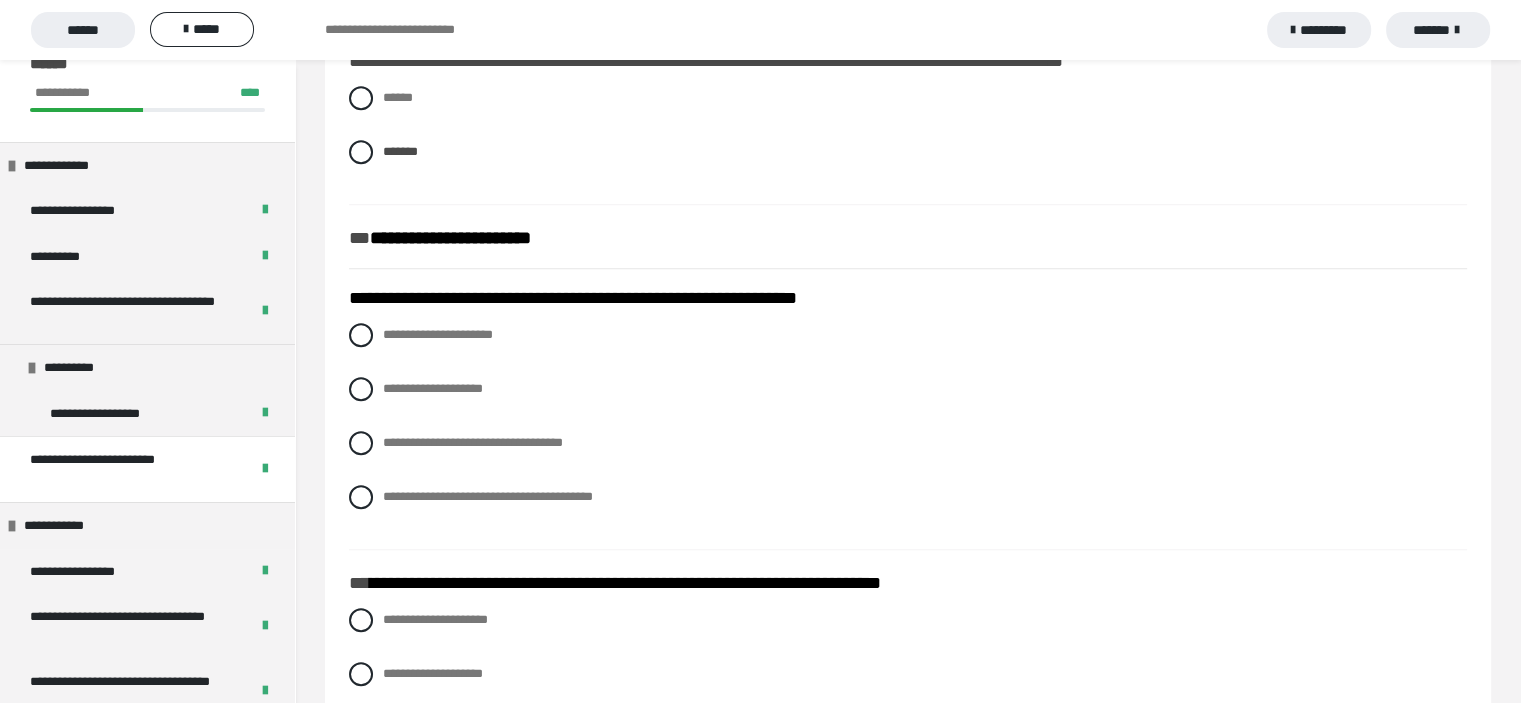 scroll, scrollTop: 1586, scrollLeft: 0, axis: vertical 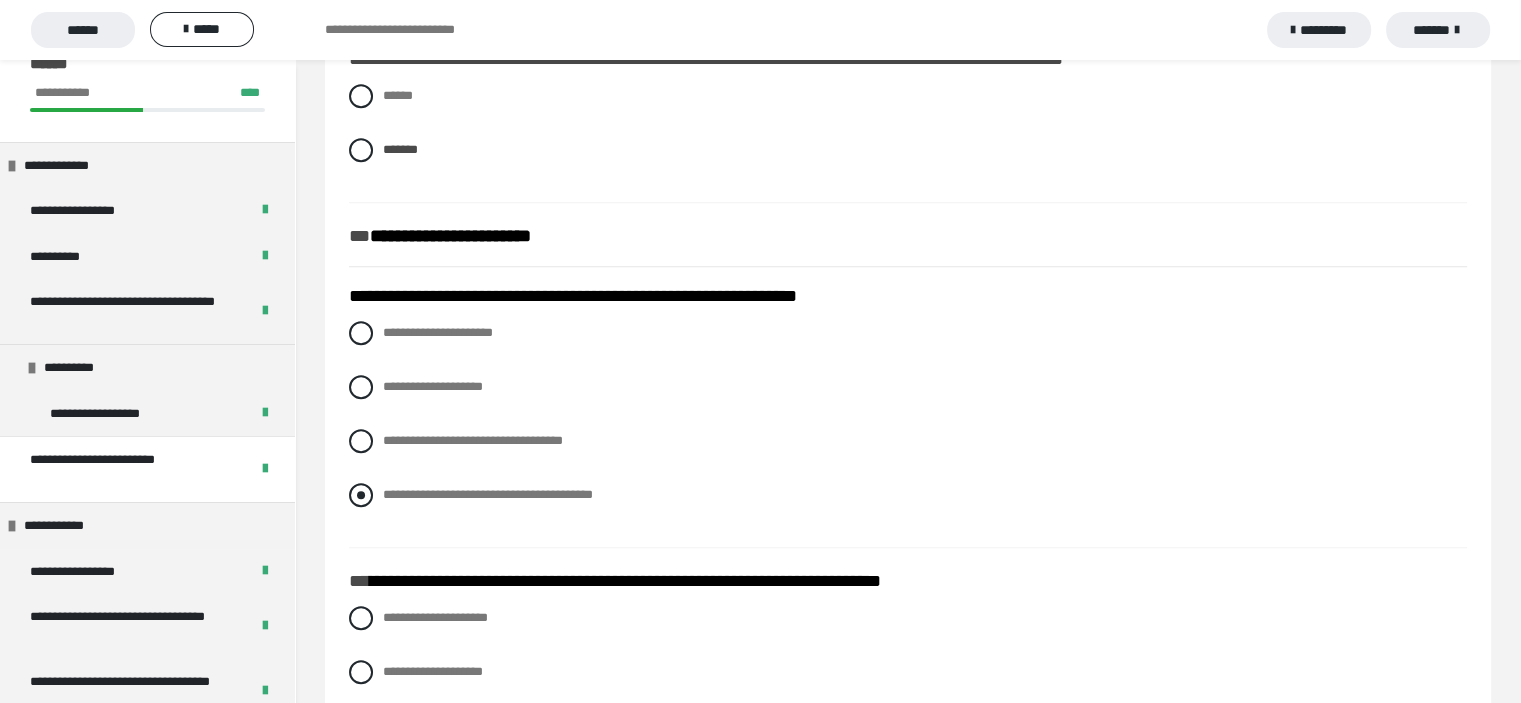 click at bounding box center [361, 495] 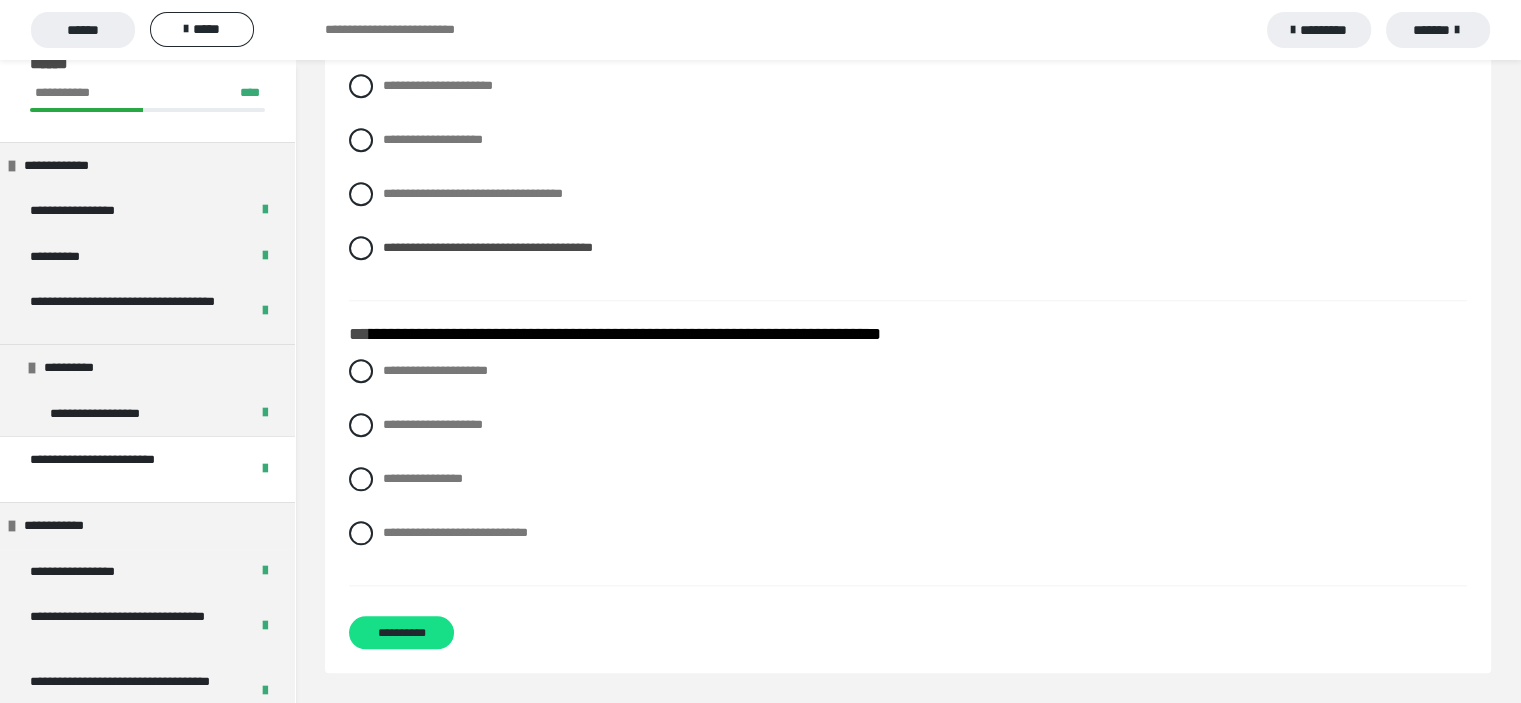 scroll, scrollTop: 1863, scrollLeft: 0, axis: vertical 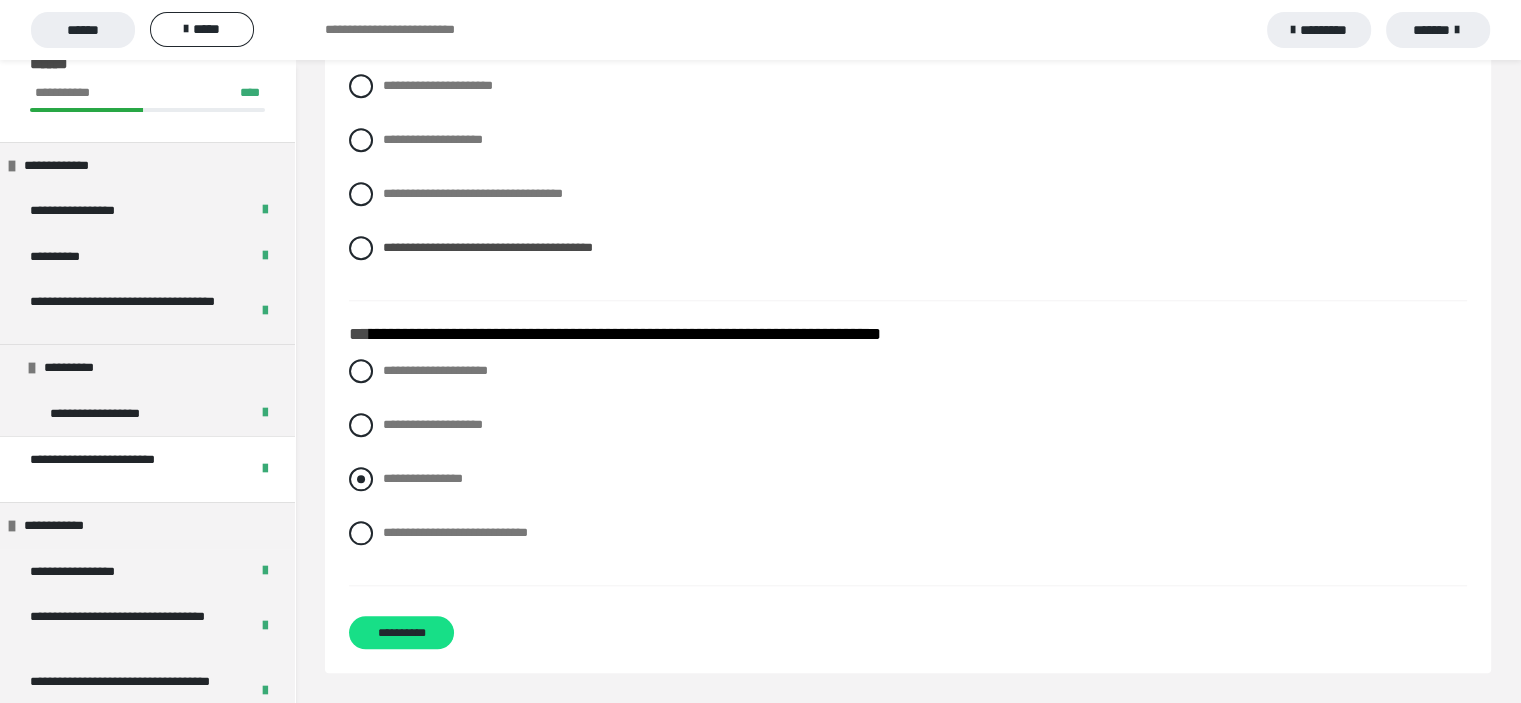 click at bounding box center [361, 479] 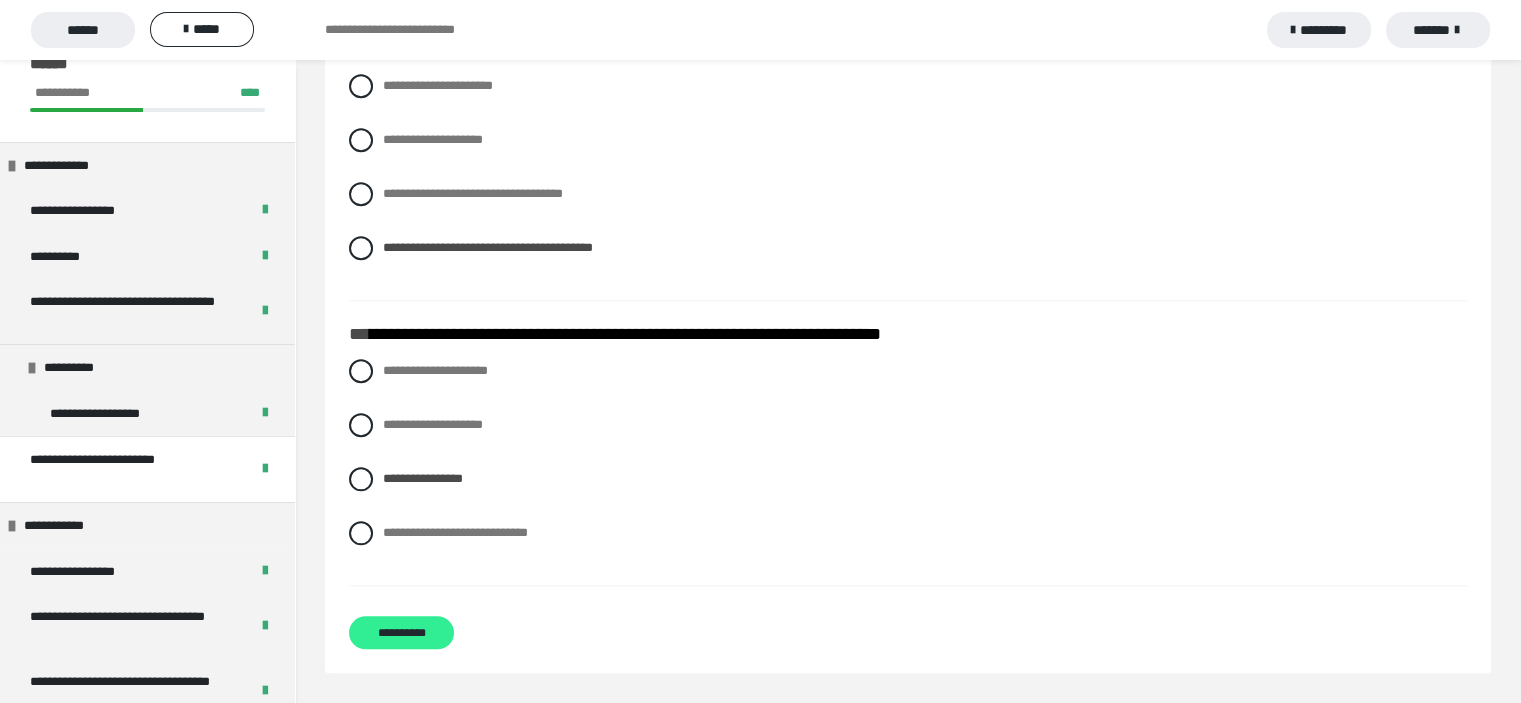 click on "**********" at bounding box center (401, 632) 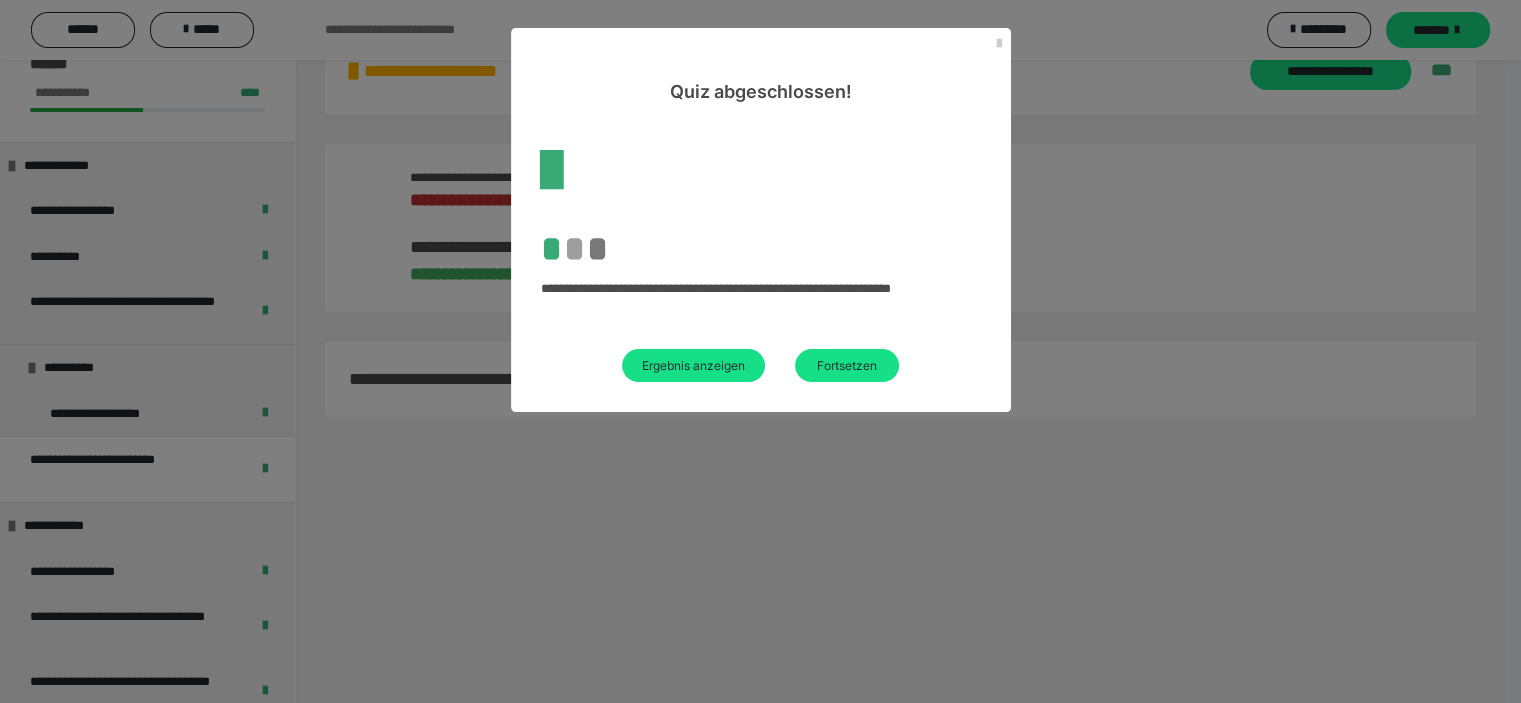 scroll, scrollTop: 1176, scrollLeft: 0, axis: vertical 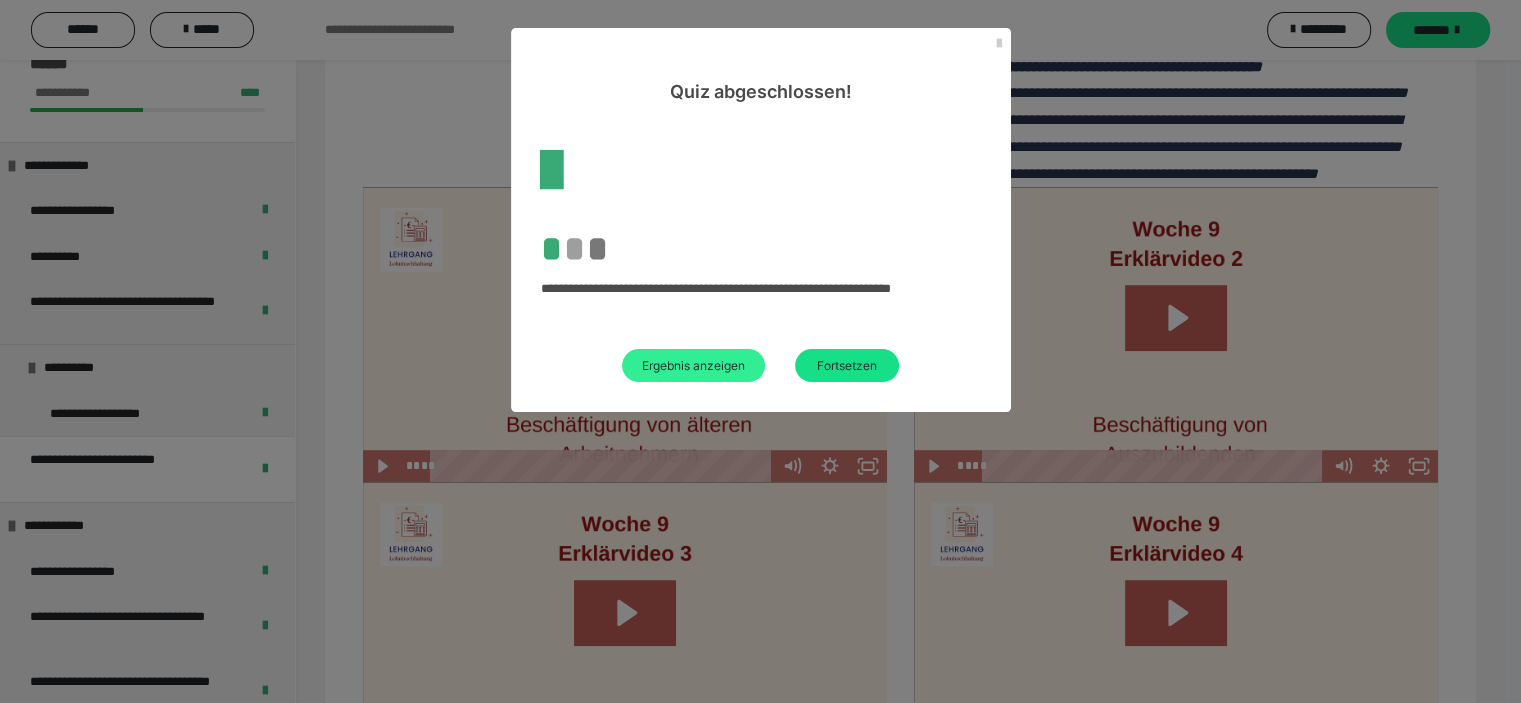 click on "Ergebnis anzeigen" at bounding box center (693, 365) 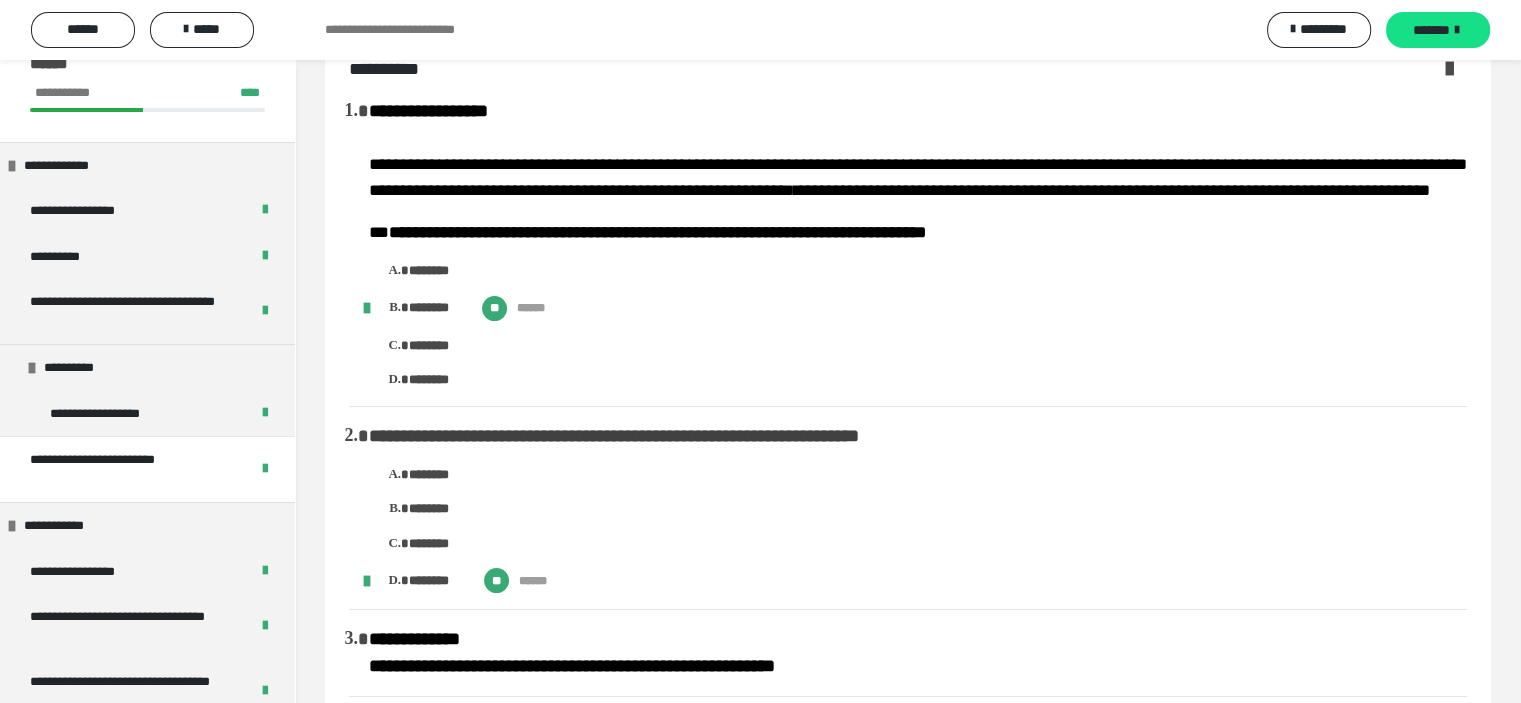 scroll, scrollTop: 0, scrollLeft: 0, axis: both 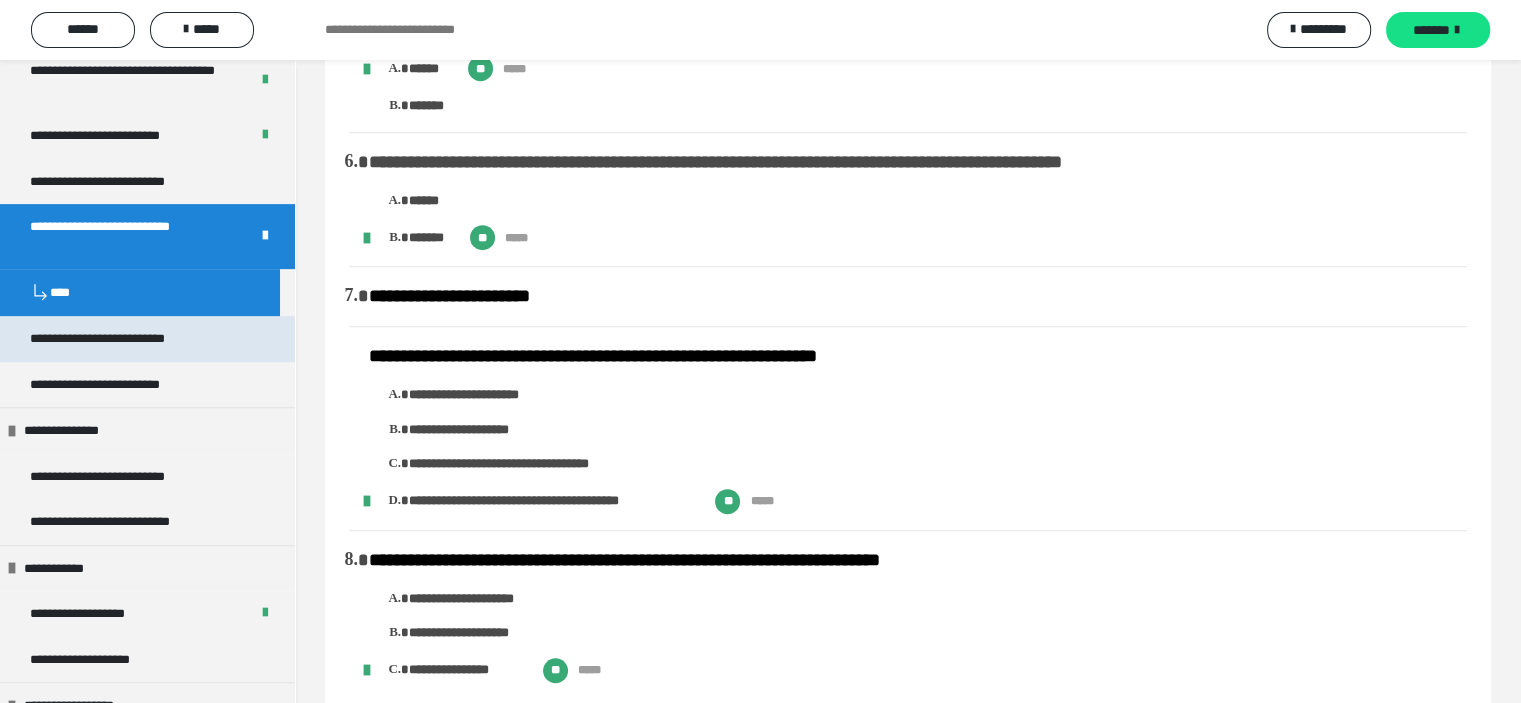 click on "**********" at bounding box center (128, 339) 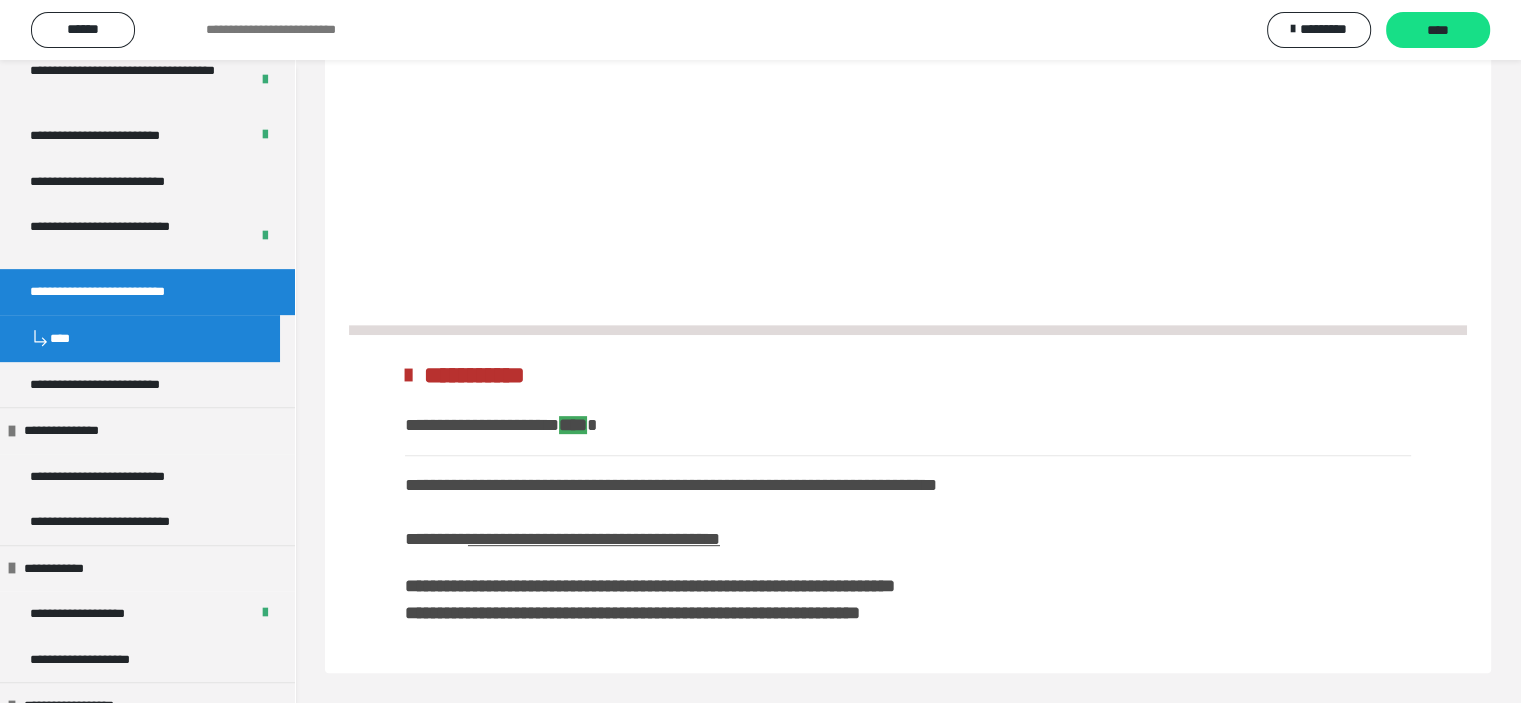 scroll, scrollTop: 470, scrollLeft: 0, axis: vertical 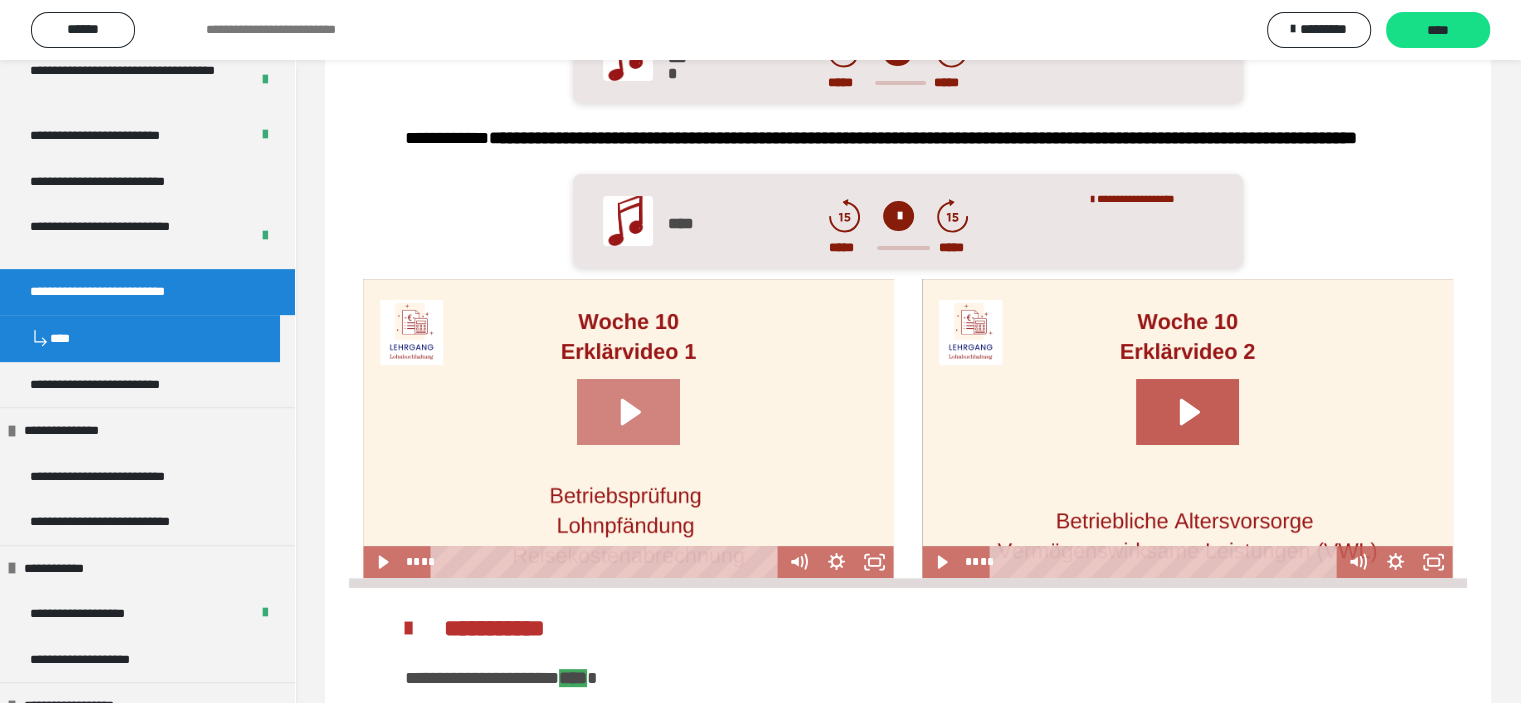 click 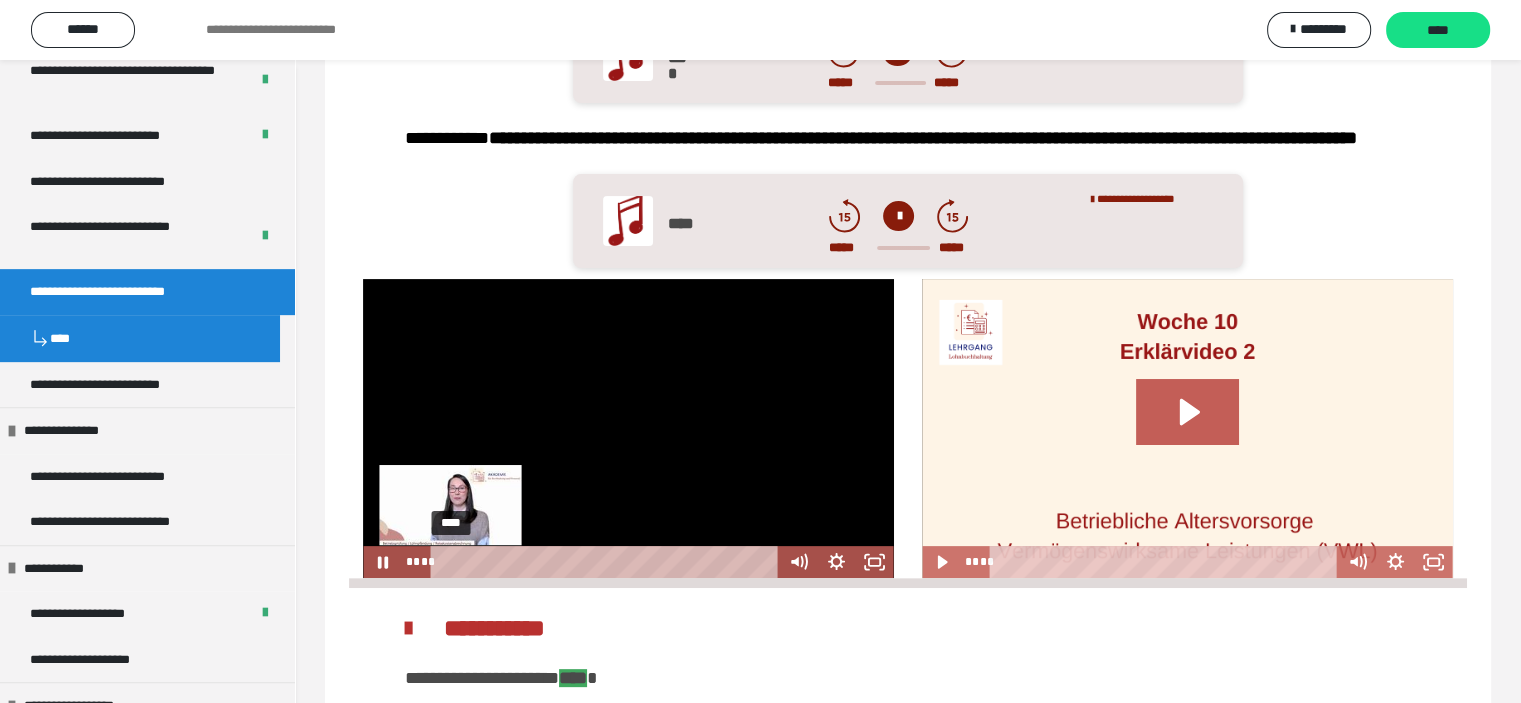 drag, startPoint x: 468, startPoint y: 590, endPoint x: 451, endPoint y: 592, distance: 17.117243 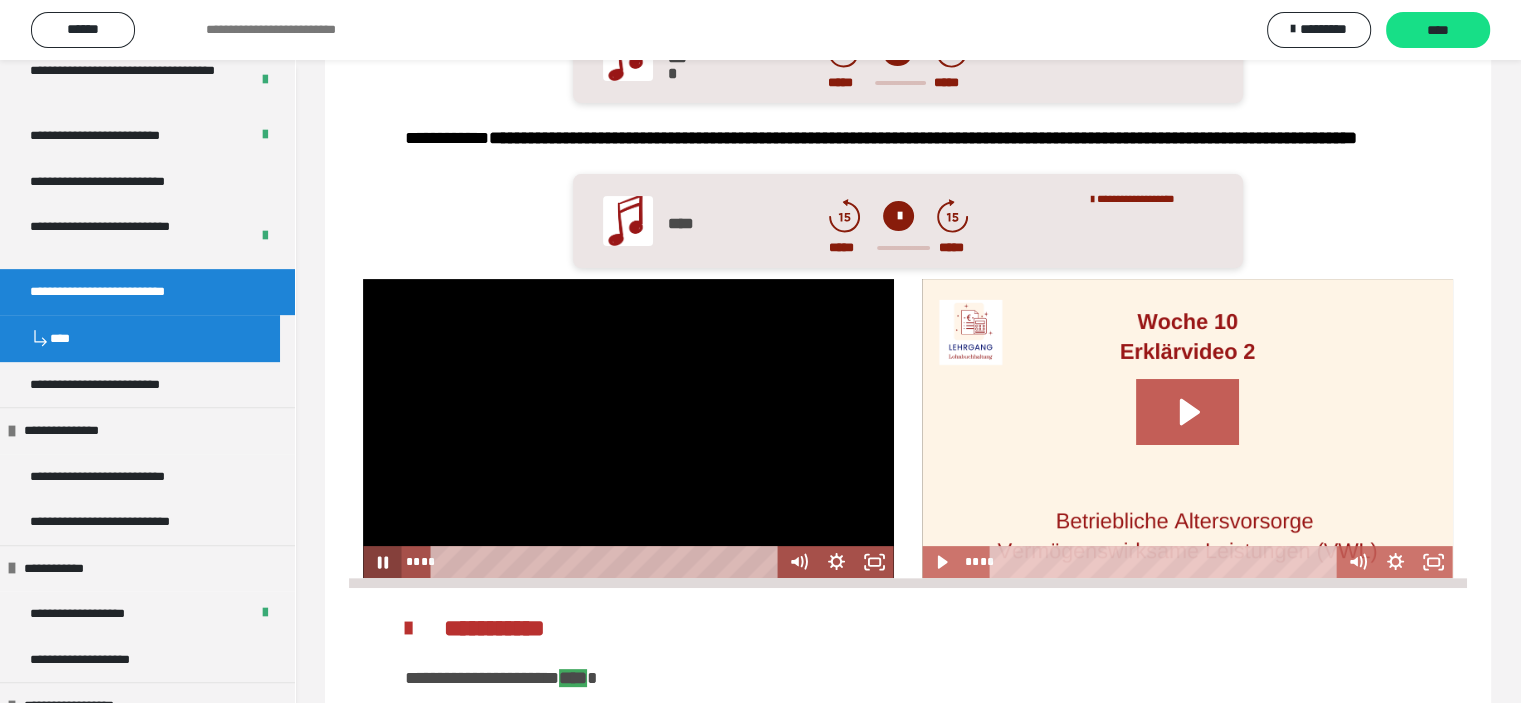 click 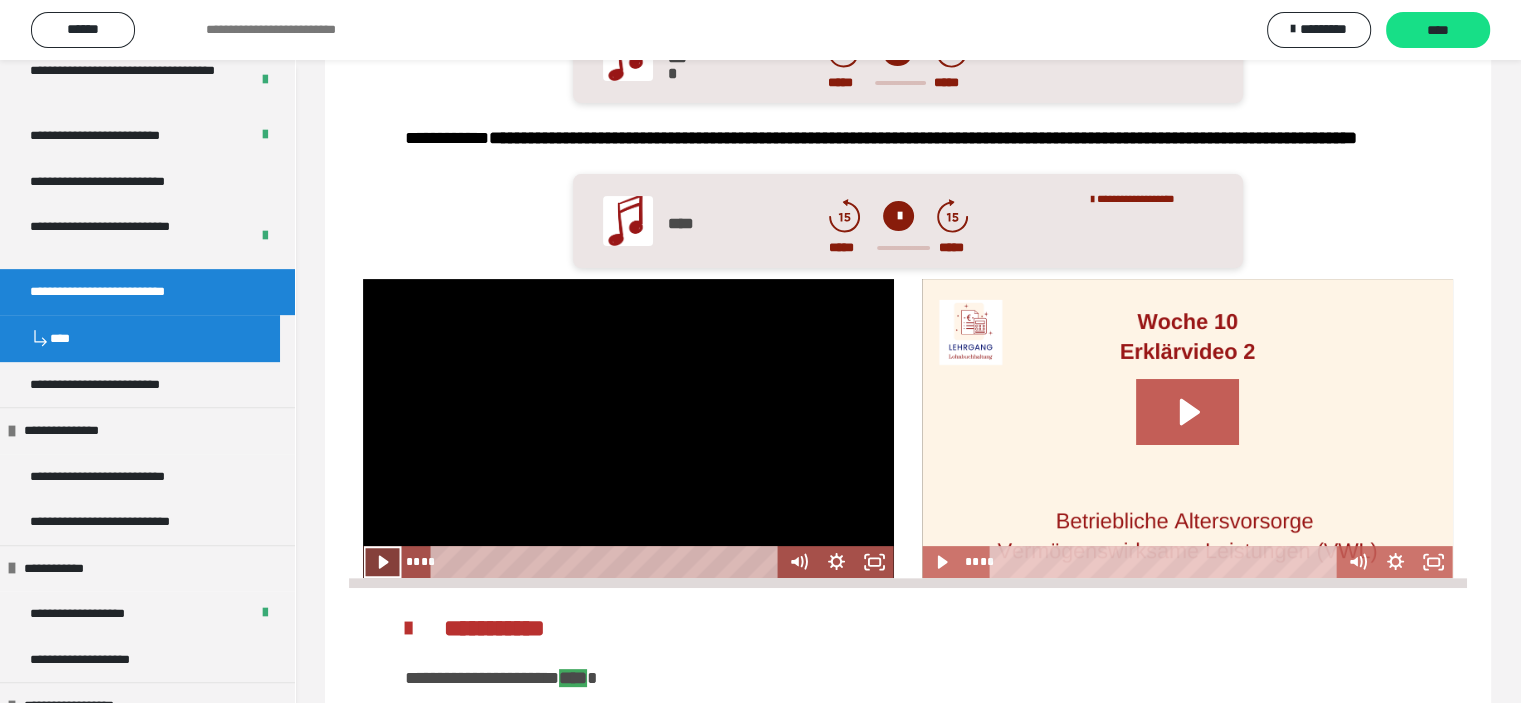 click 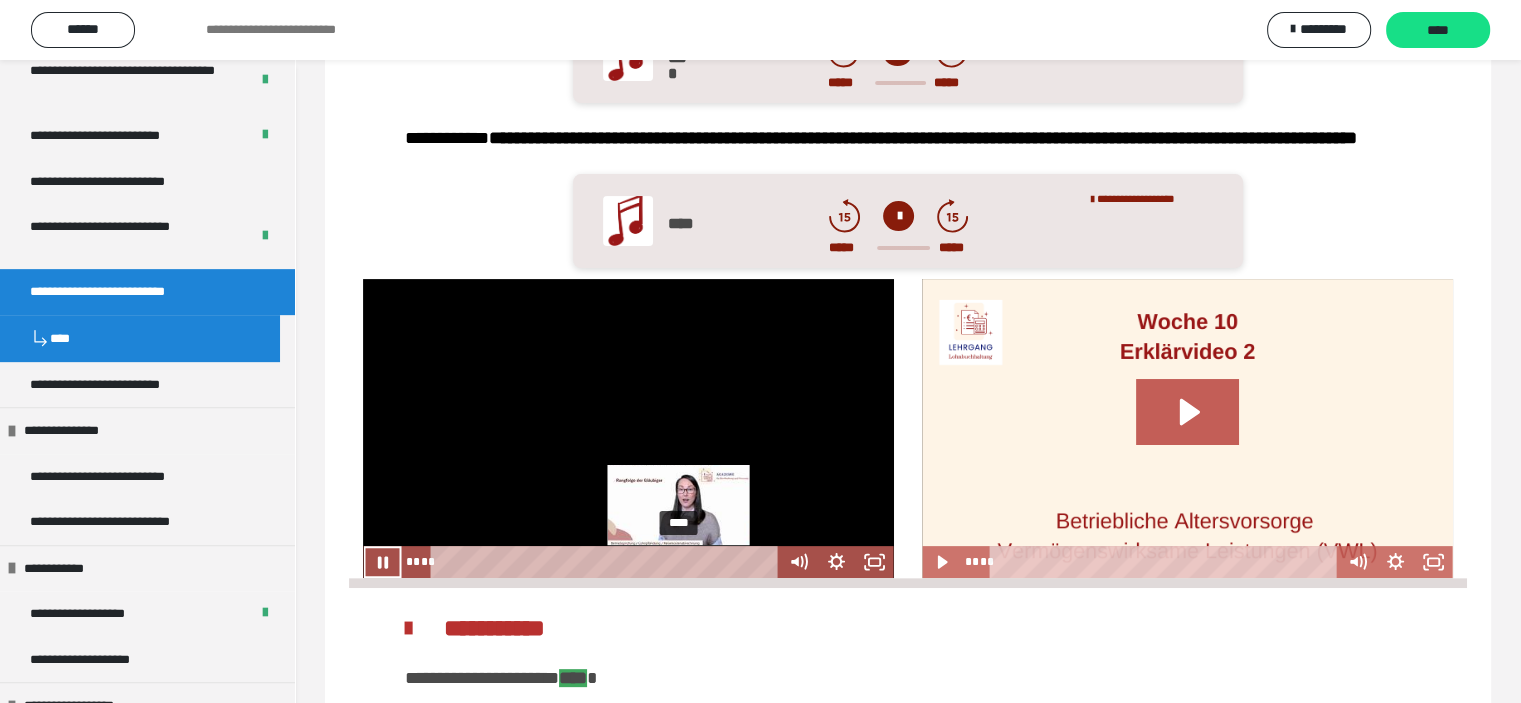 click on "****" at bounding box center (608, 562) 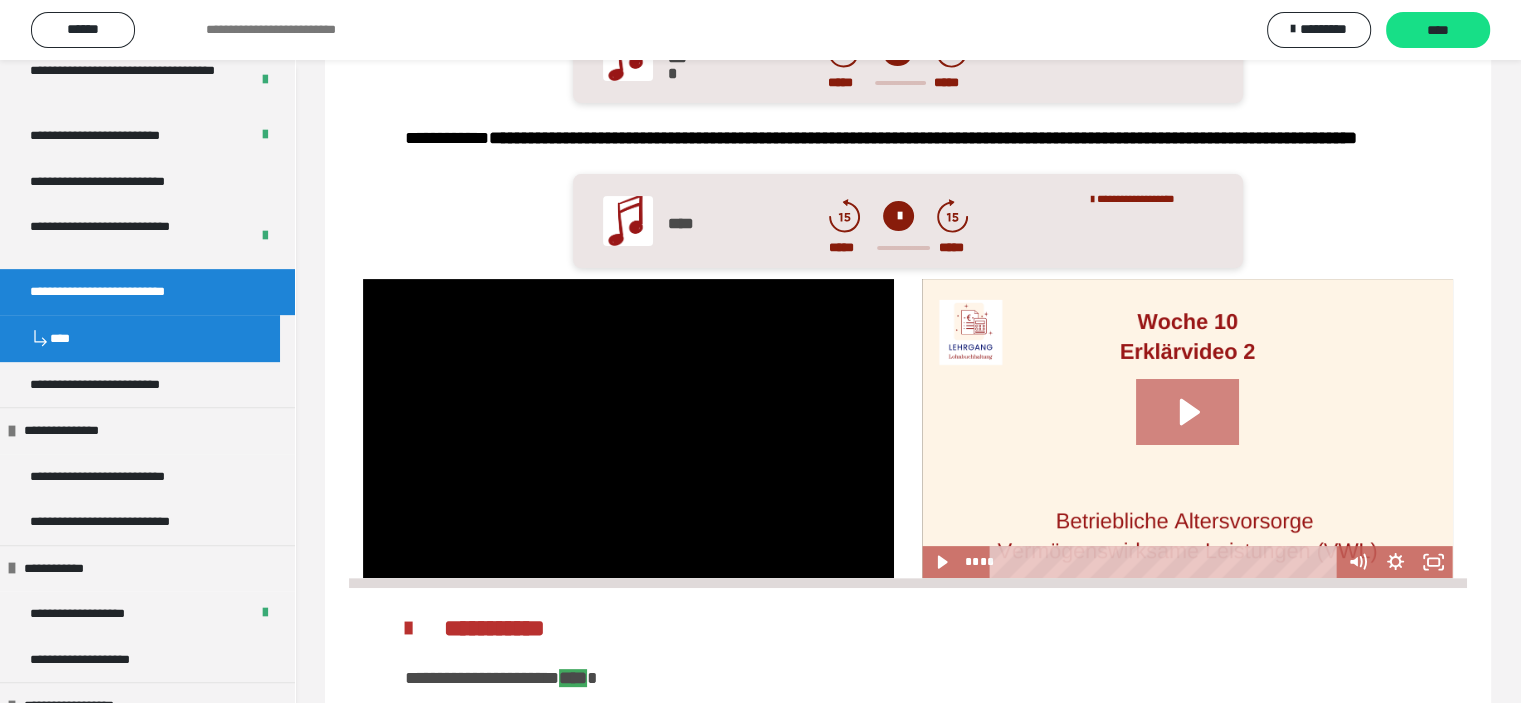click 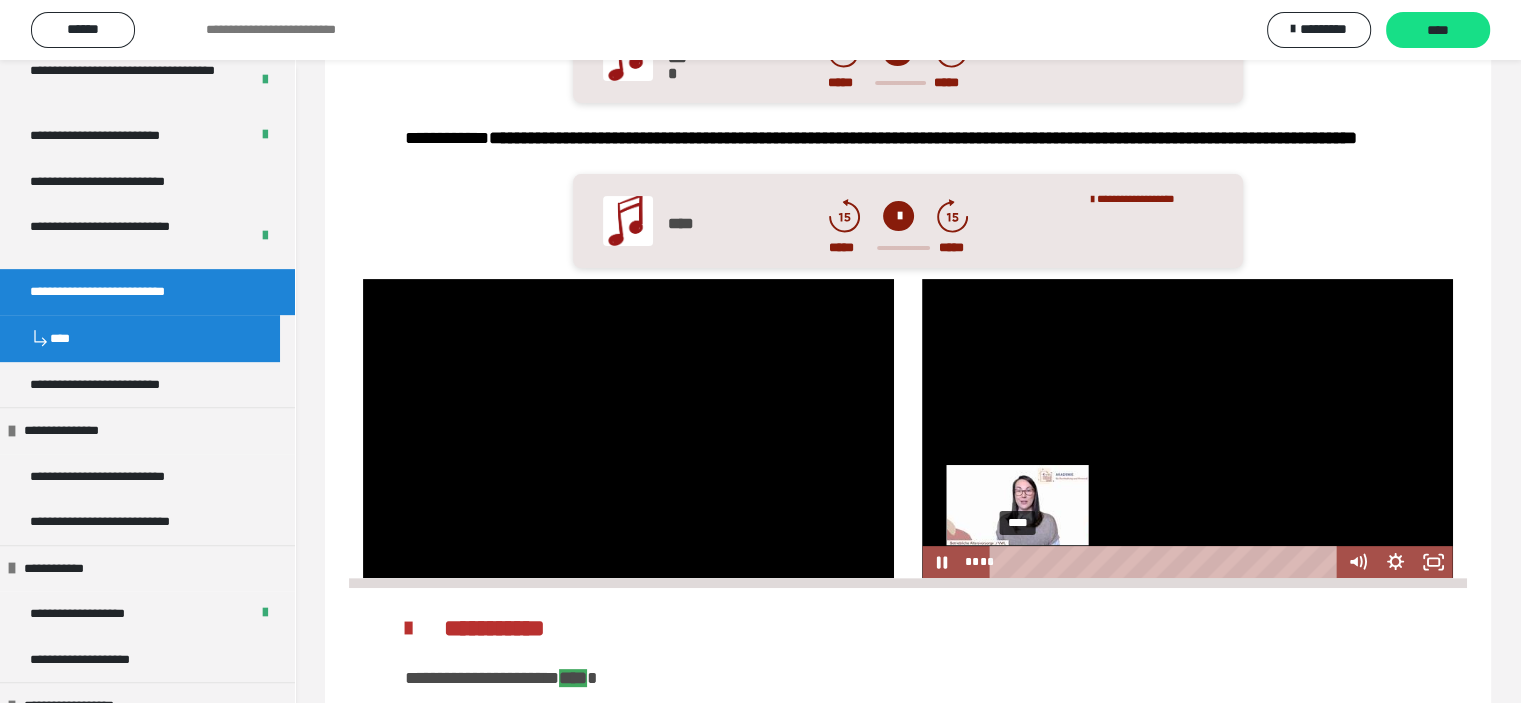drag, startPoint x: 1224, startPoint y: 584, endPoint x: 1018, endPoint y: 590, distance: 206.08736 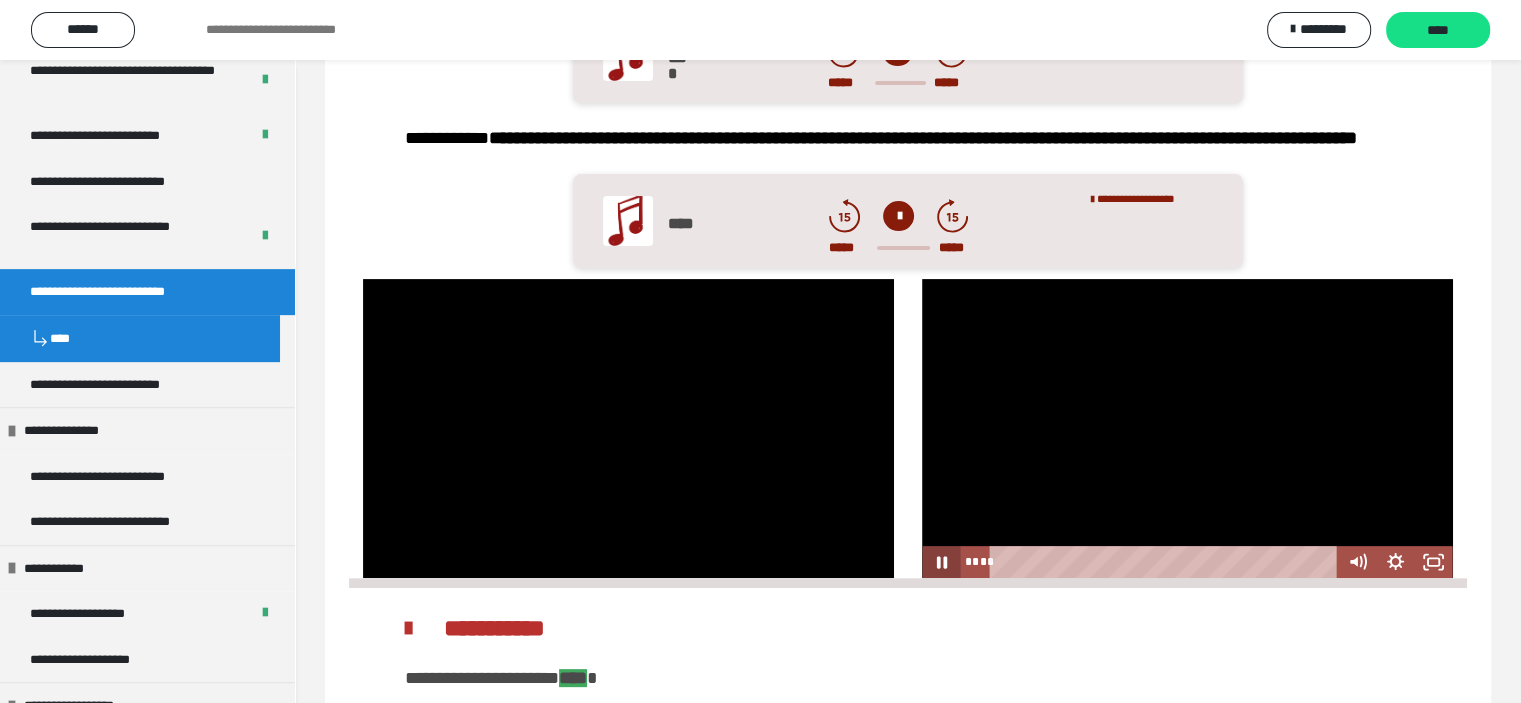 click 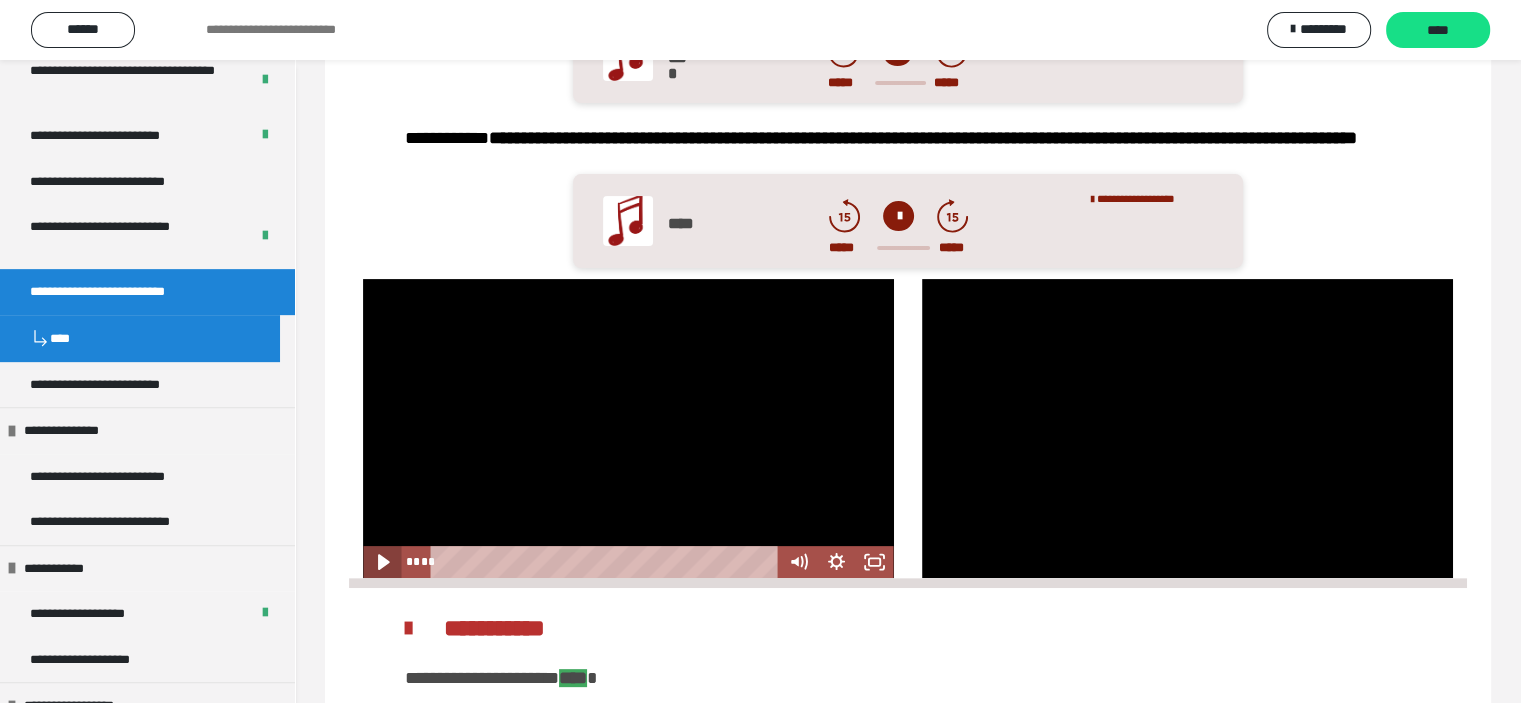 click 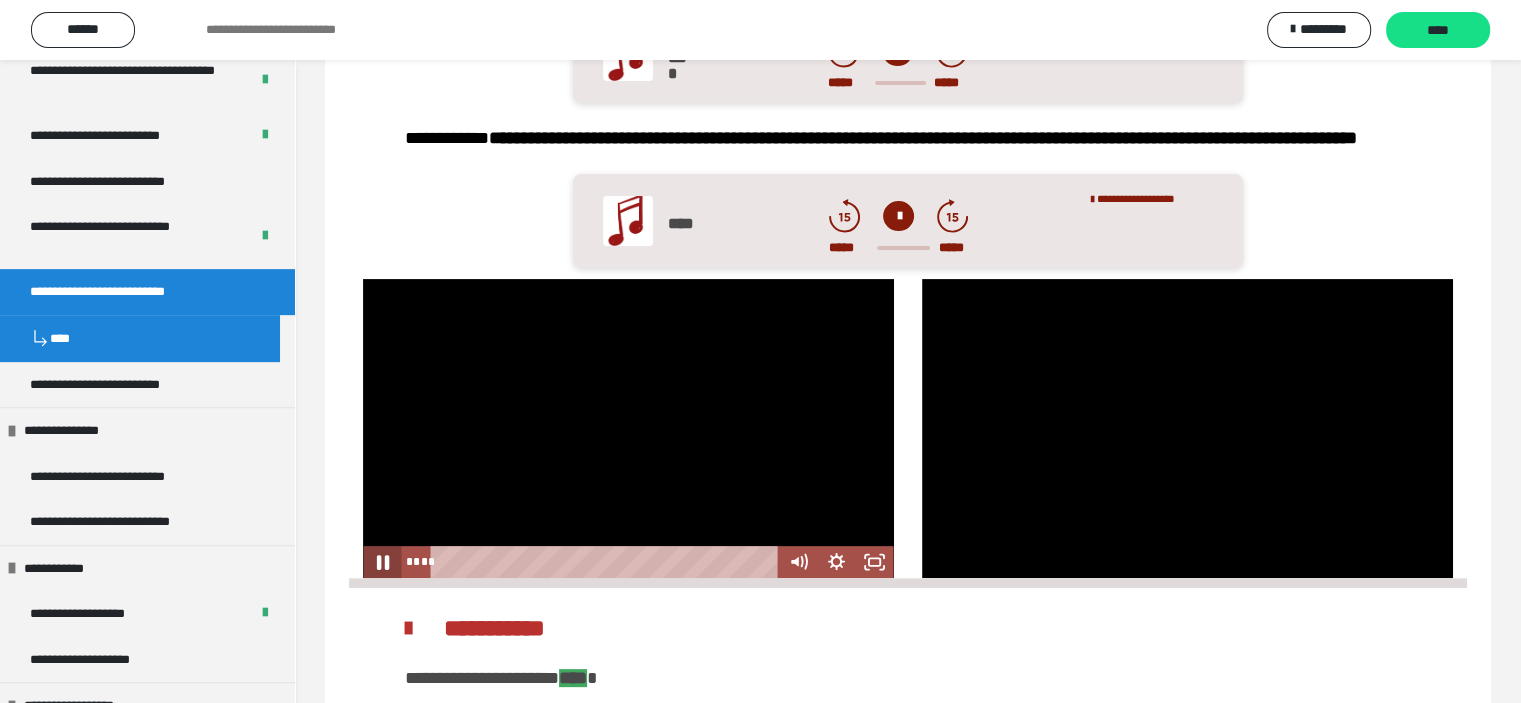 click 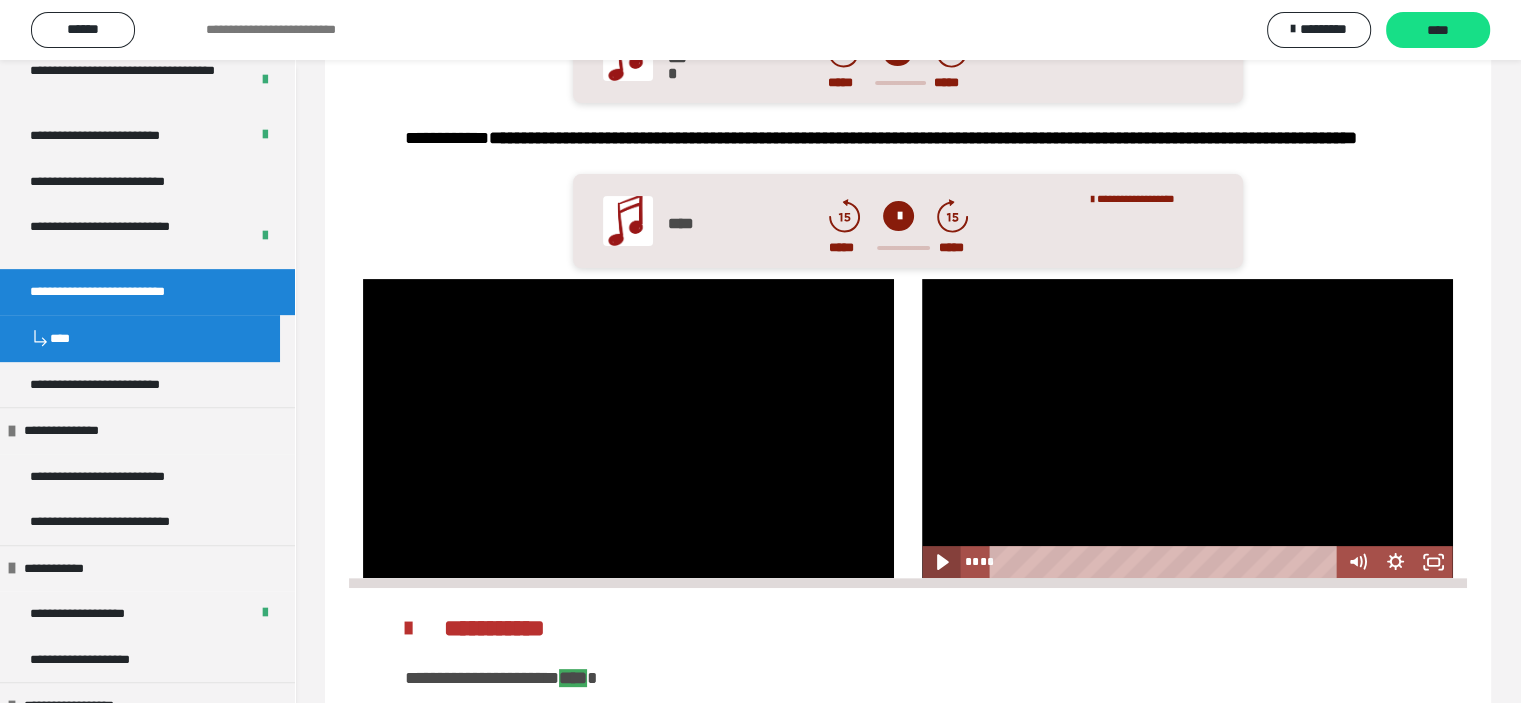 click 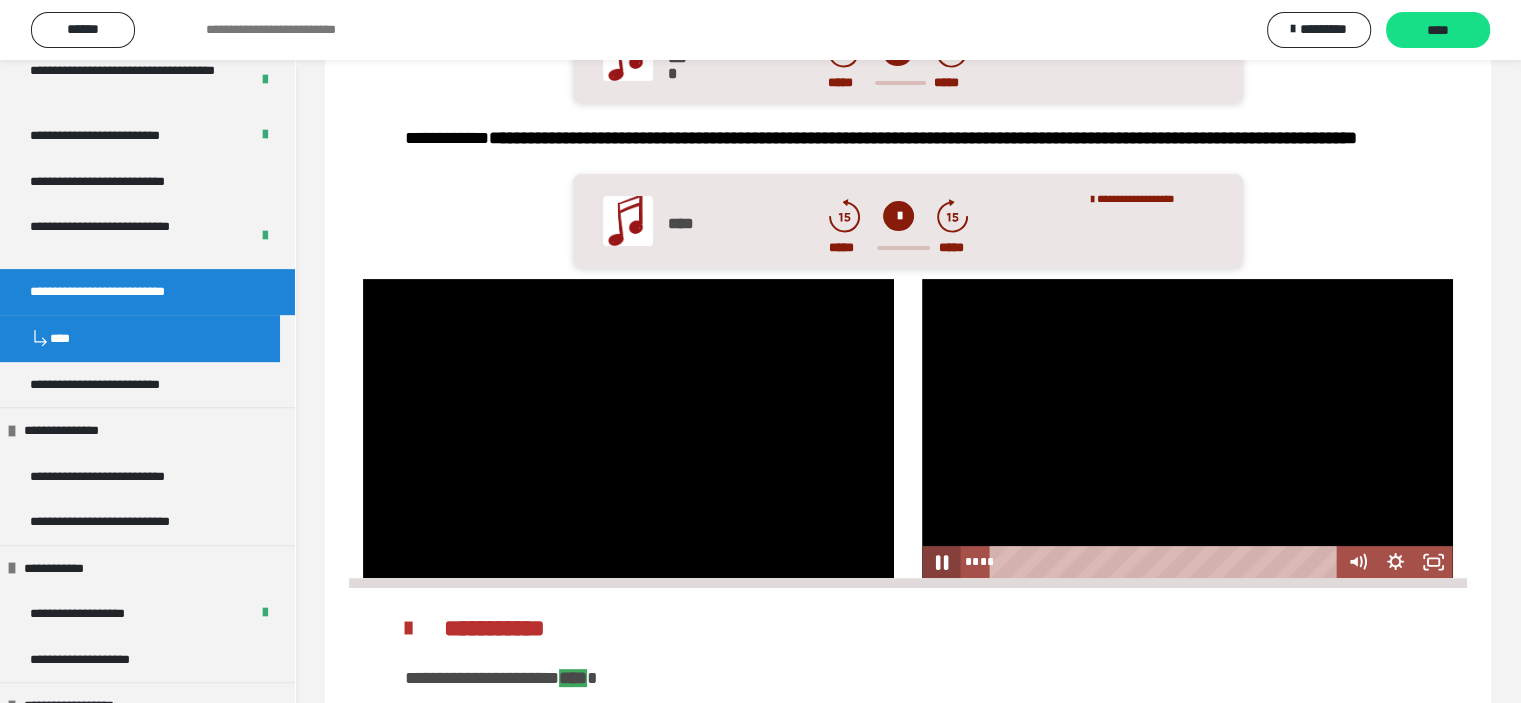 click 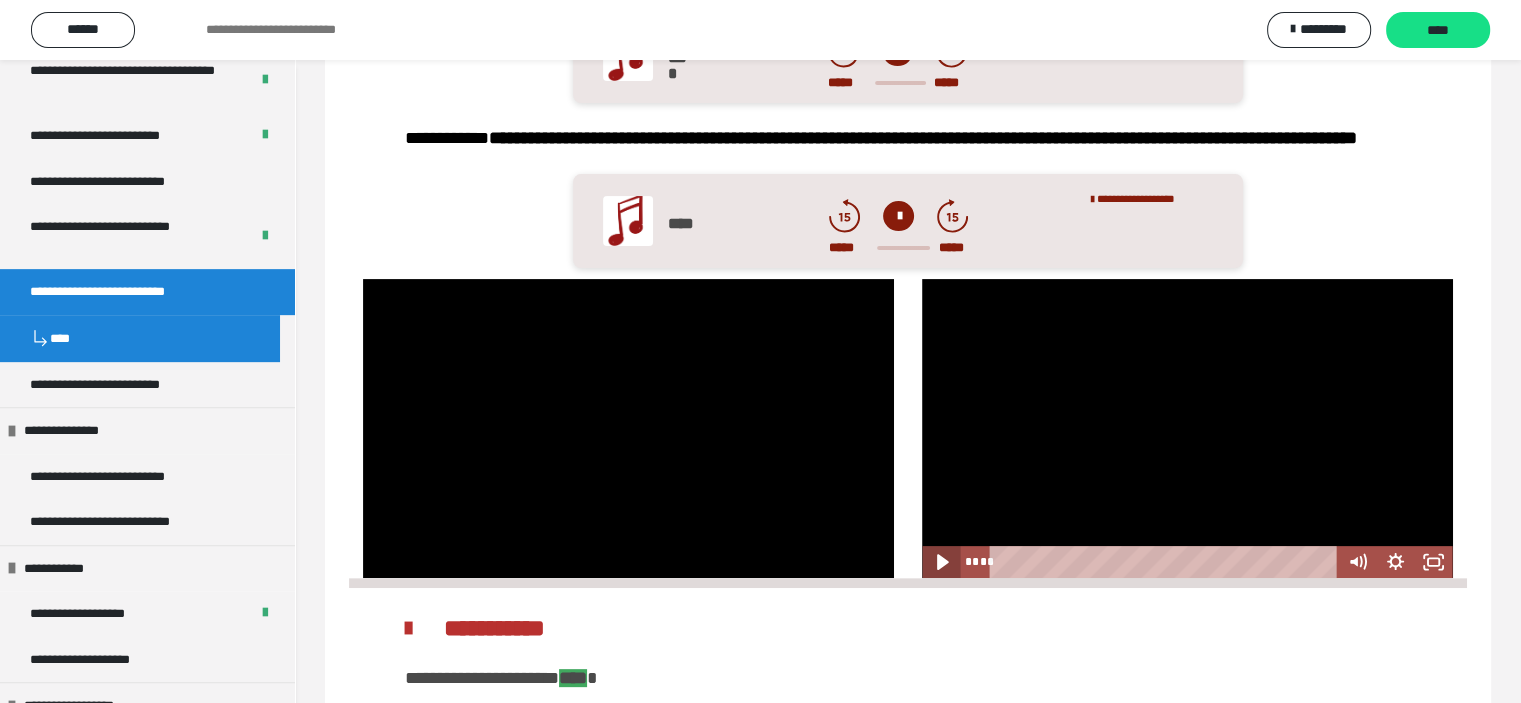 click 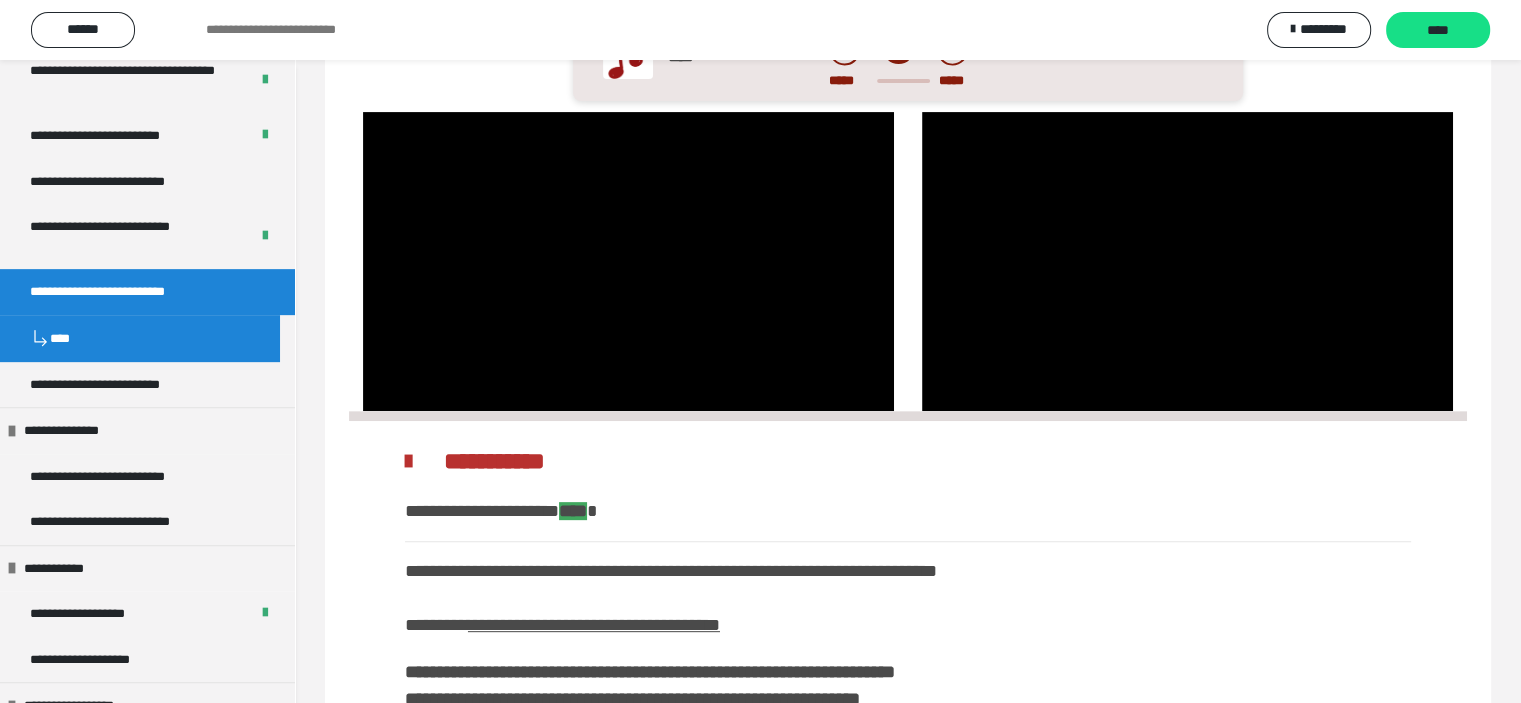 scroll, scrollTop: 643, scrollLeft: 0, axis: vertical 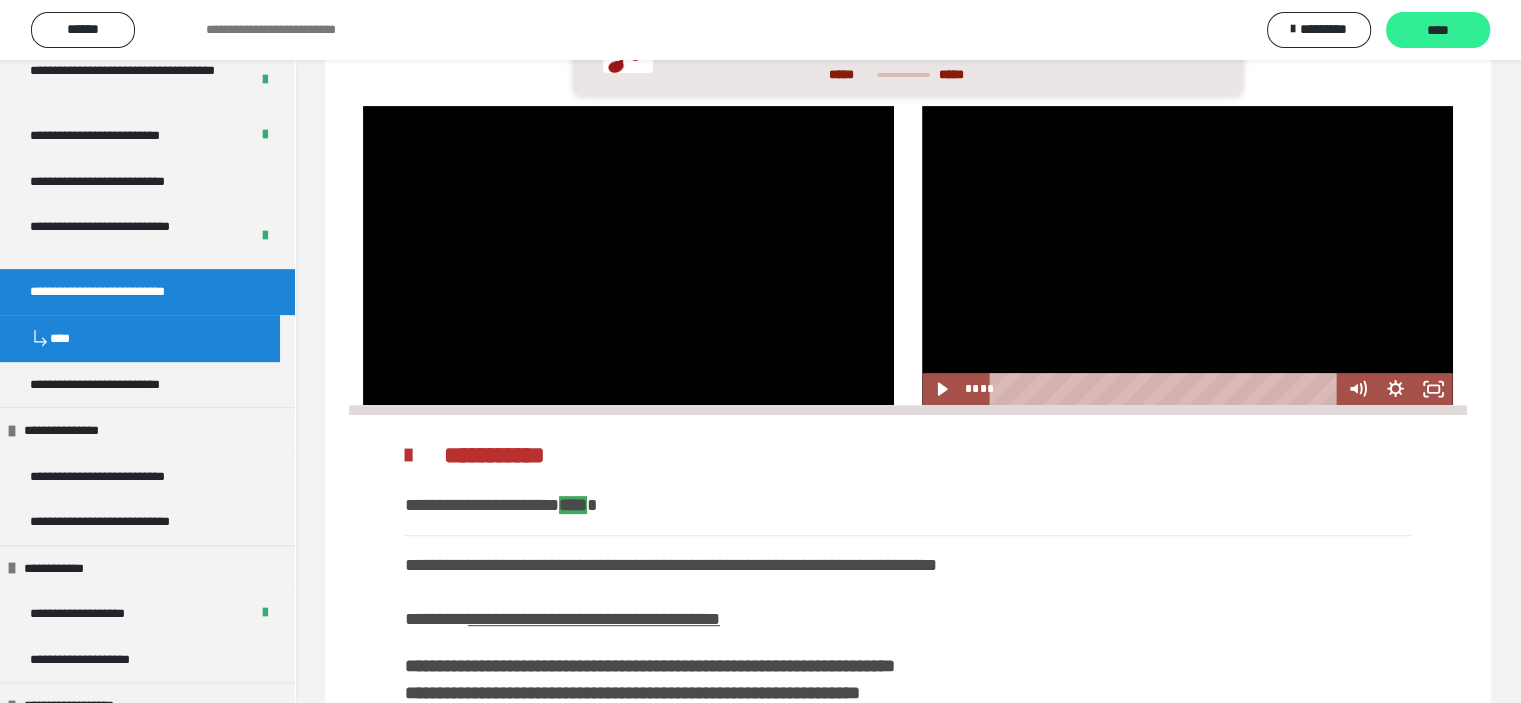 click on "****" at bounding box center (1438, 31) 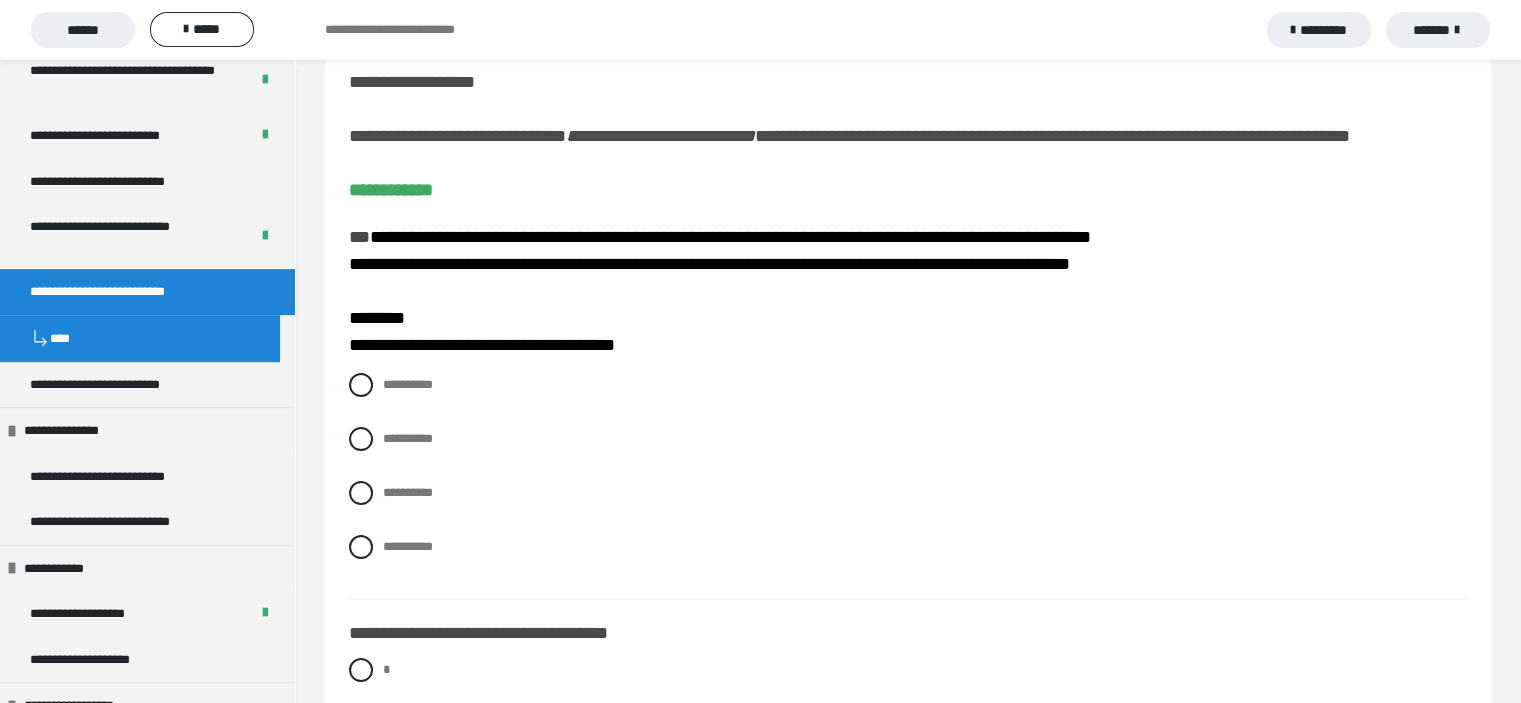 scroll, scrollTop: 0, scrollLeft: 0, axis: both 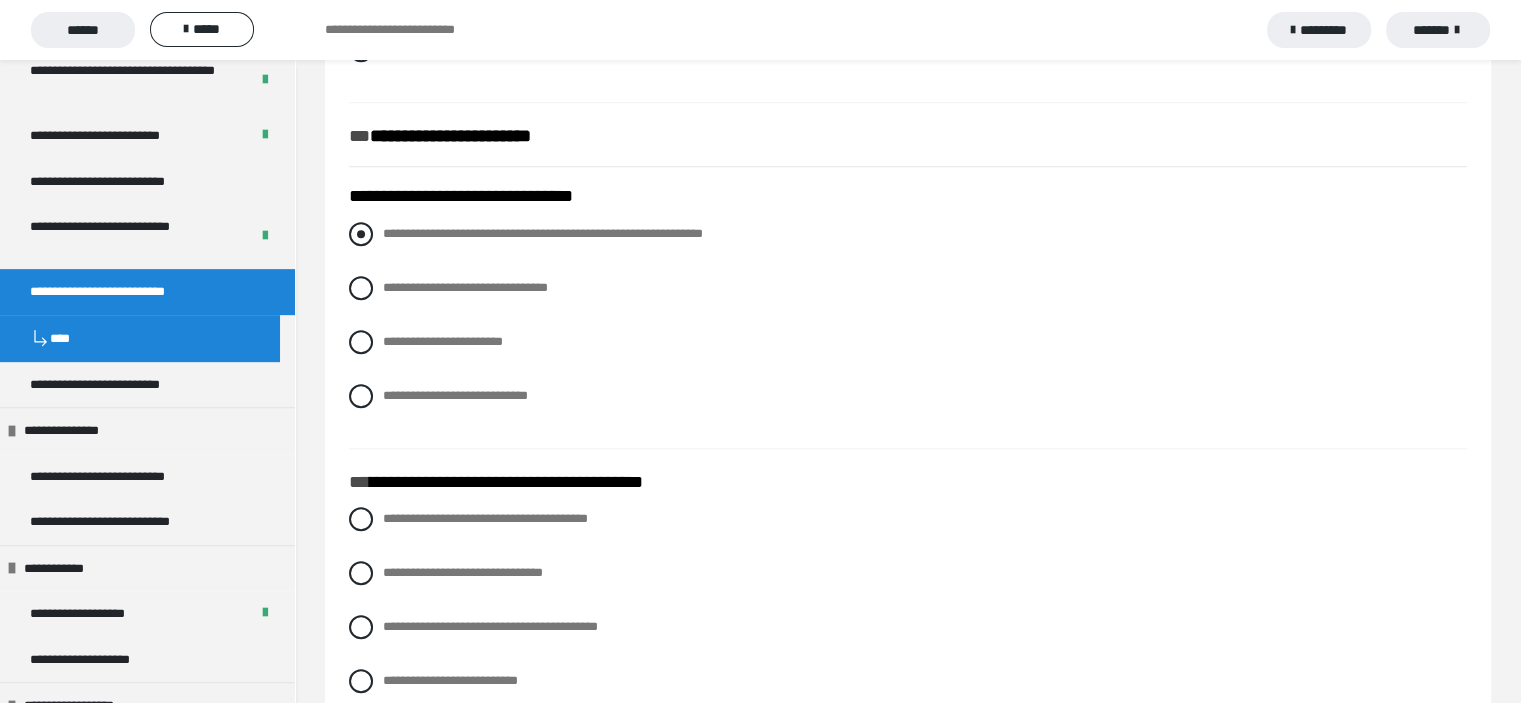 click at bounding box center [361, 234] 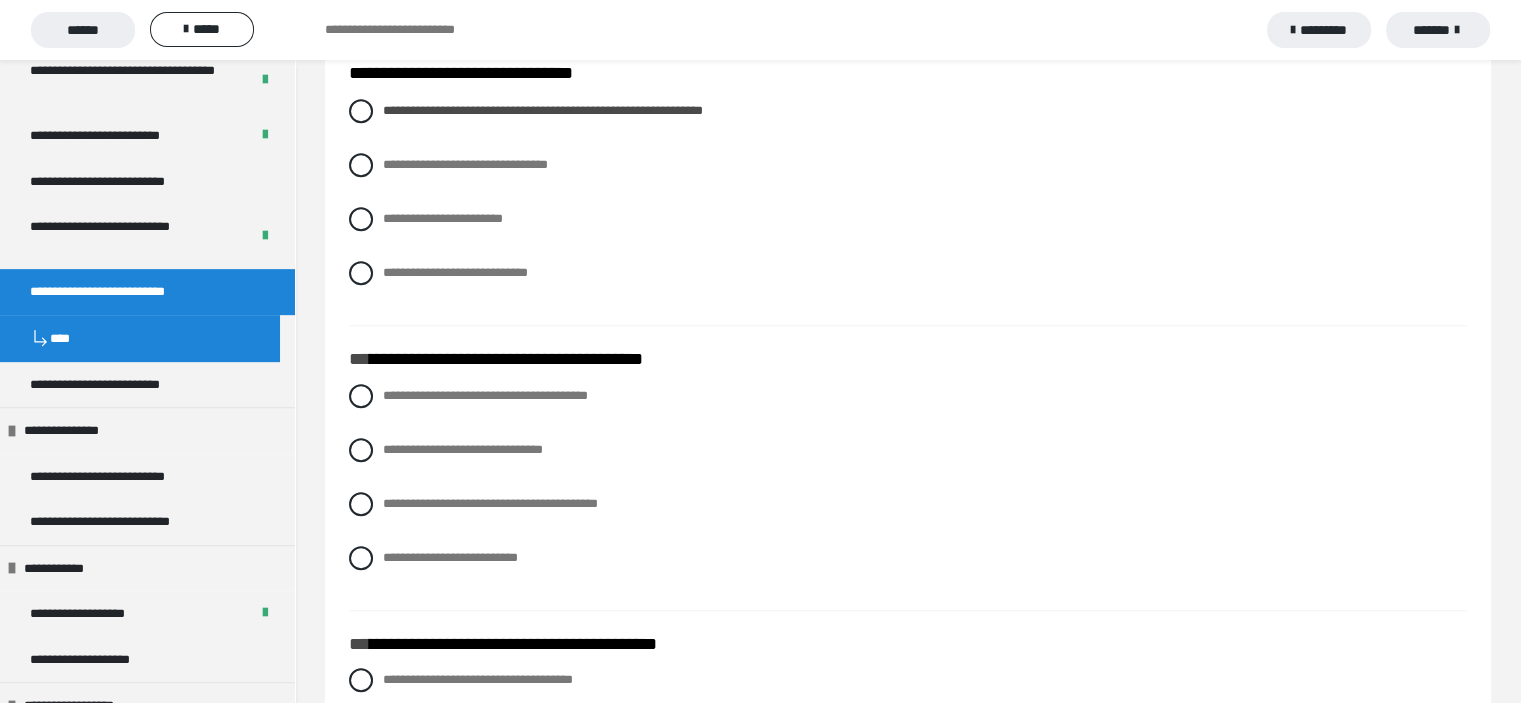 scroll, scrollTop: 1550, scrollLeft: 0, axis: vertical 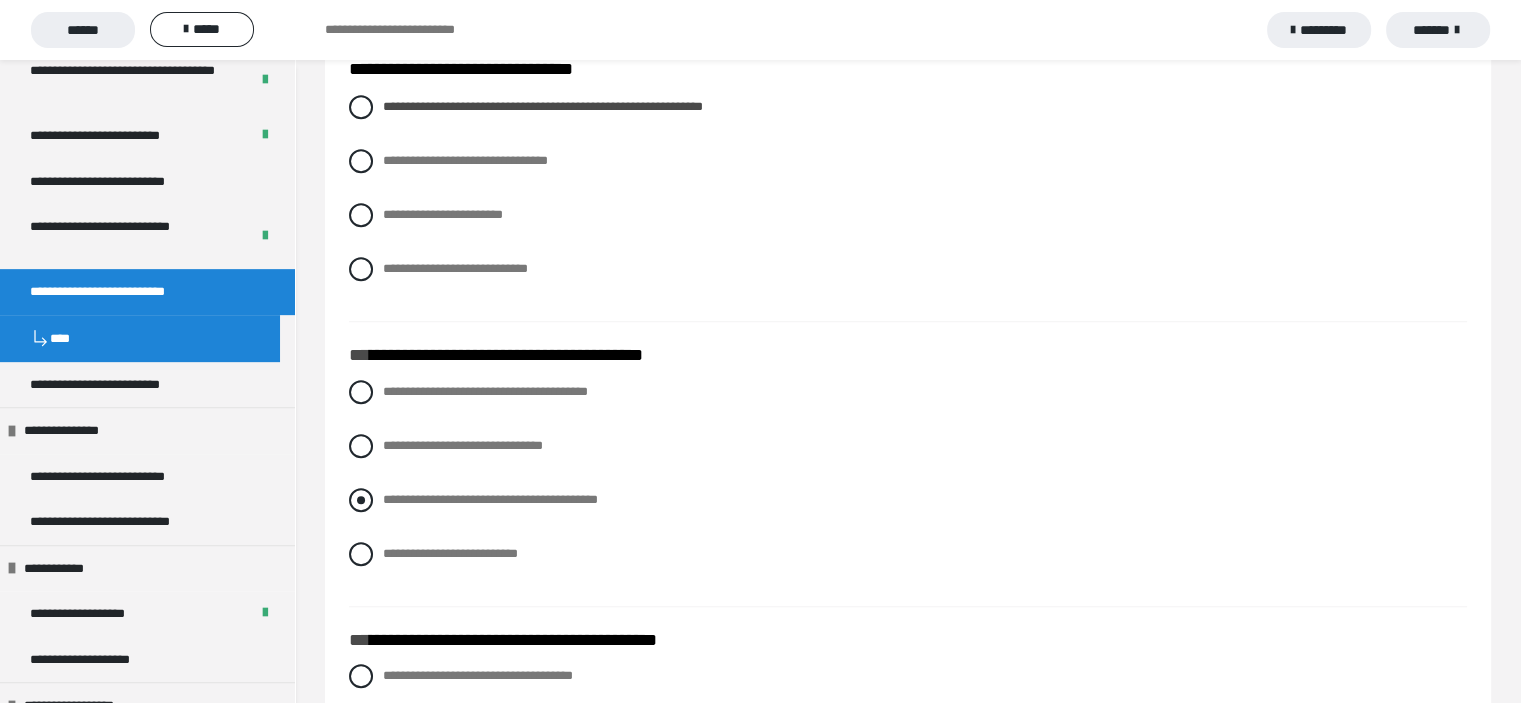 click on "**********" at bounding box center [908, 500] 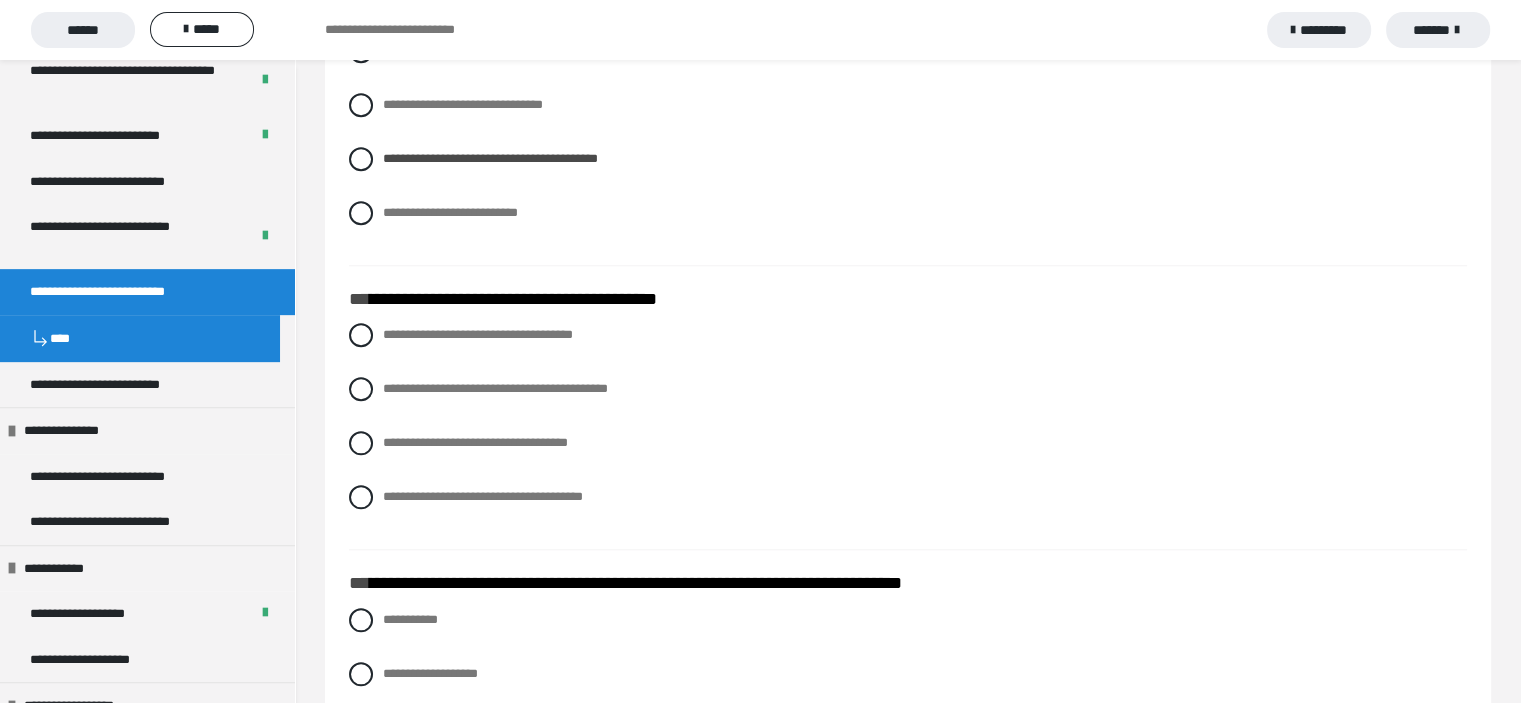 scroll, scrollTop: 1900, scrollLeft: 0, axis: vertical 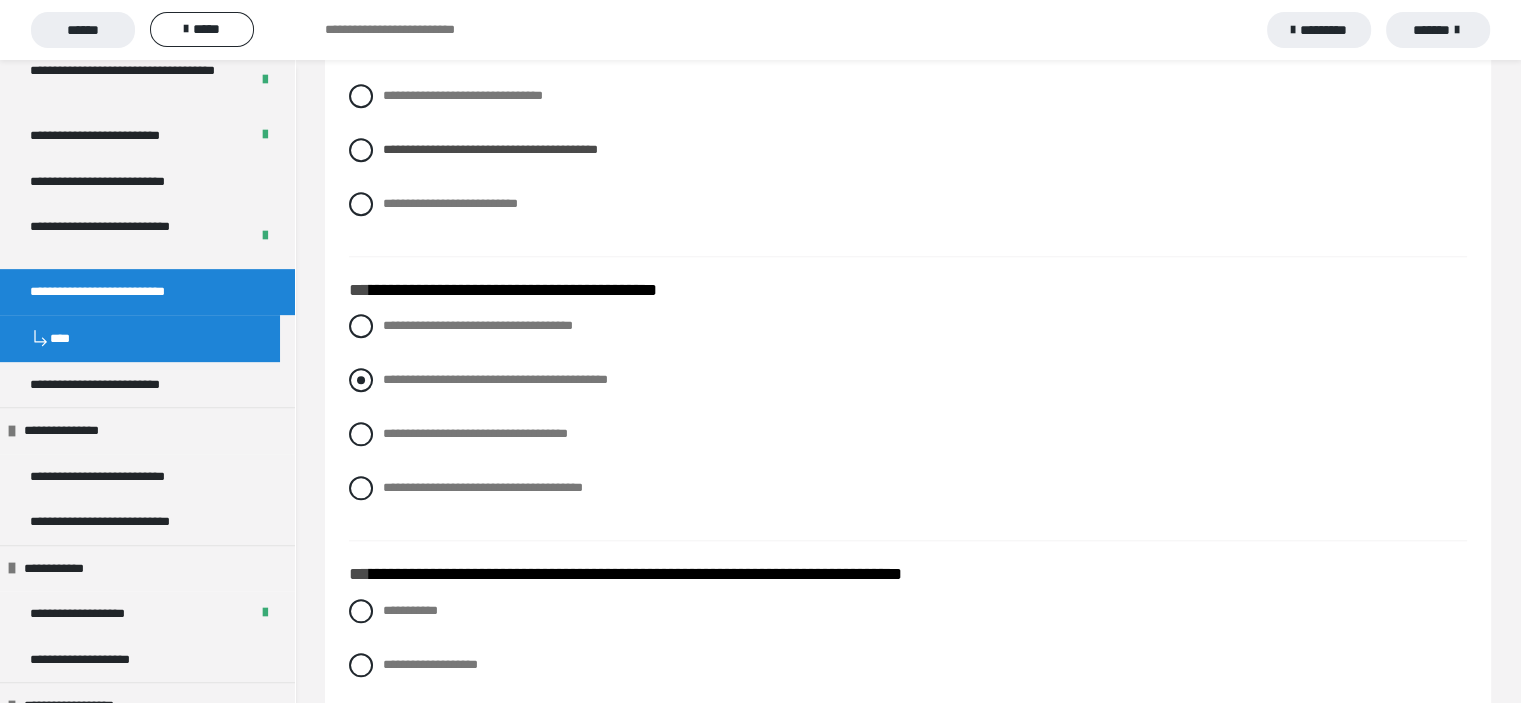click at bounding box center (361, 380) 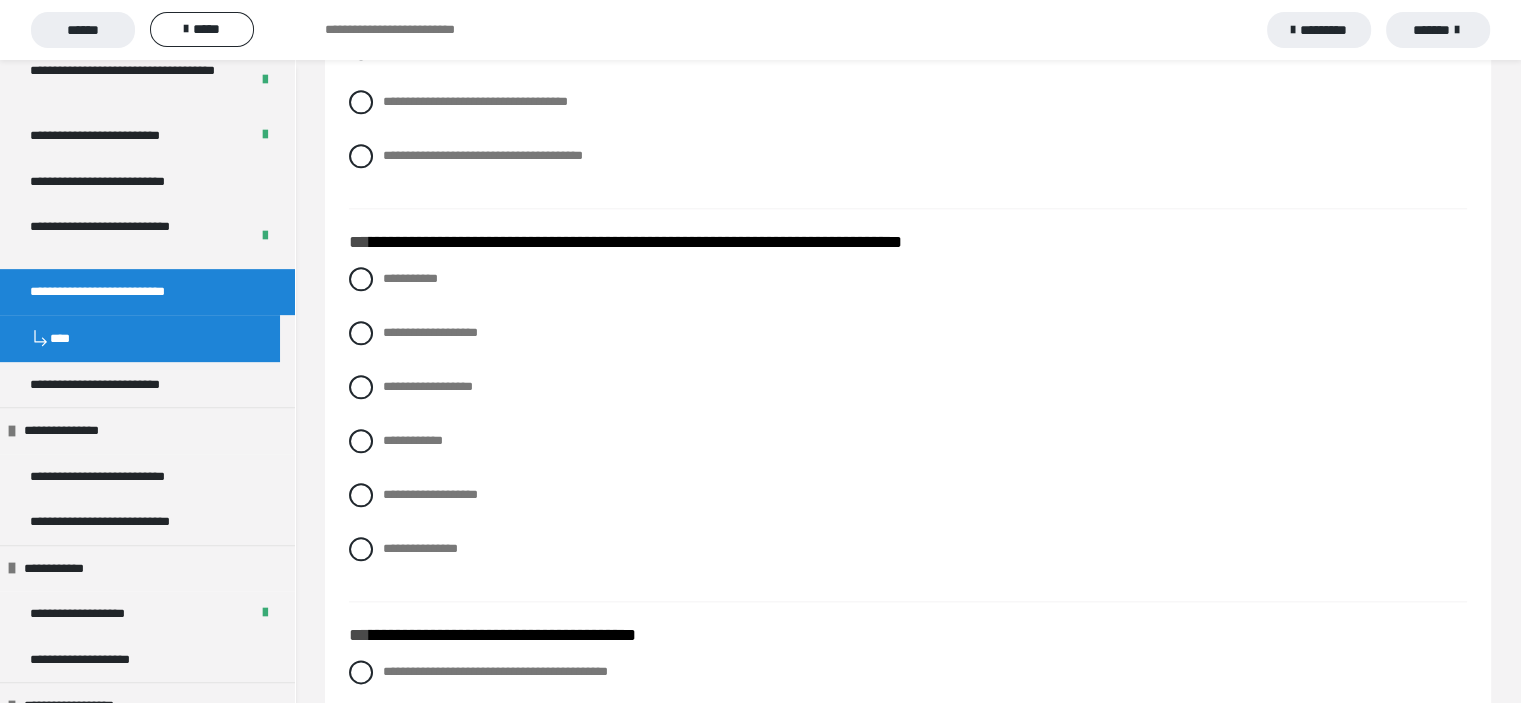 scroll, scrollTop: 2240, scrollLeft: 0, axis: vertical 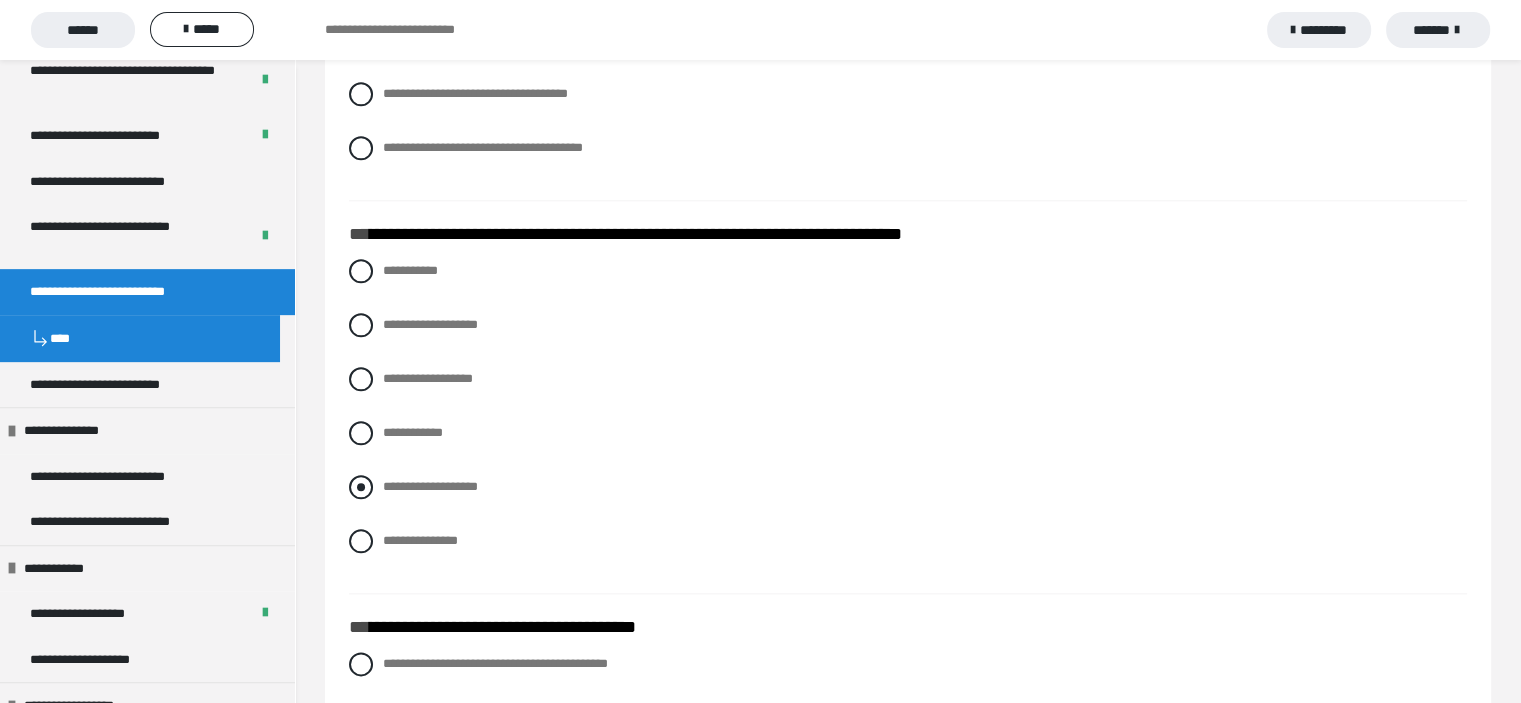 click at bounding box center [361, 487] 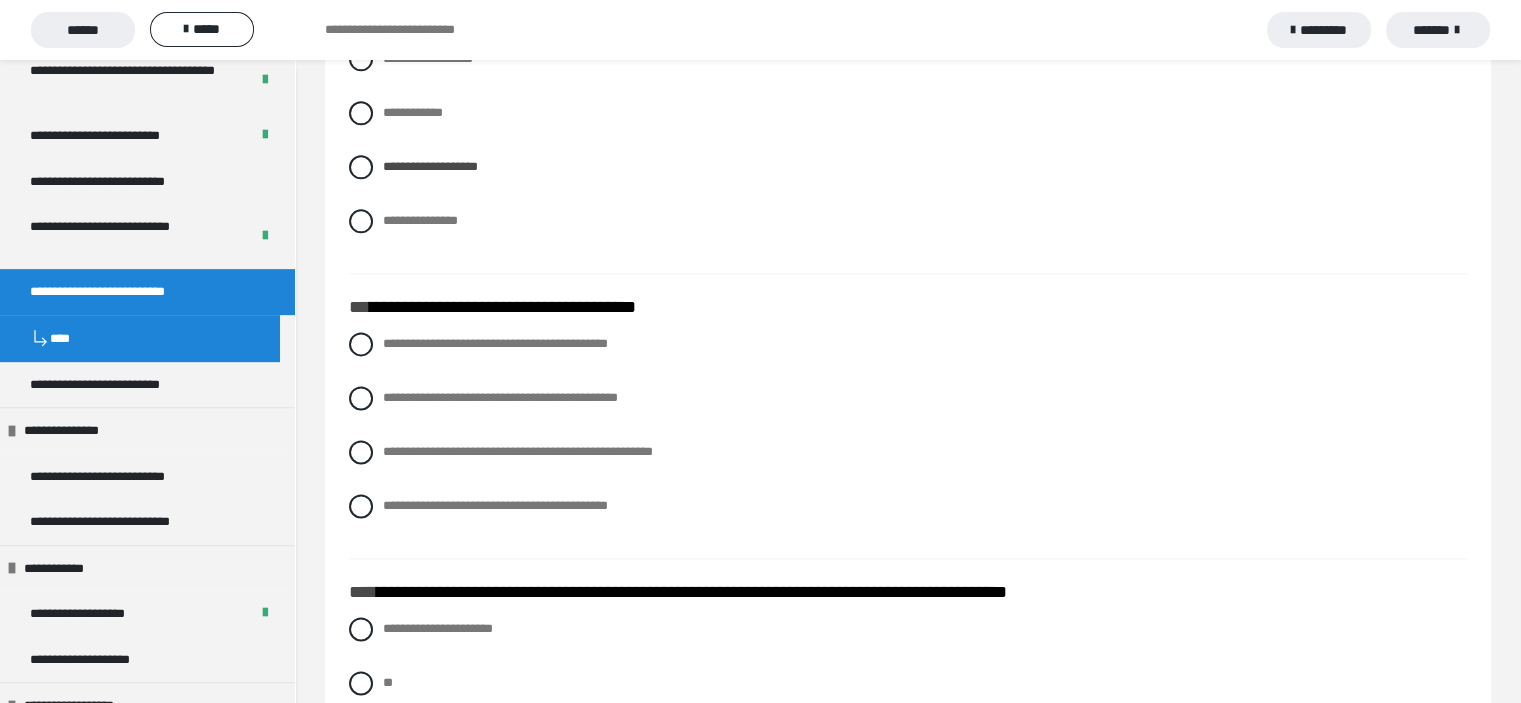 scroll, scrollTop: 2564, scrollLeft: 0, axis: vertical 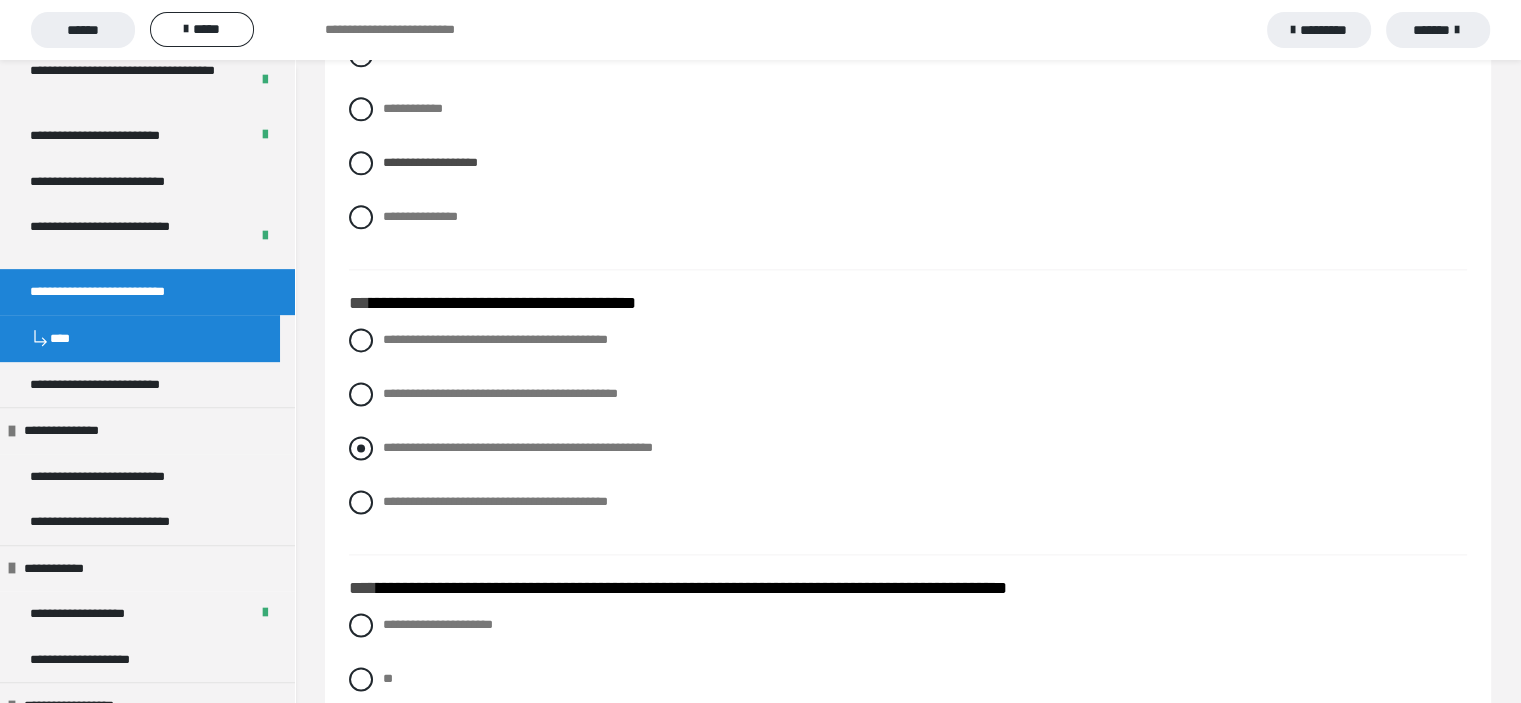 click at bounding box center (361, 448) 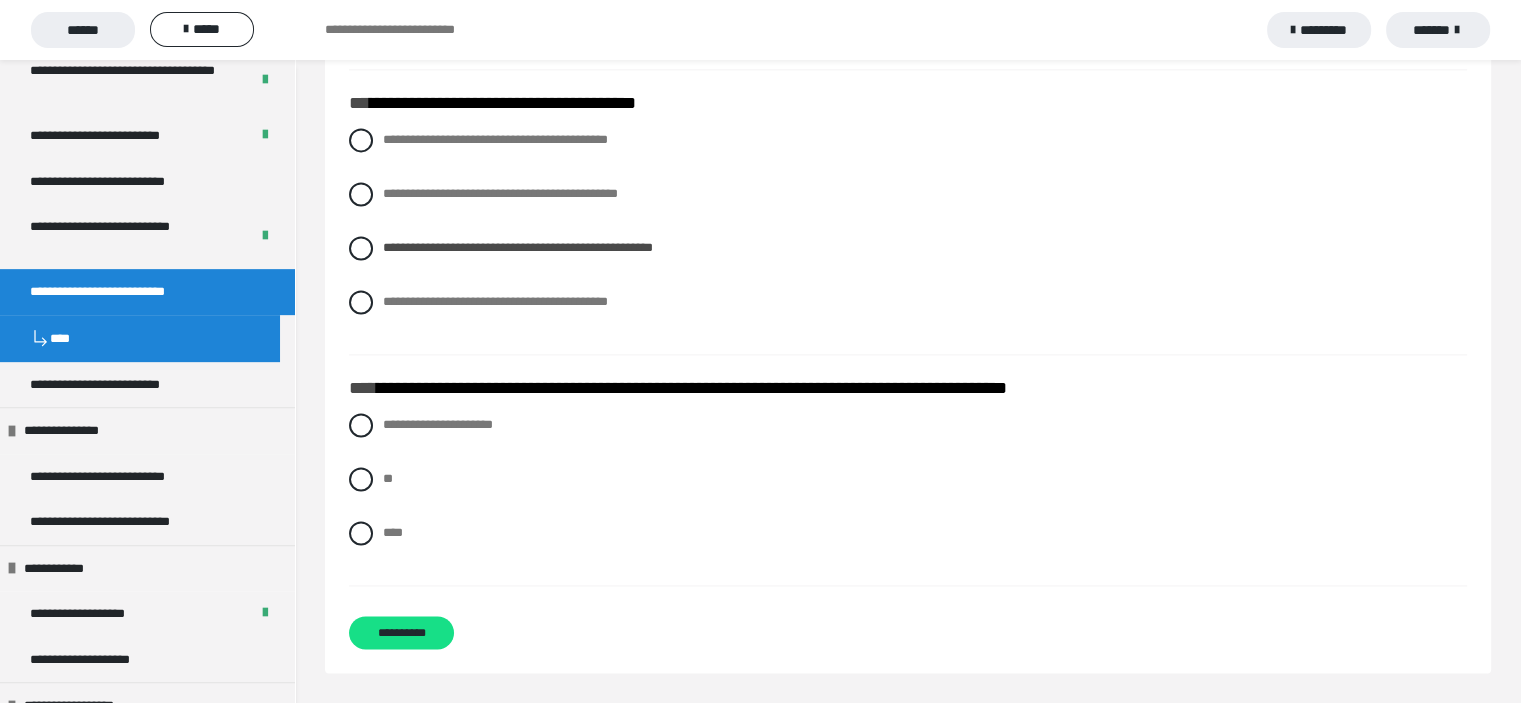 scroll, scrollTop: 2794, scrollLeft: 0, axis: vertical 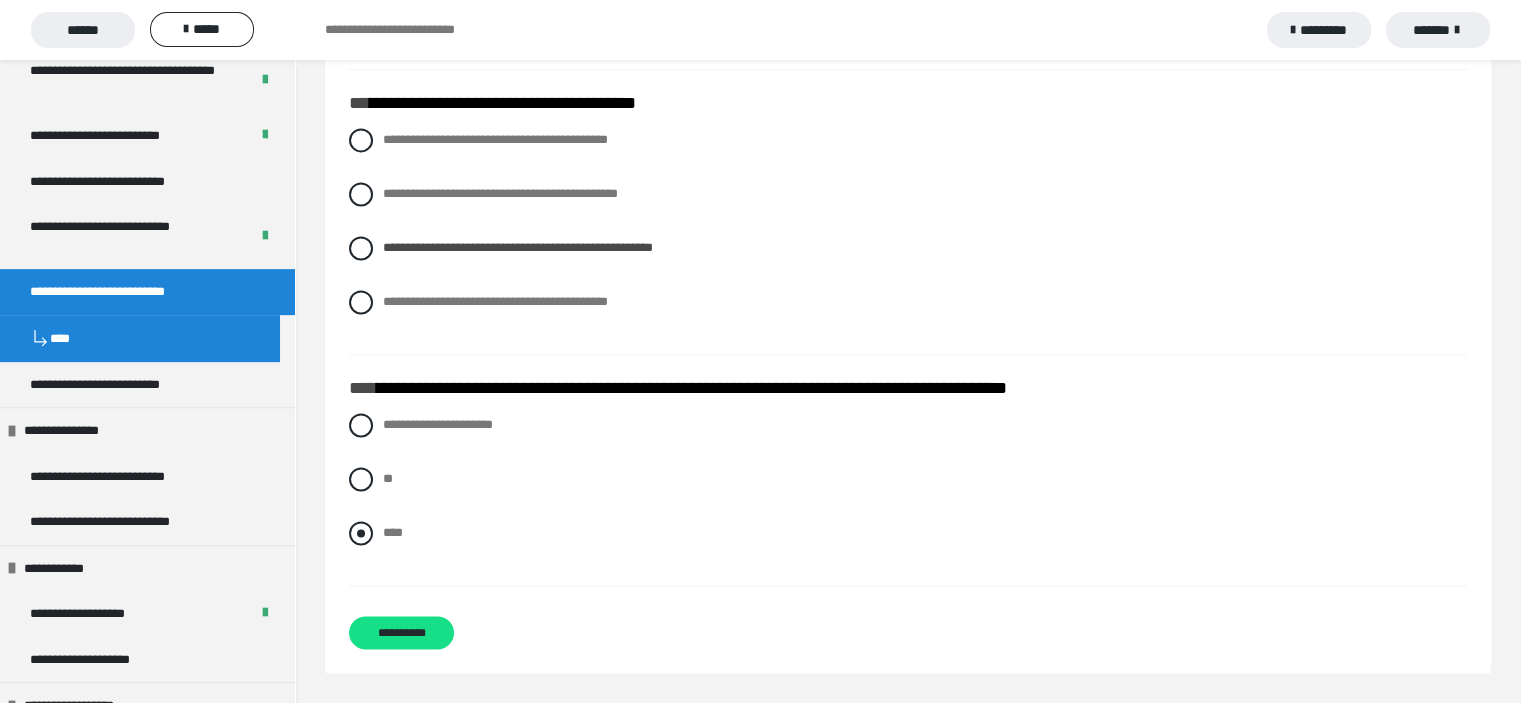 click at bounding box center [361, 533] 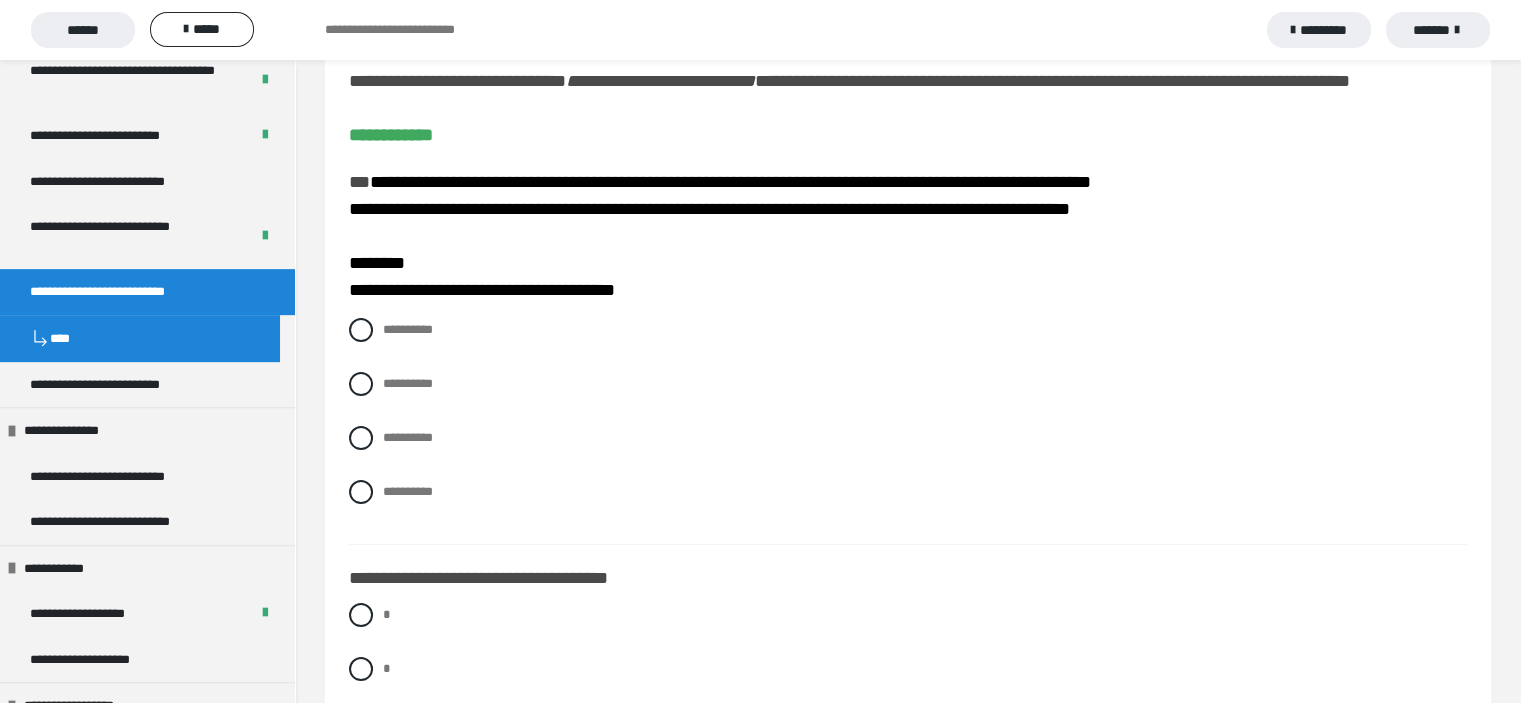 scroll, scrollTop: 0, scrollLeft: 0, axis: both 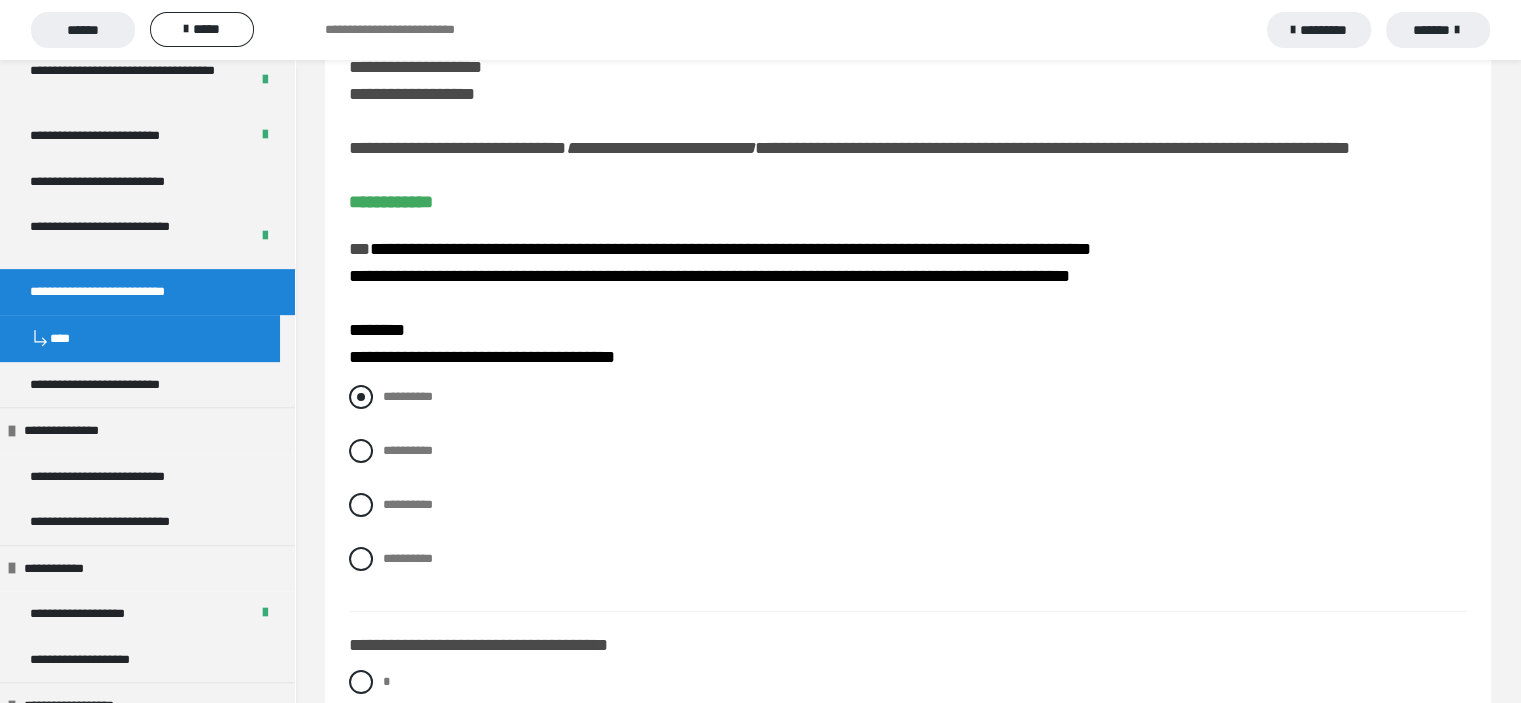 click at bounding box center [361, 397] 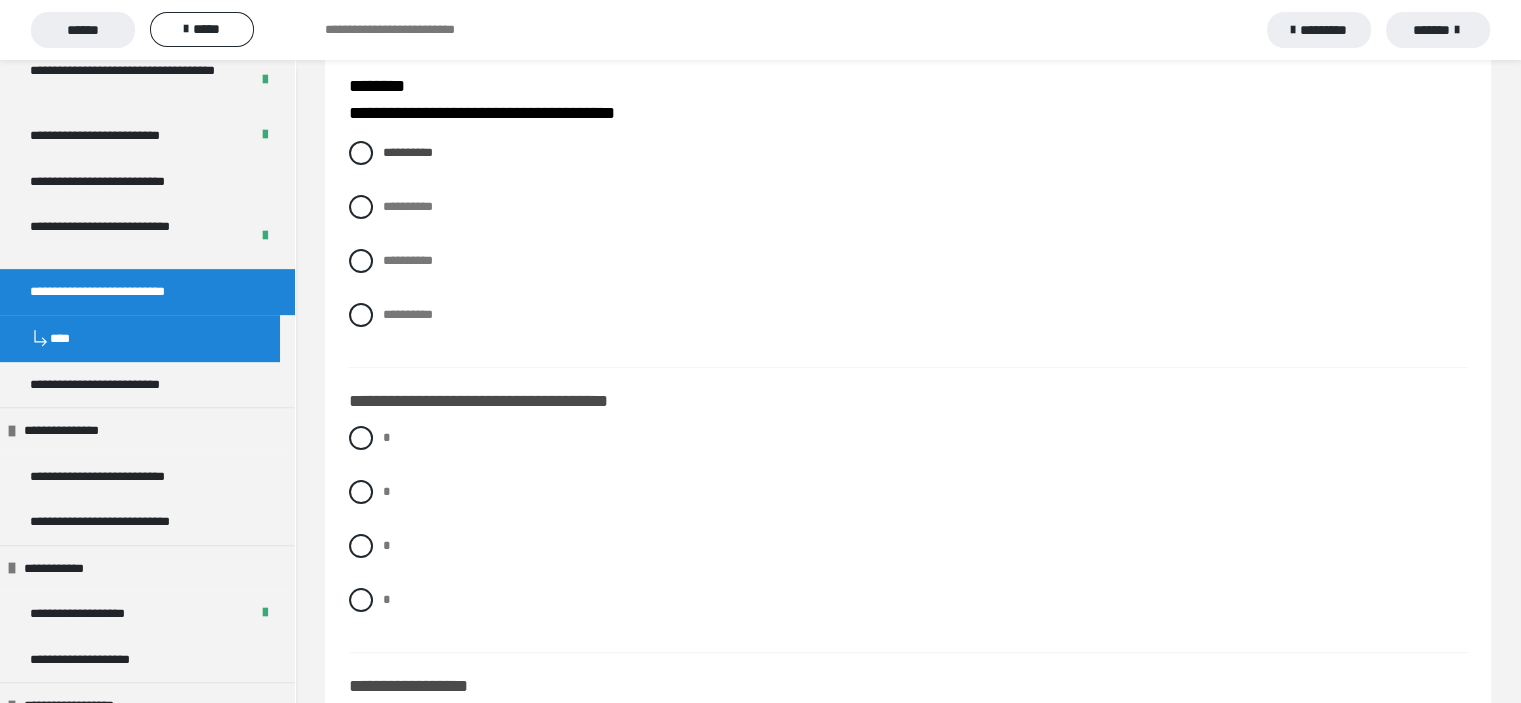 scroll, scrollTop: 308, scrollLeft: 0, axis: vertical 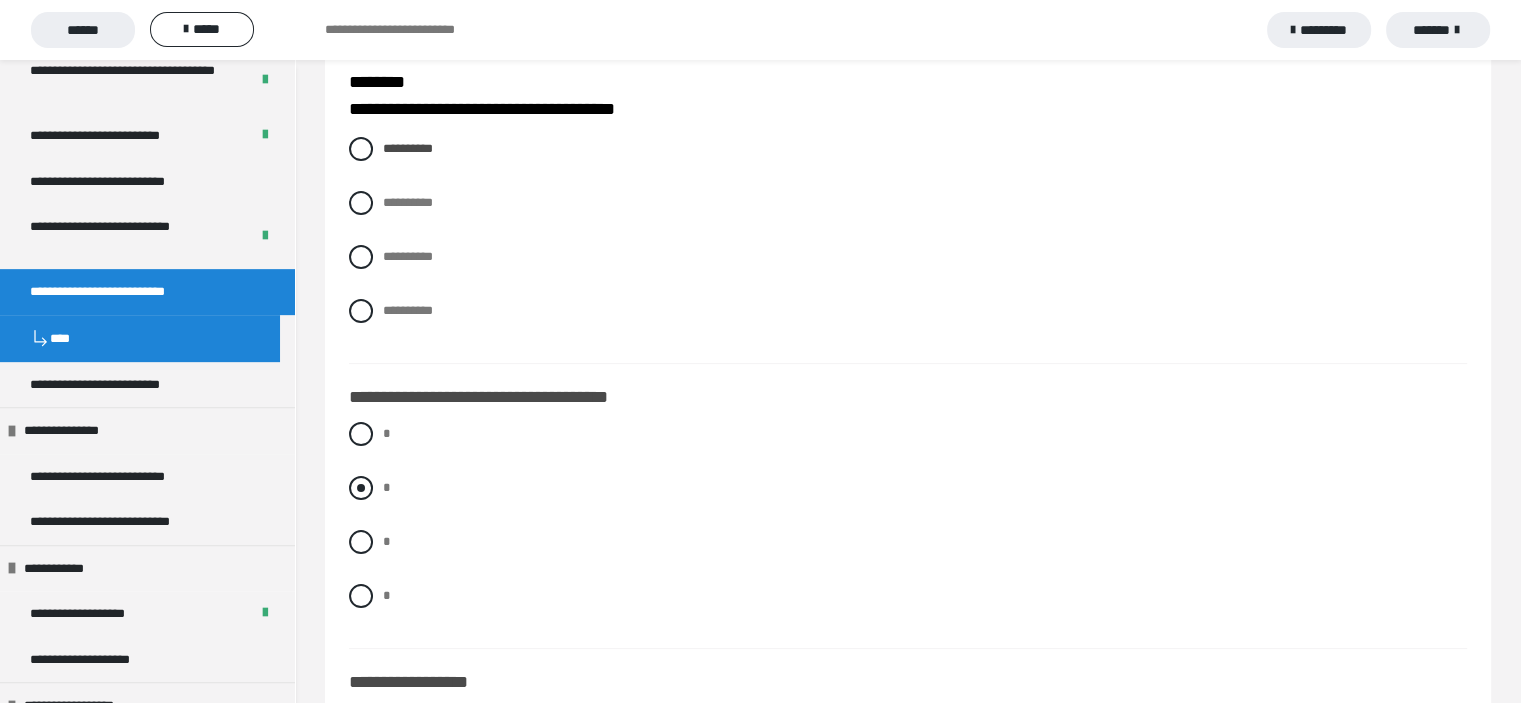 click at bounding box center (361, 488) 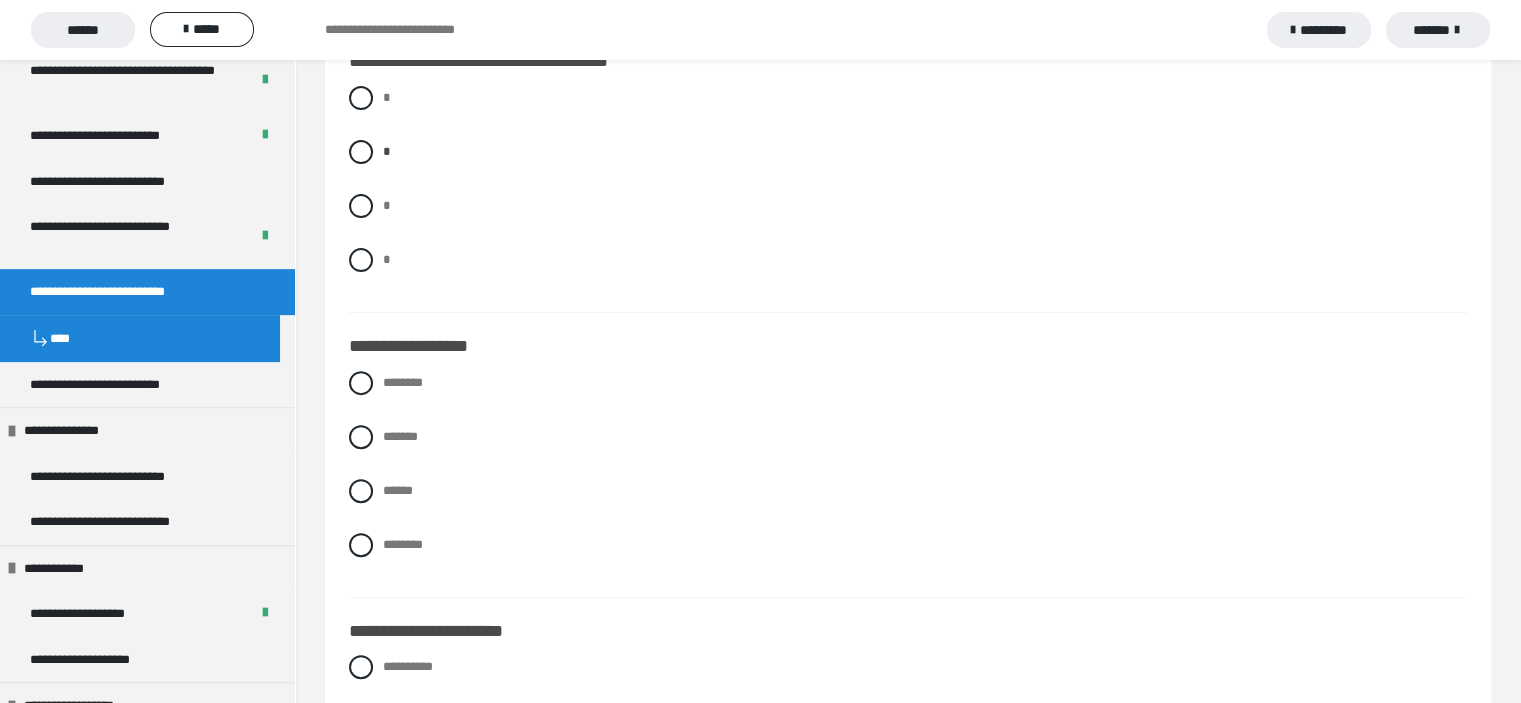 scroll, scrollTop: 649, scrollLeft: 0, axis: vertical 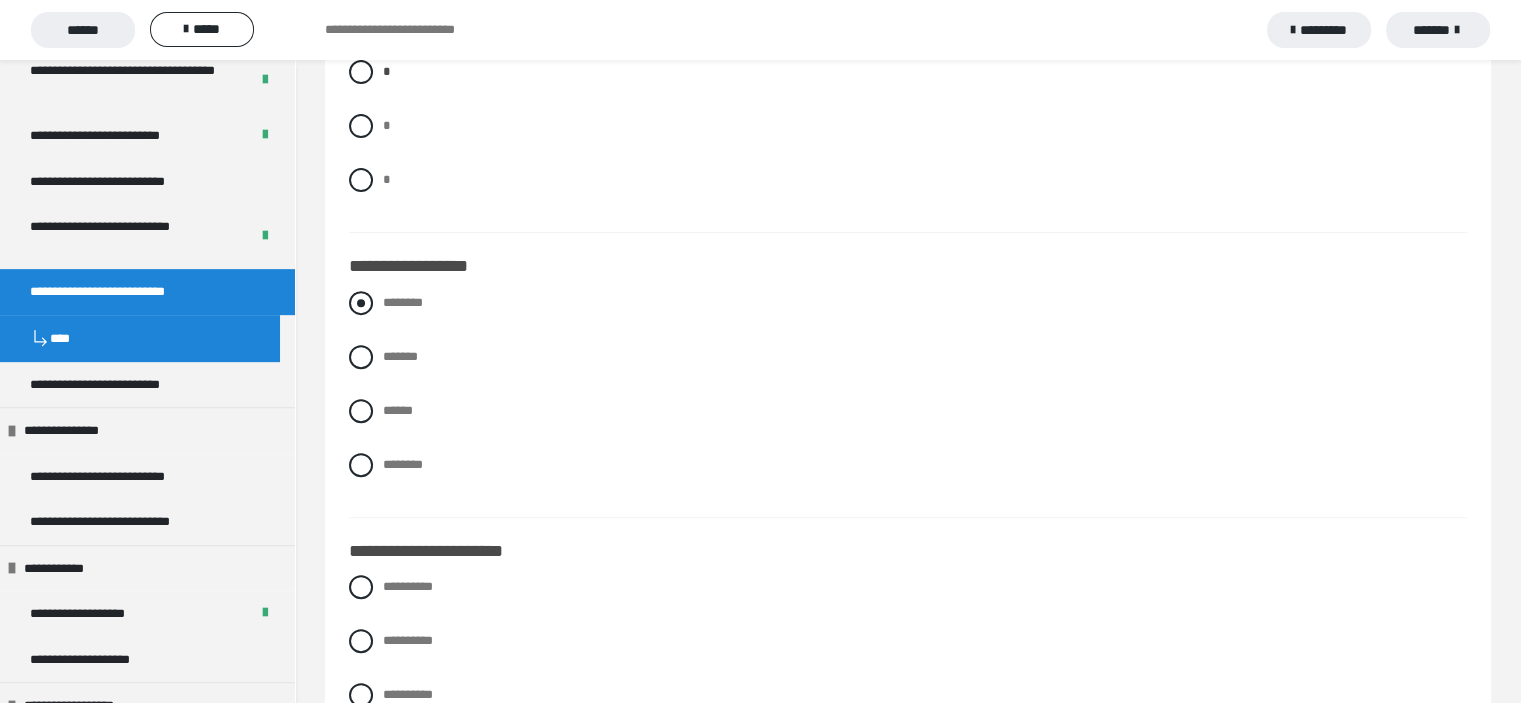 click at bounding box center (361, 303) 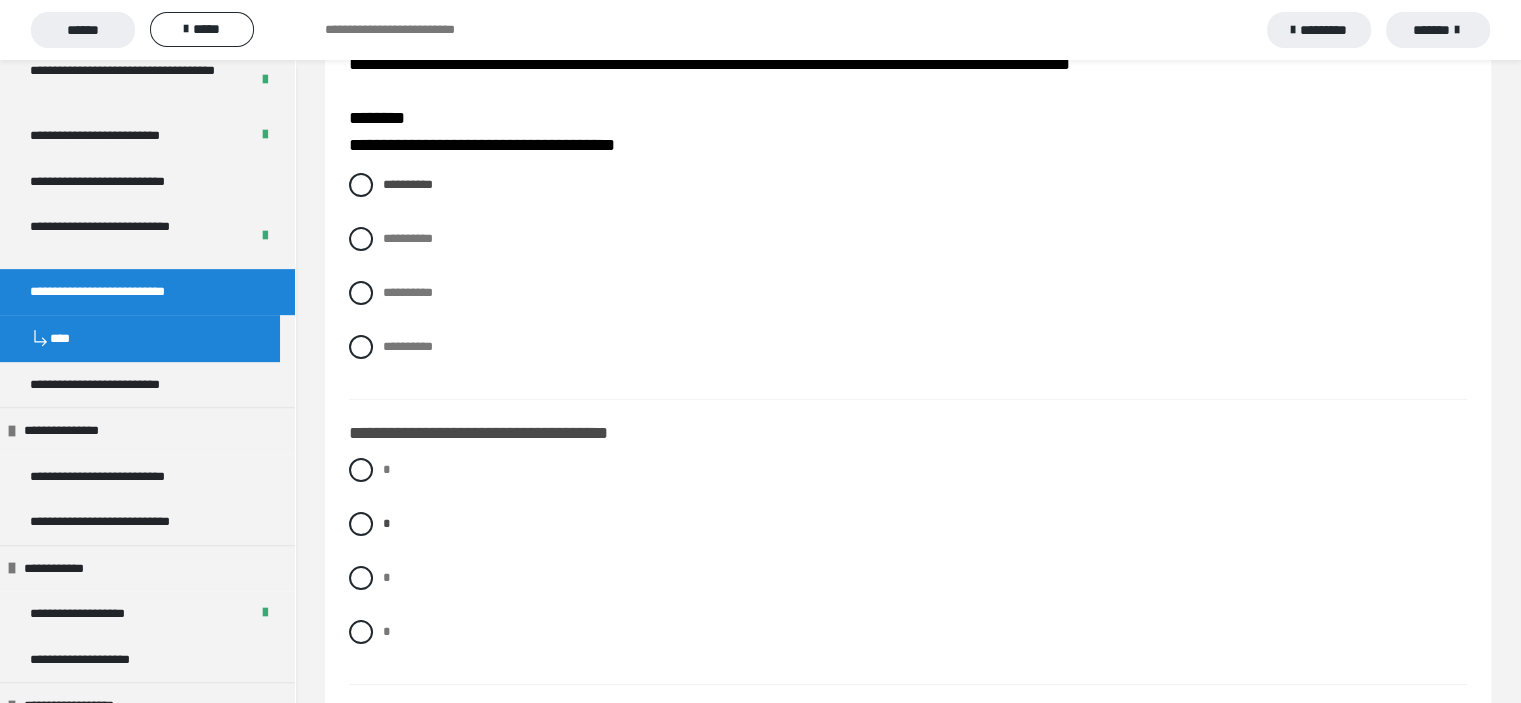 scroll, scrollTop: 268, scrollLeft: 0, axis: vertical 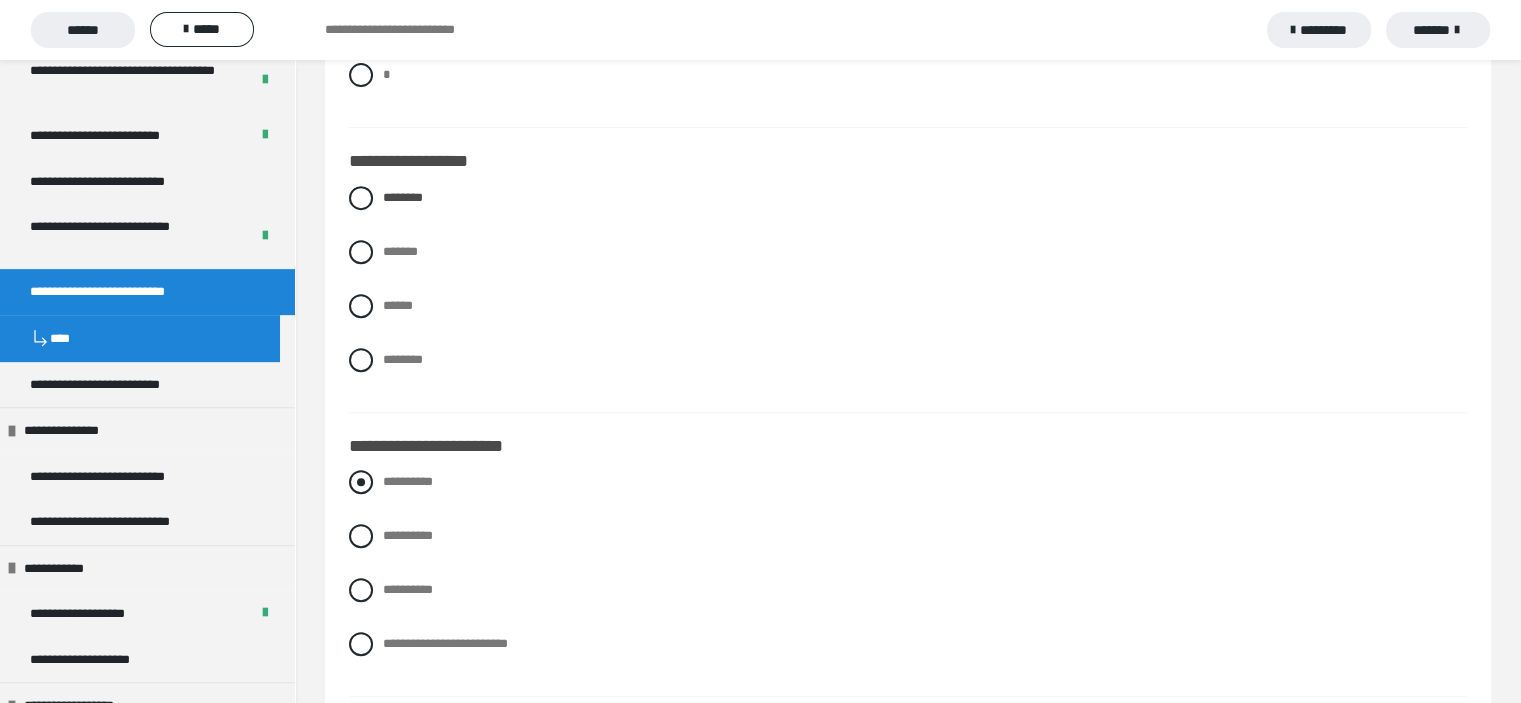 click at bounding box center (361, 482) 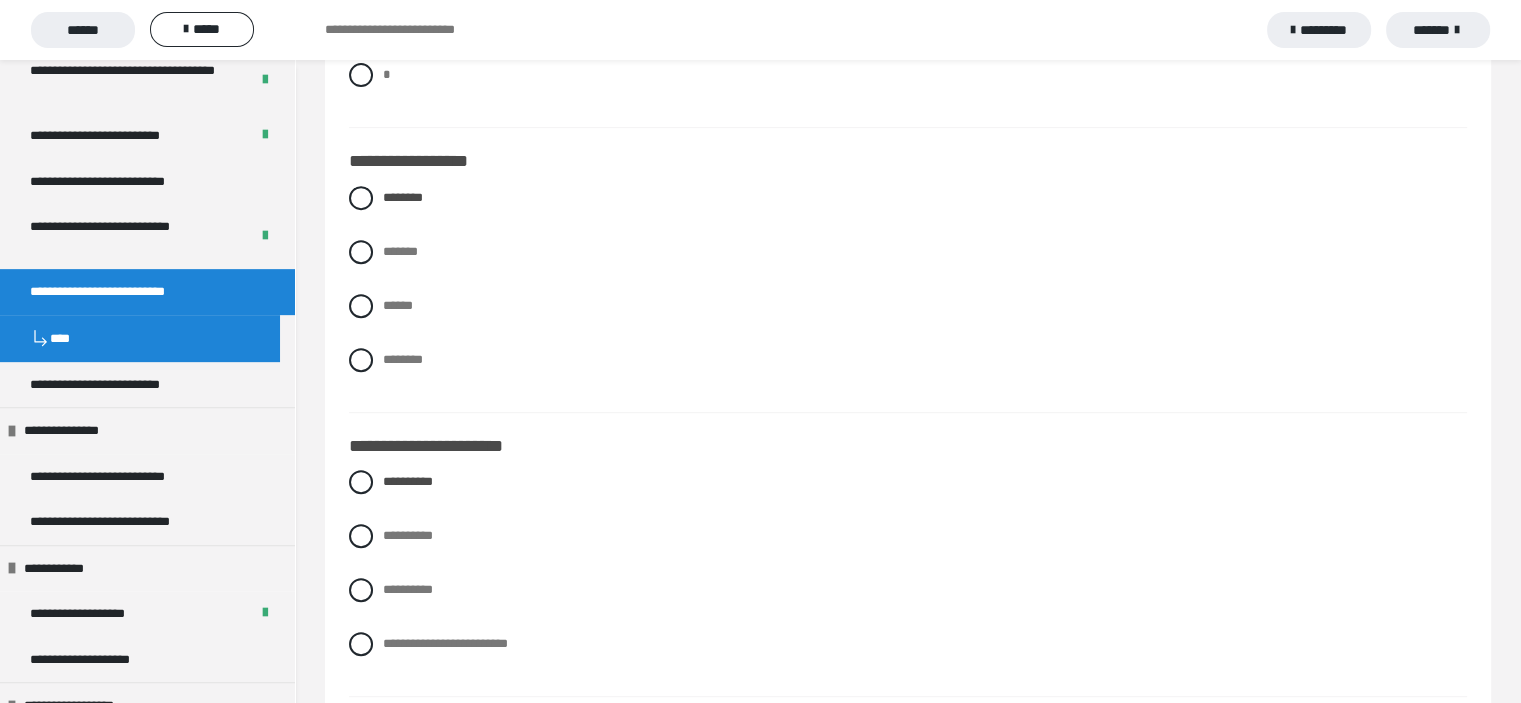 drag, startPoint x: 363, startPoint y: 281, endPoint x: 371, endPoint y: 253, distance: 29.12044 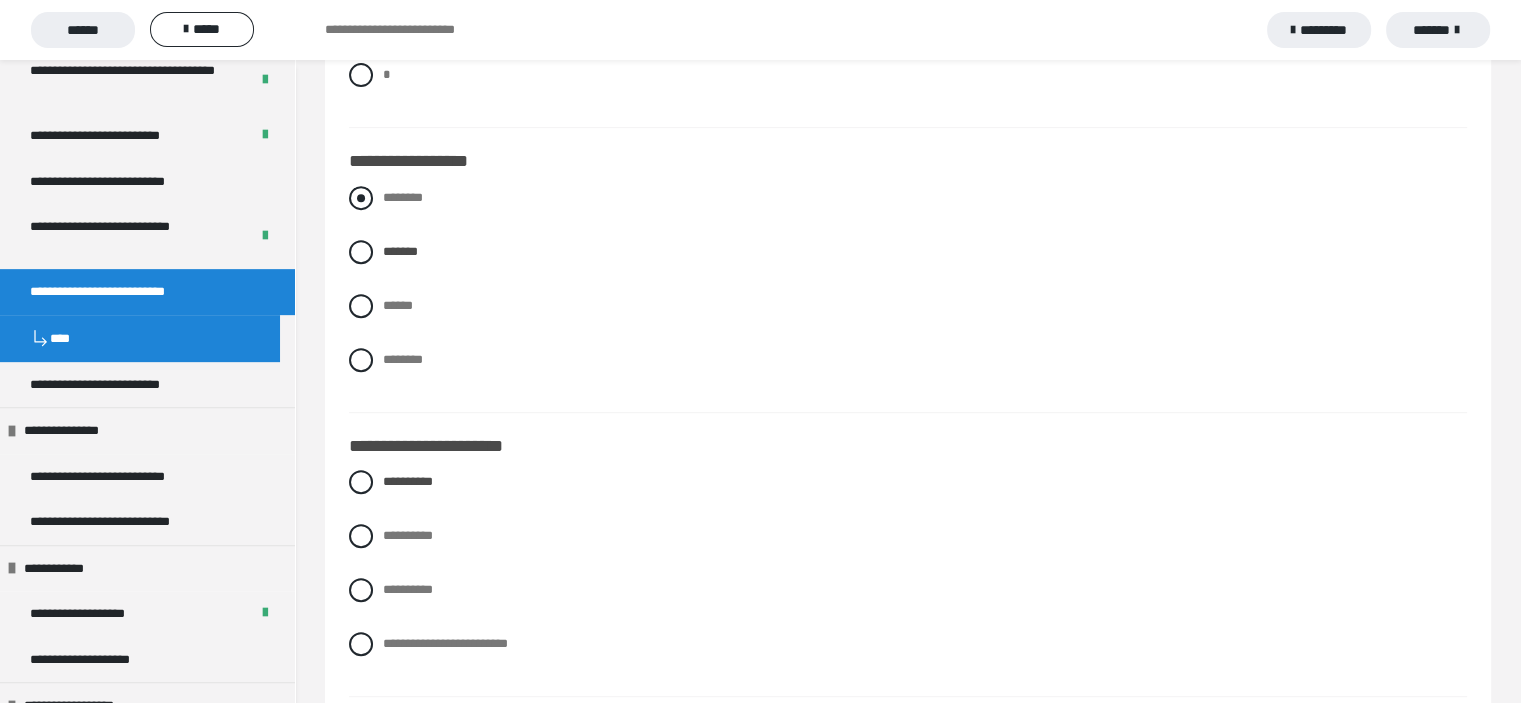 click at bounding box center (361, 198) 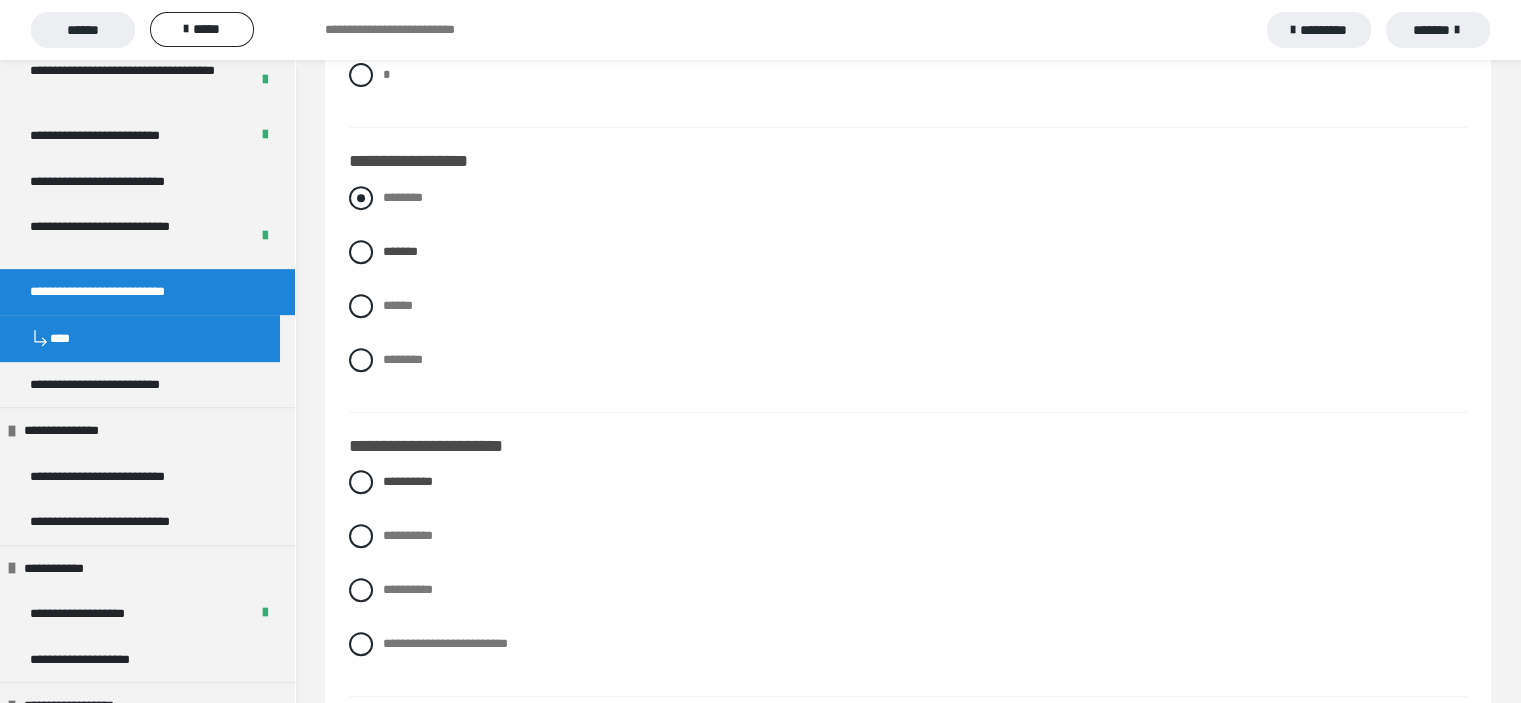 radio on "****" 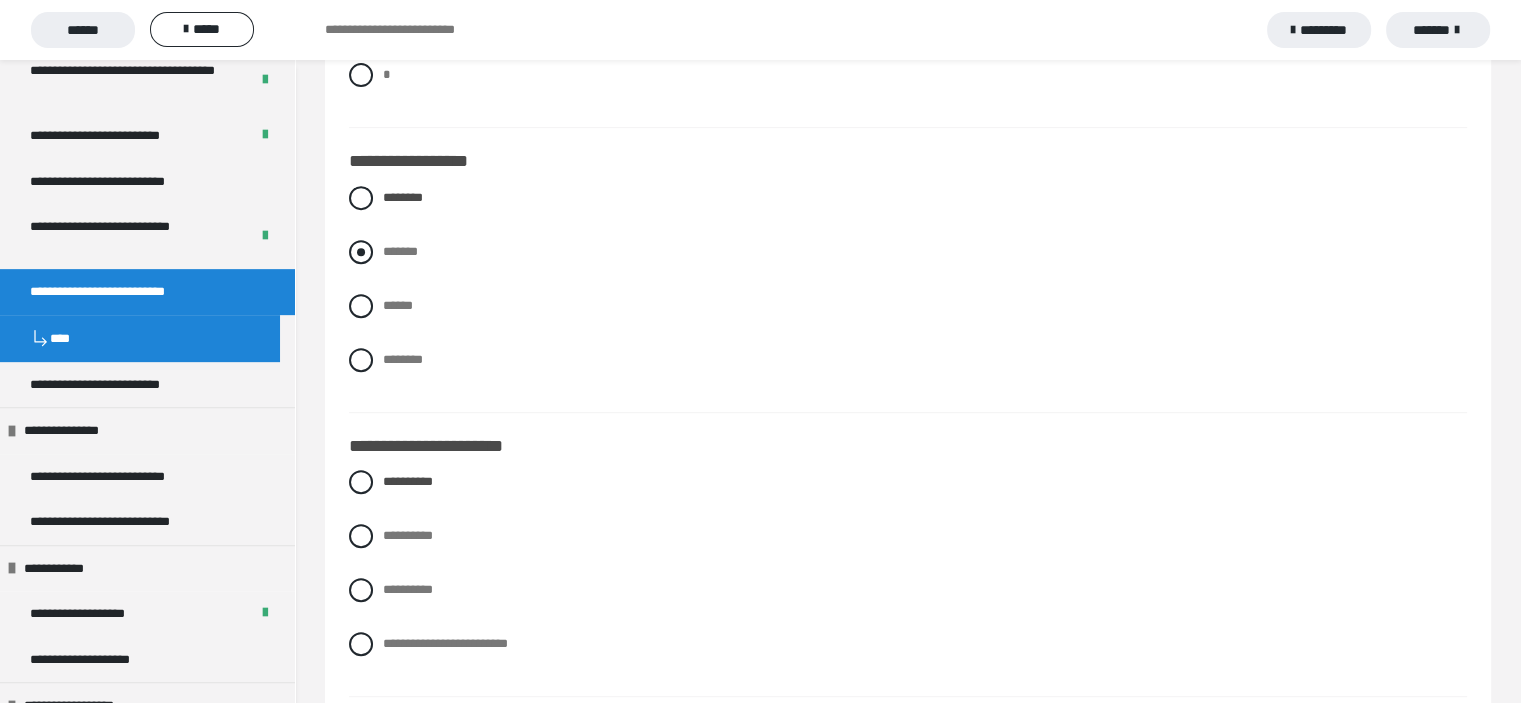 click at bounding box center [361, 252] 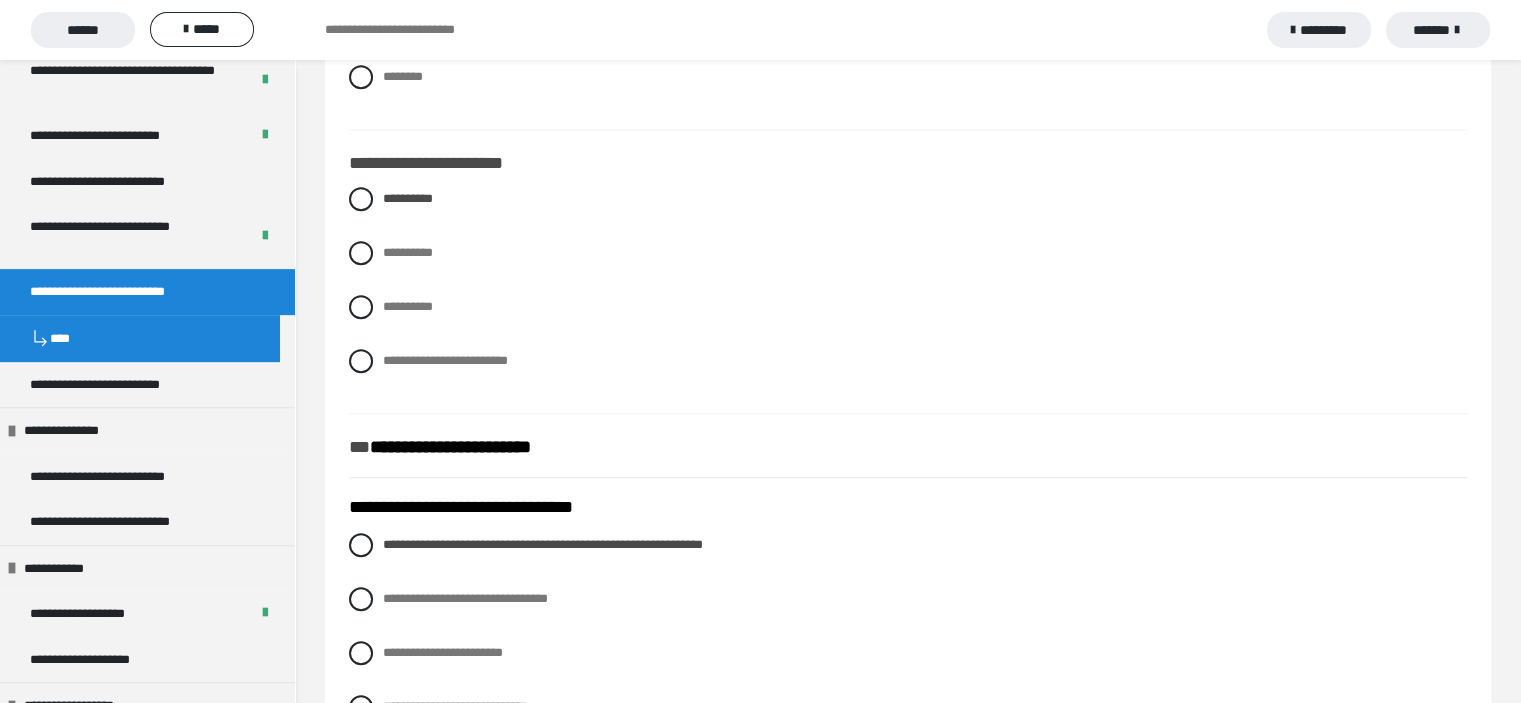 scroll, scrollTop: 1145, scrollLeft: 0, axis: vertical 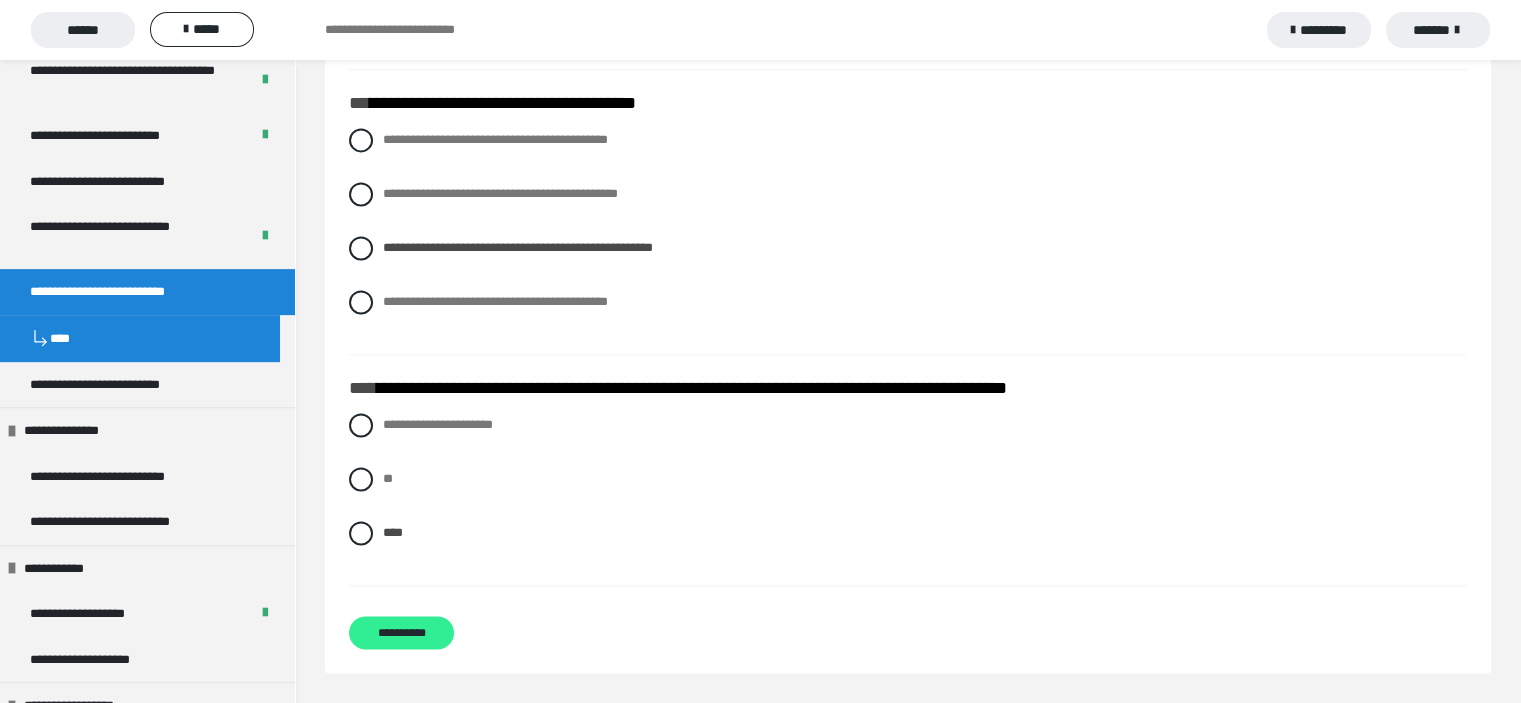 click on "**********" at bounding box center [401, 632] 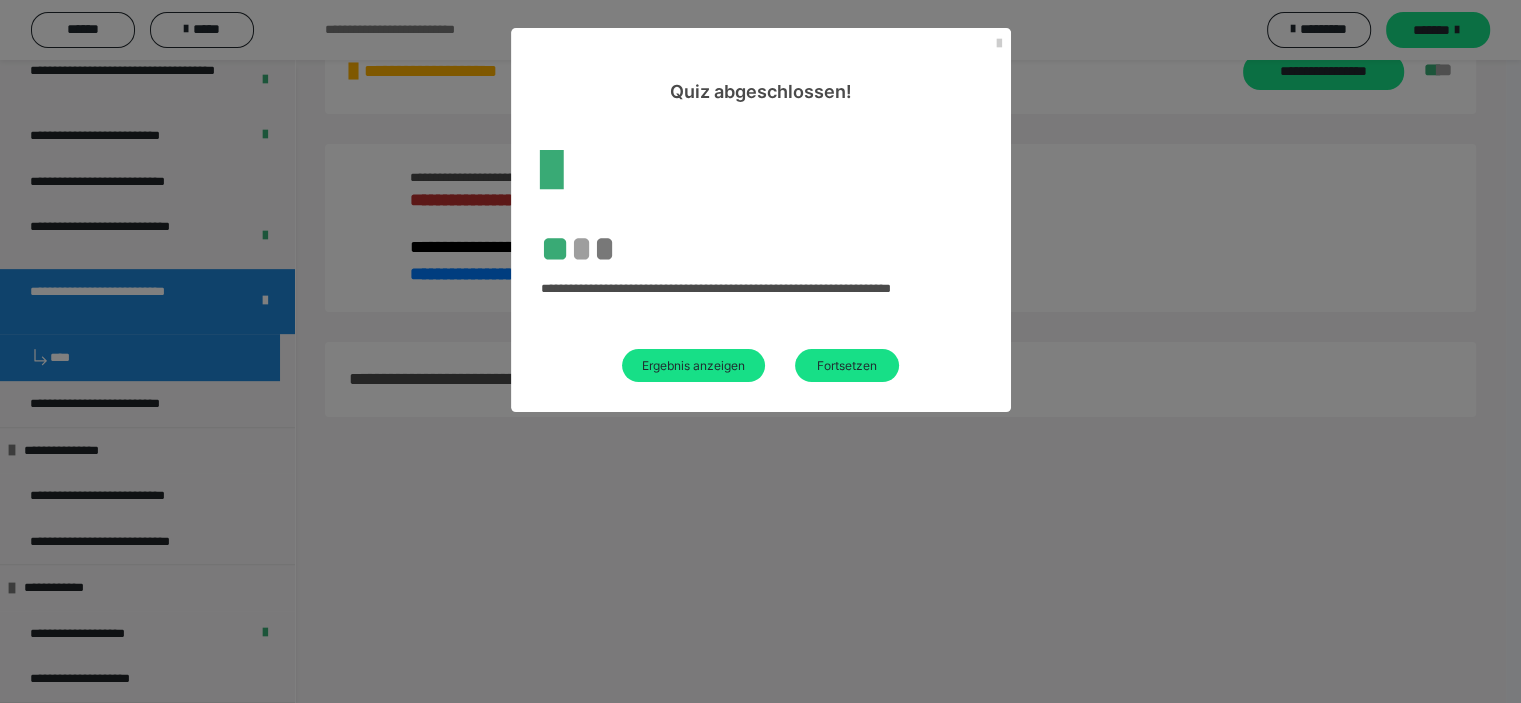 scroll, scrollTop: 780, scrollLeft: 0, axis: vertical 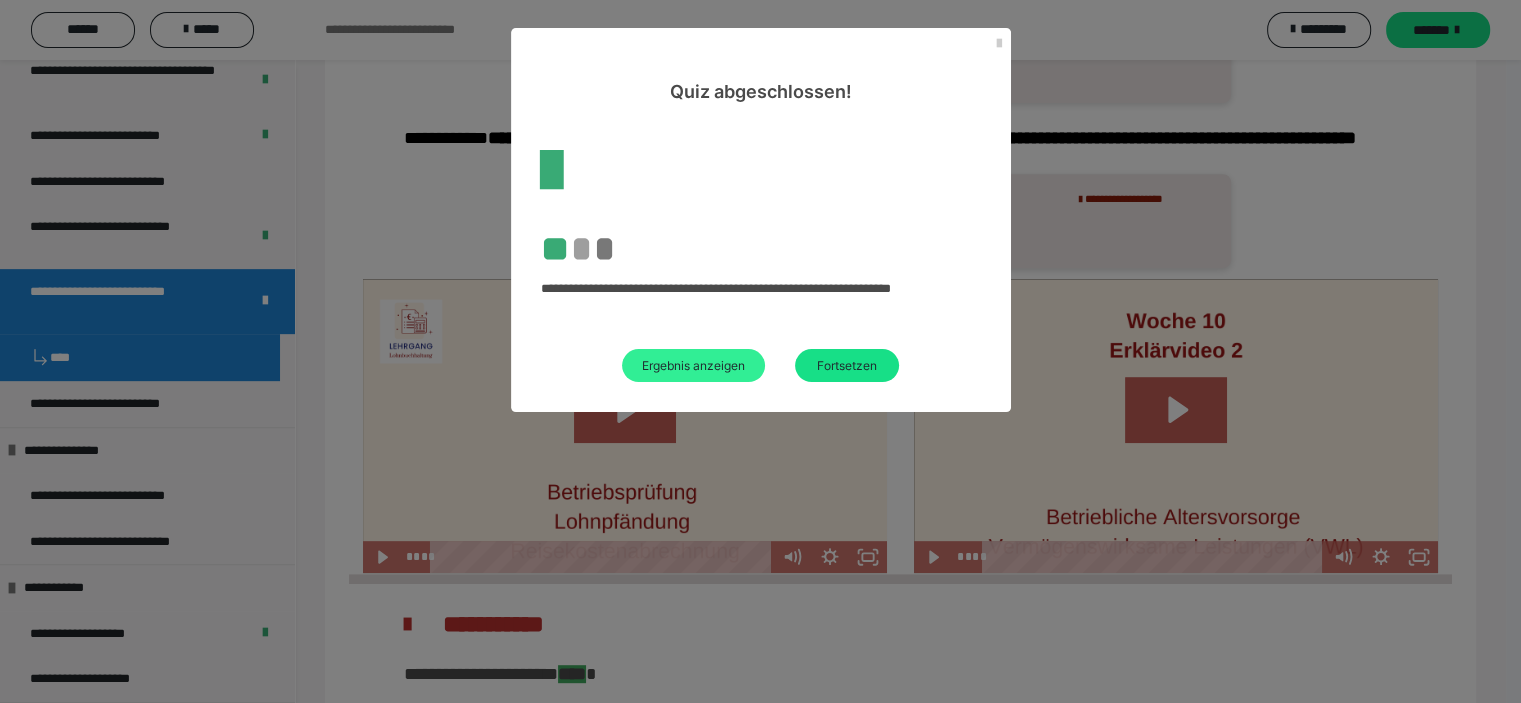 click on "Ergebnis anzeigen" at bounding box center (693, 365) 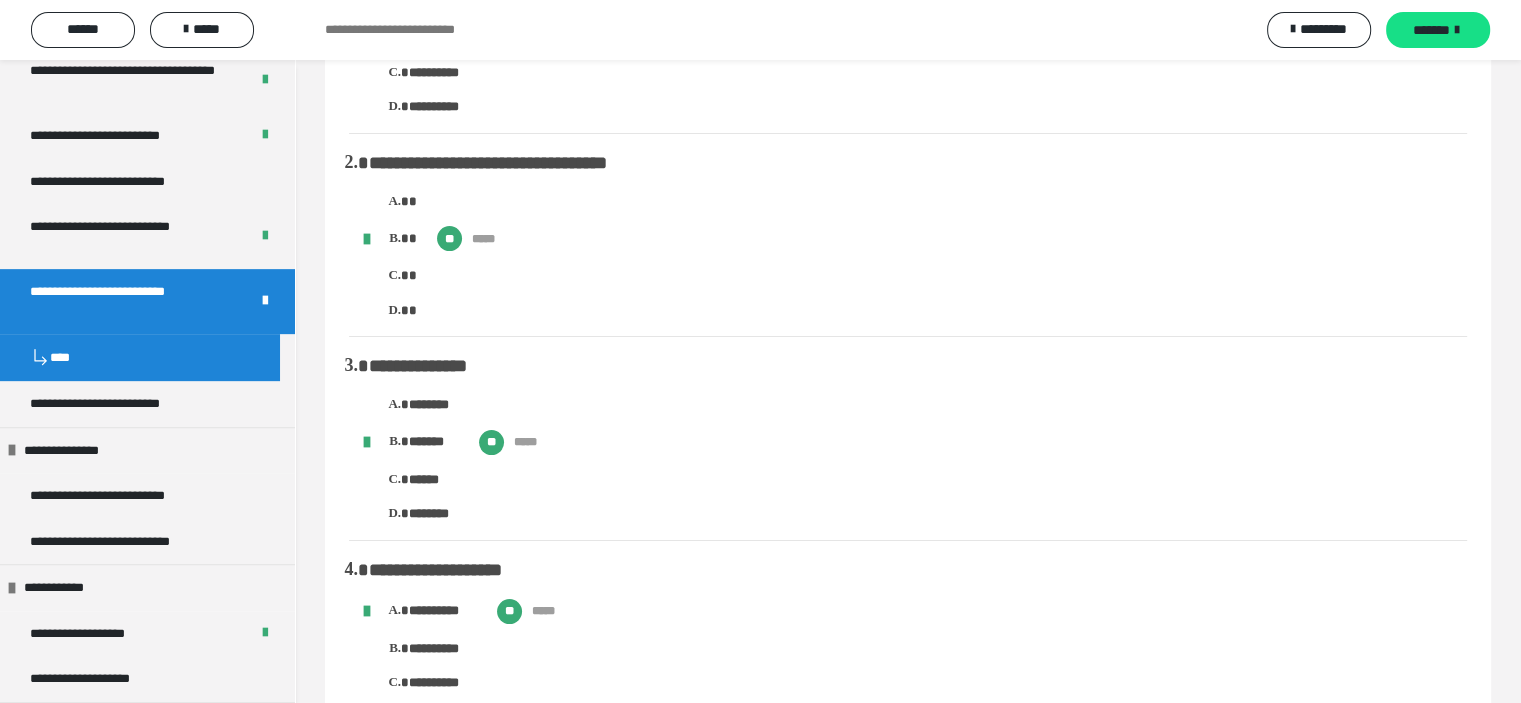 scroll, scrollTop: 0, scrollLeft: 0, axis: both 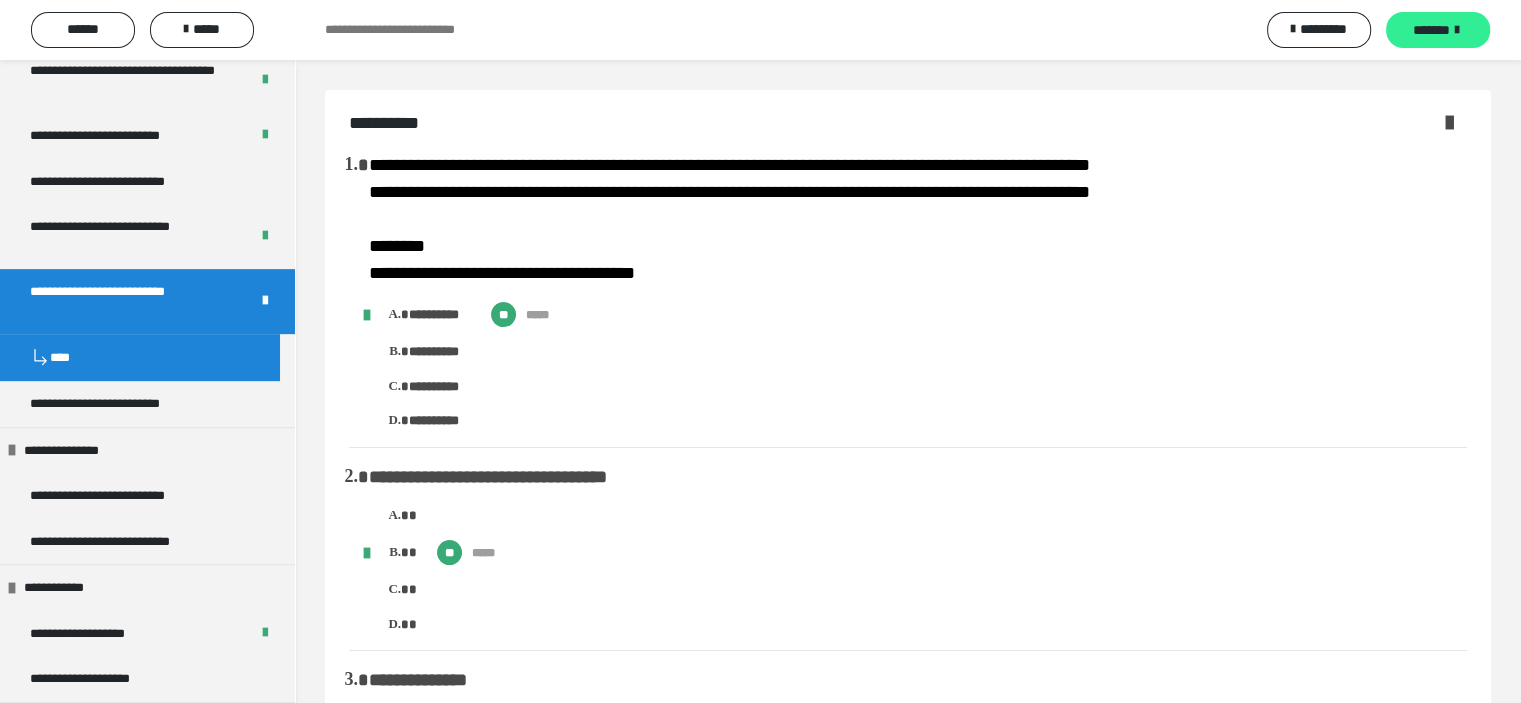 click on "*******" at bounding box center [1431, 30] 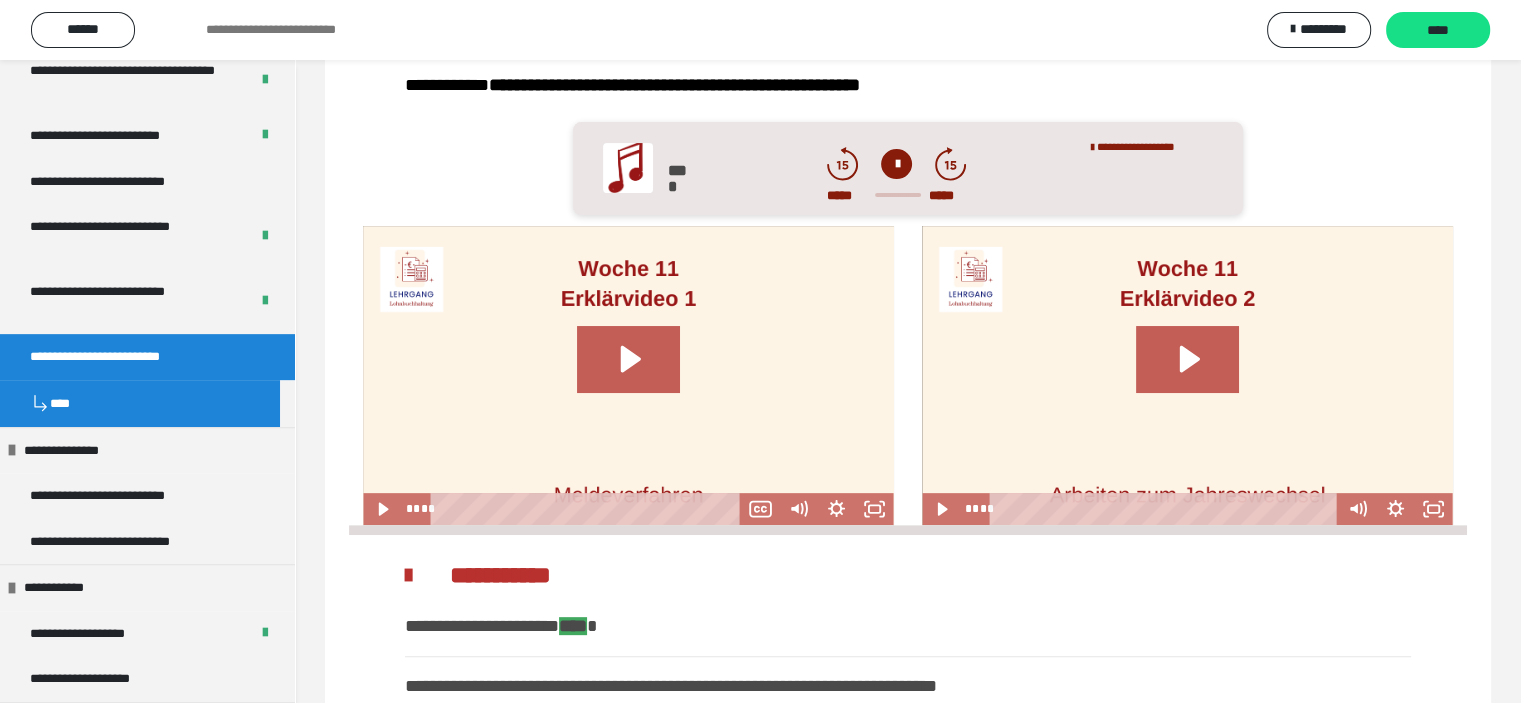 scroll, scrollTop: 574, scrollLeft: 0, axis: vertical 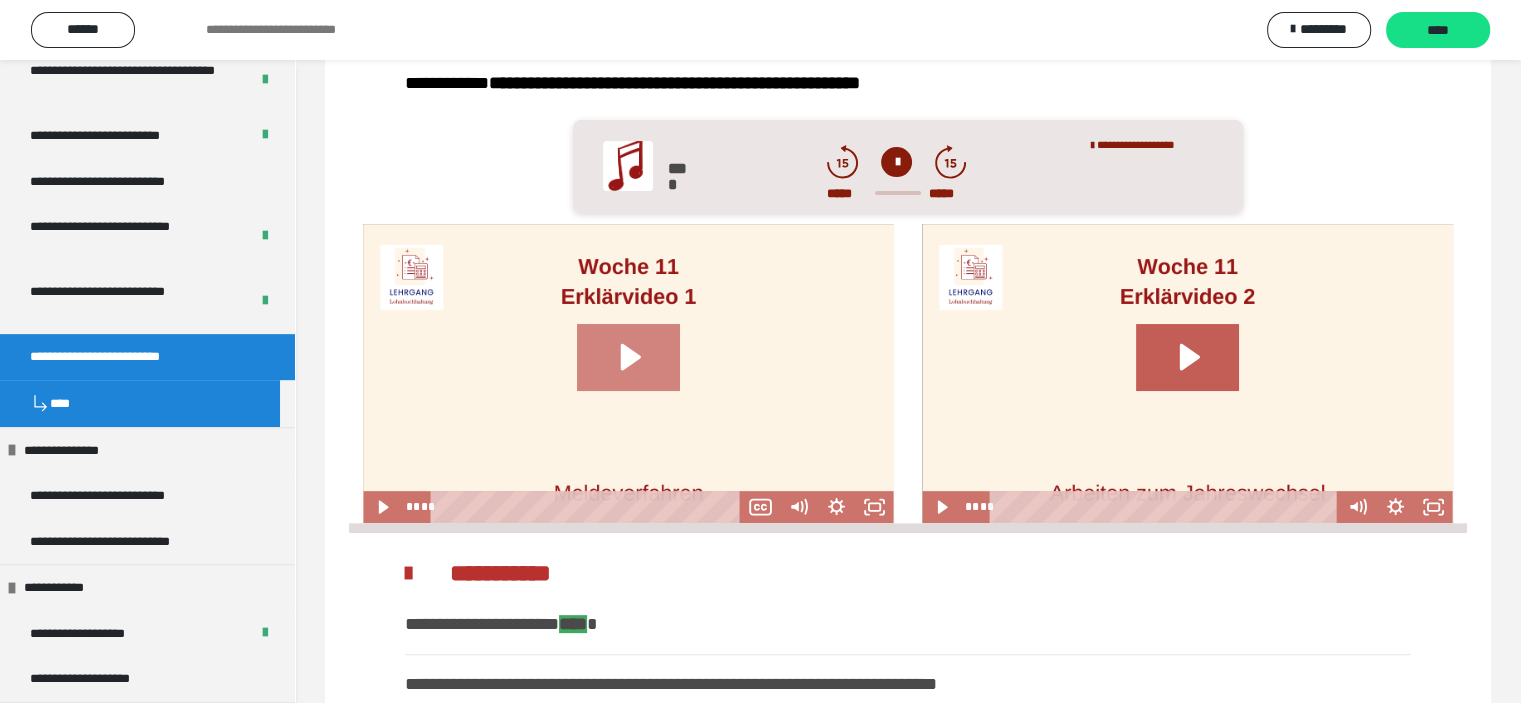 click 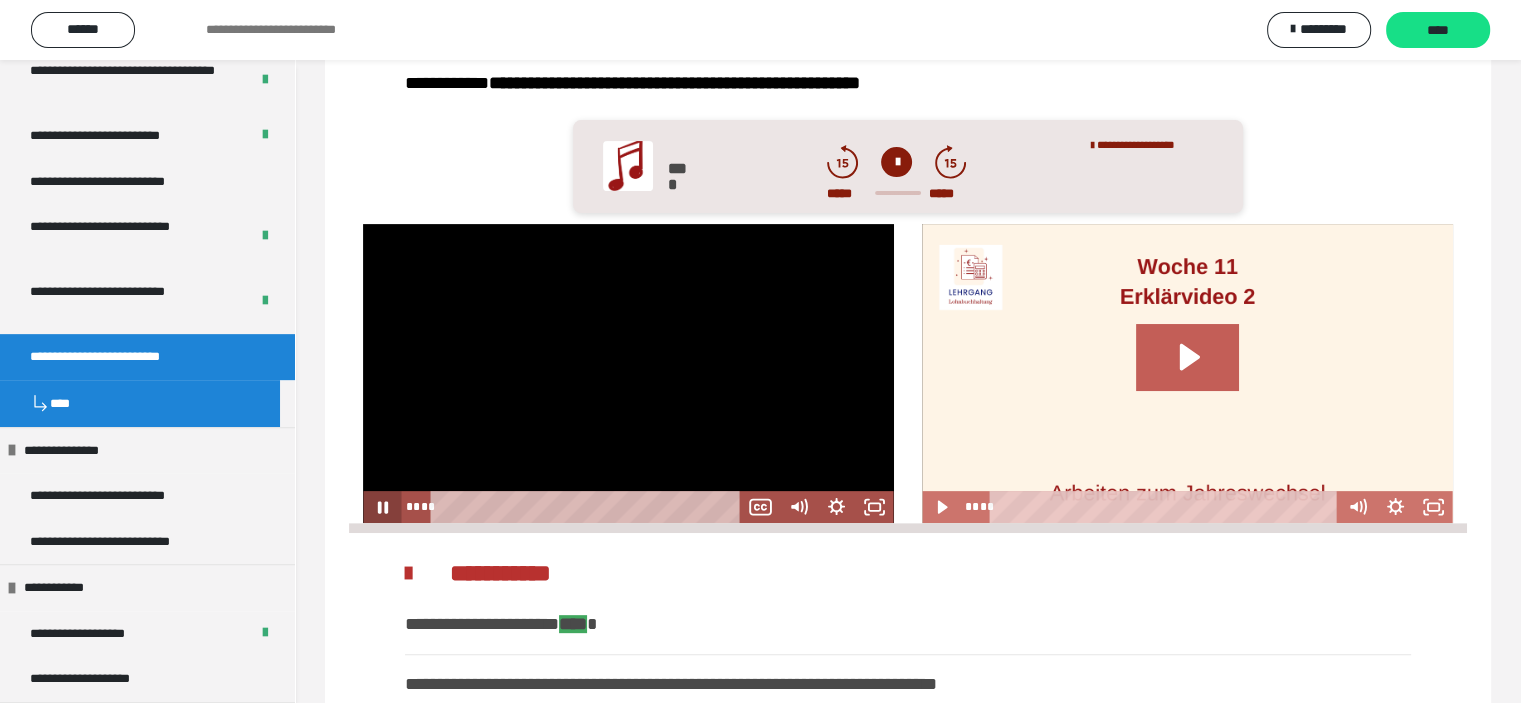 click 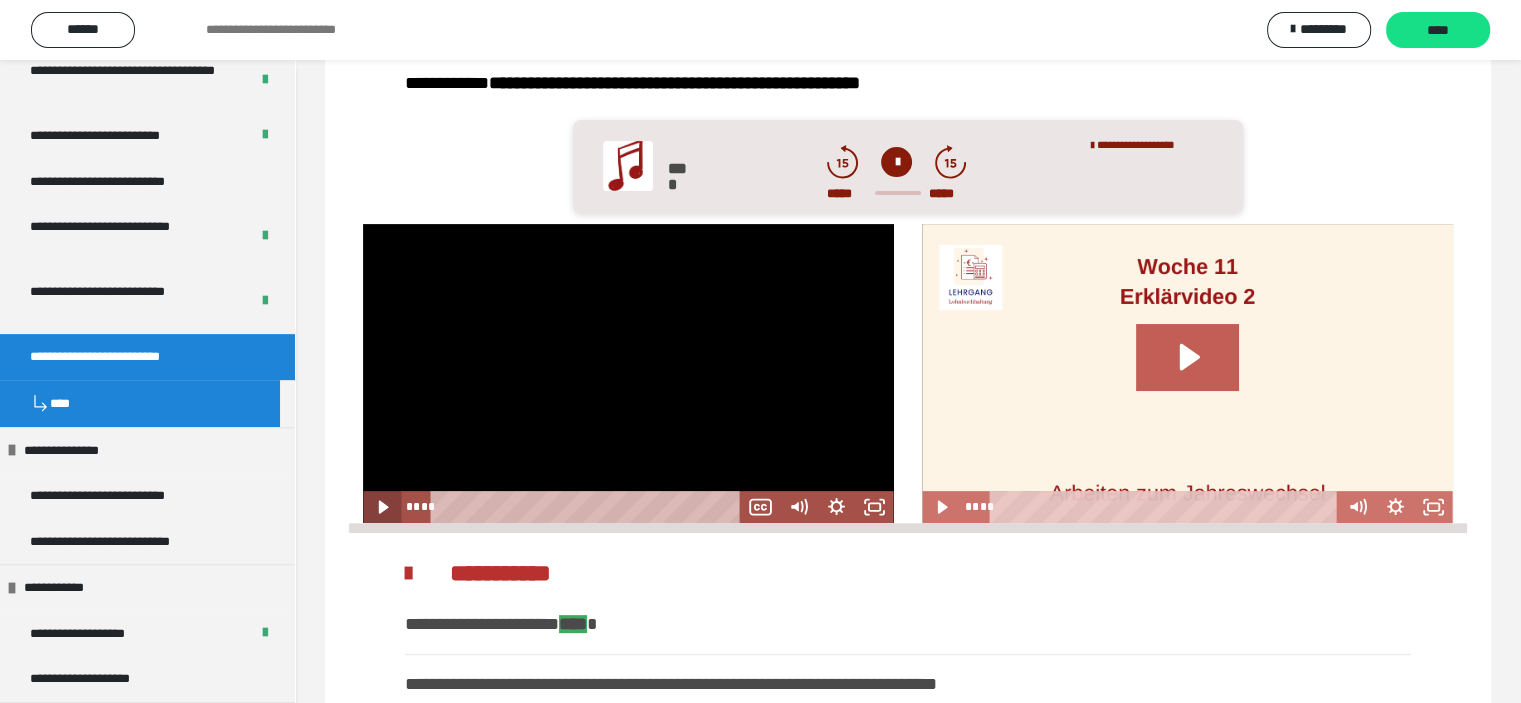 click 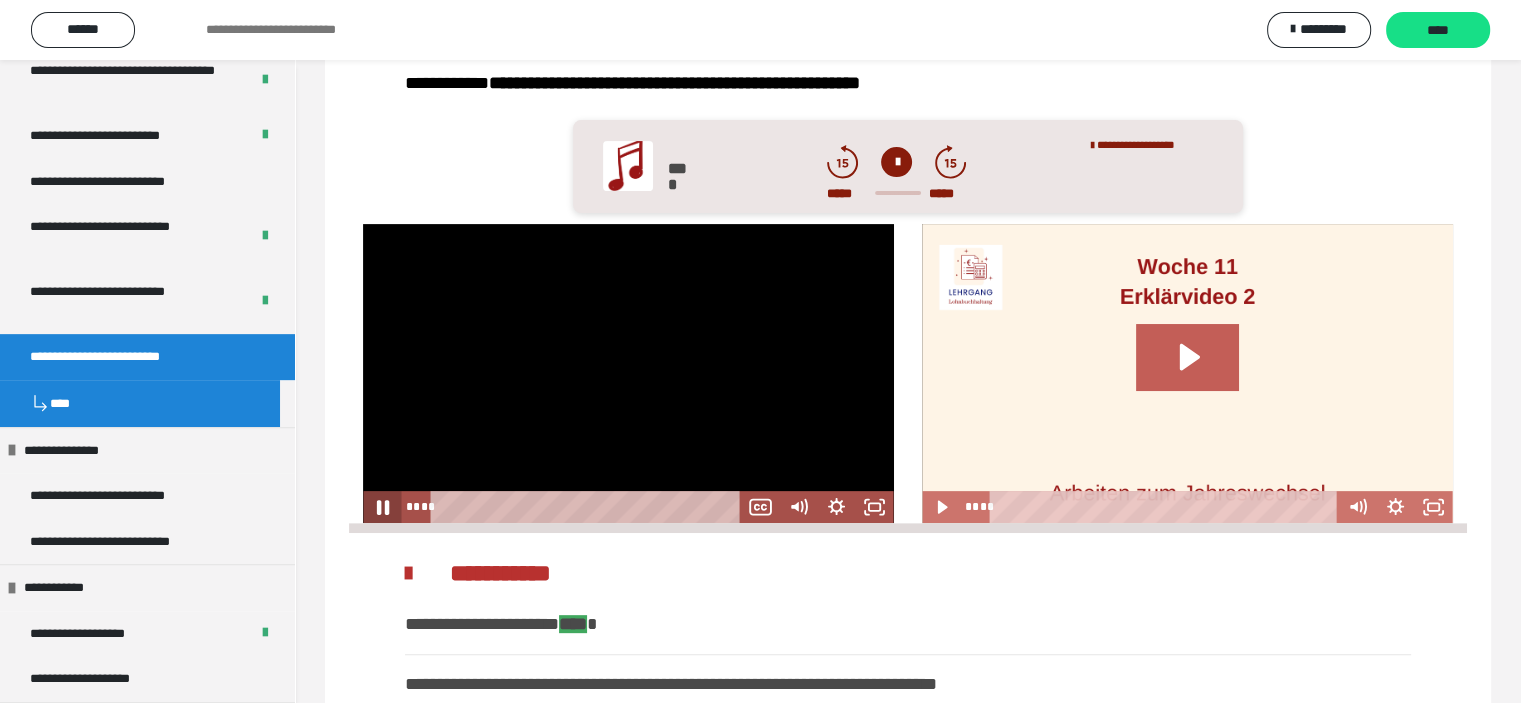 click 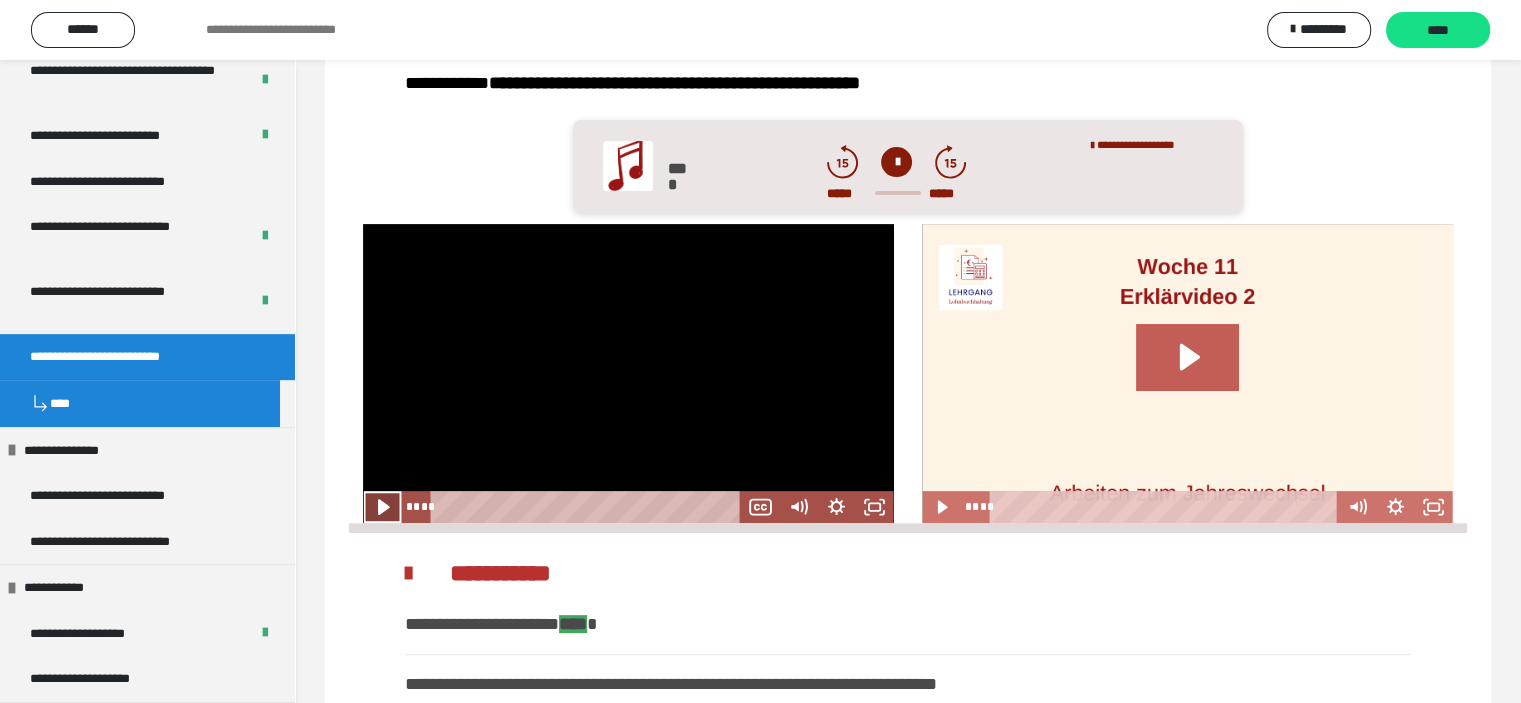 click 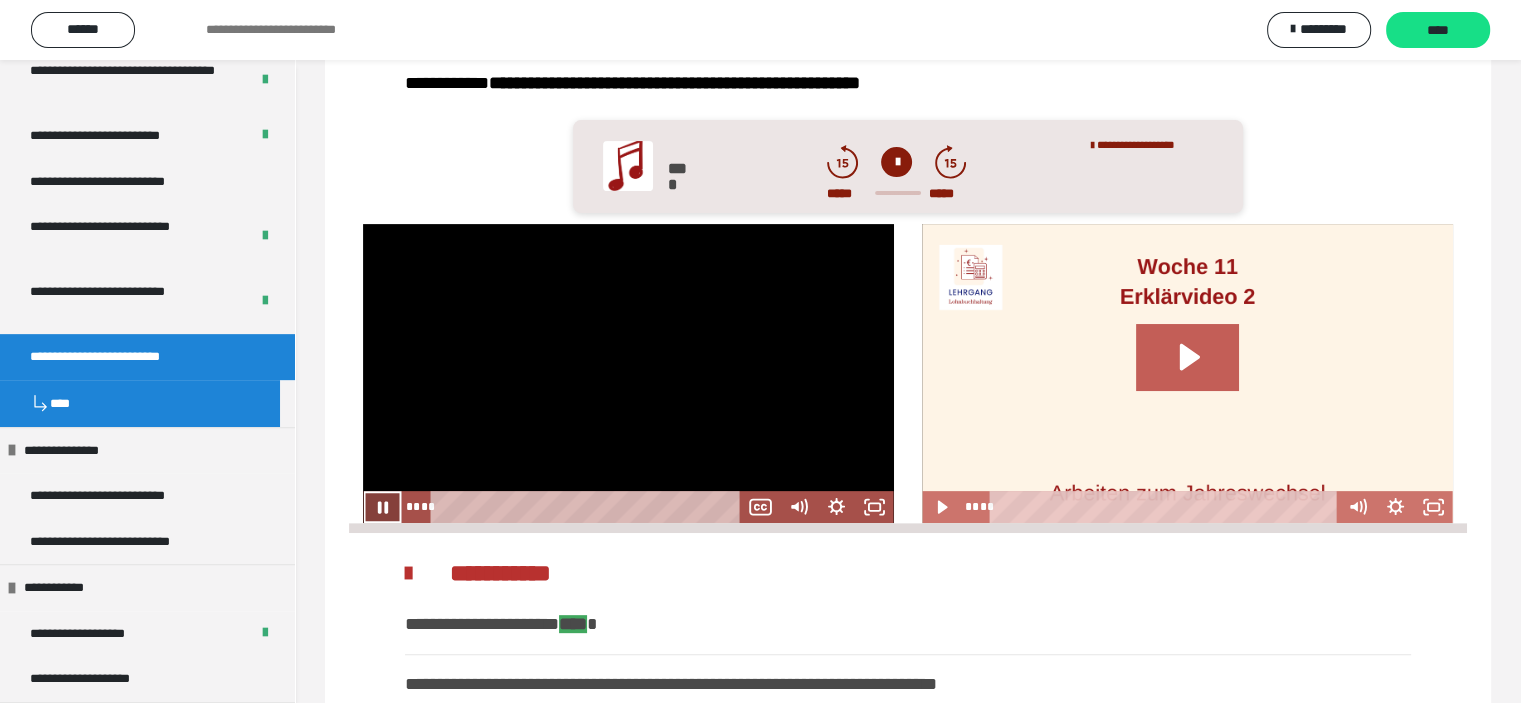 type 